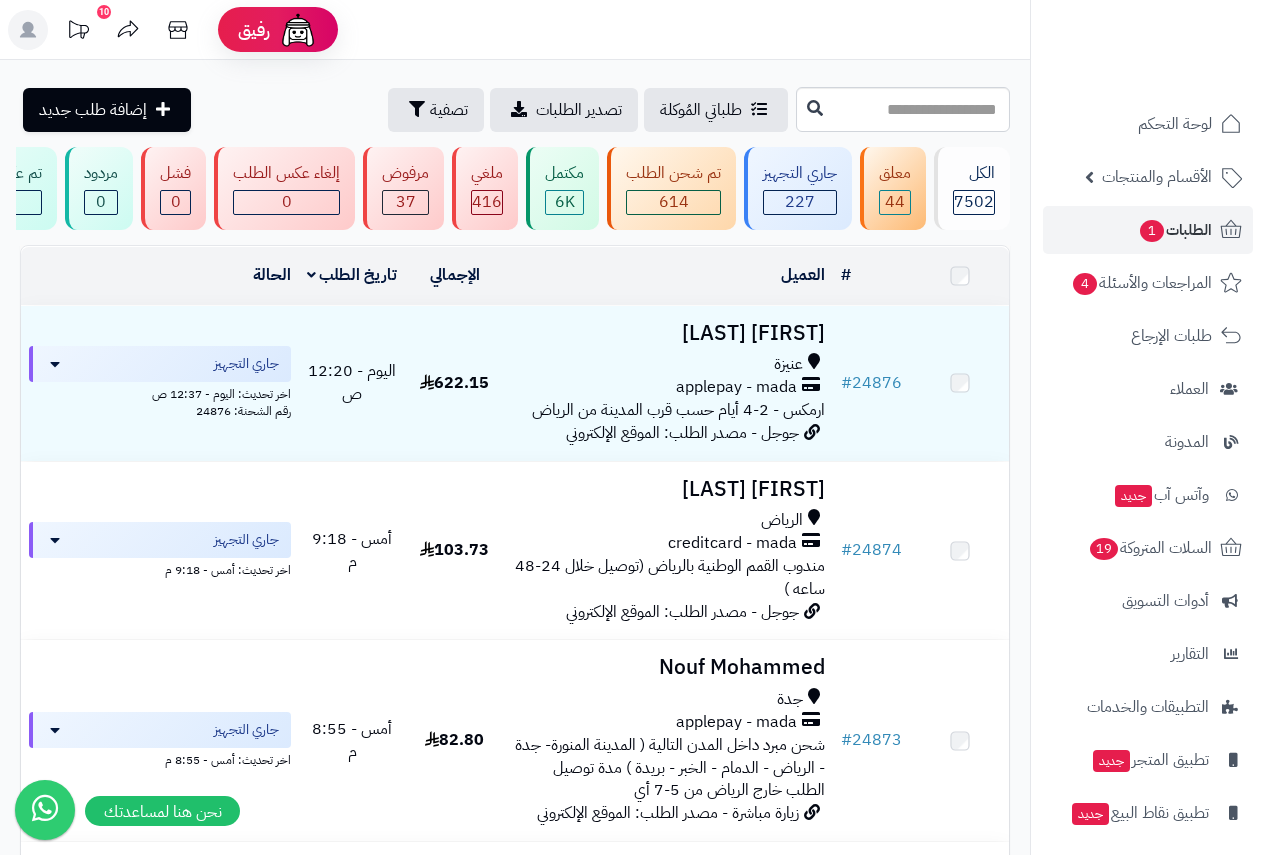 scroll, scrollTop: 0, scrollLeft: 0, axis: both 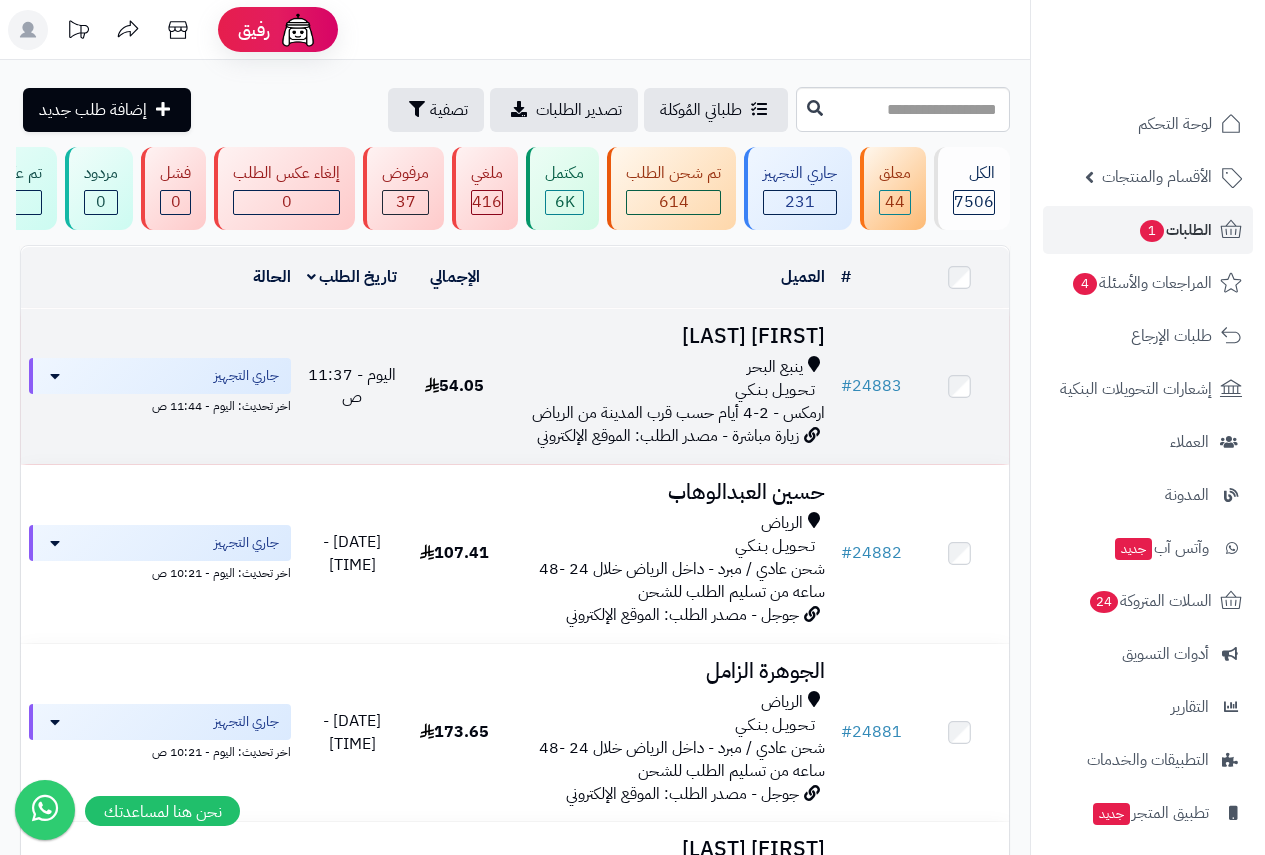 click on "[FIRST] [LAST]" at bounding box center [668, 336] 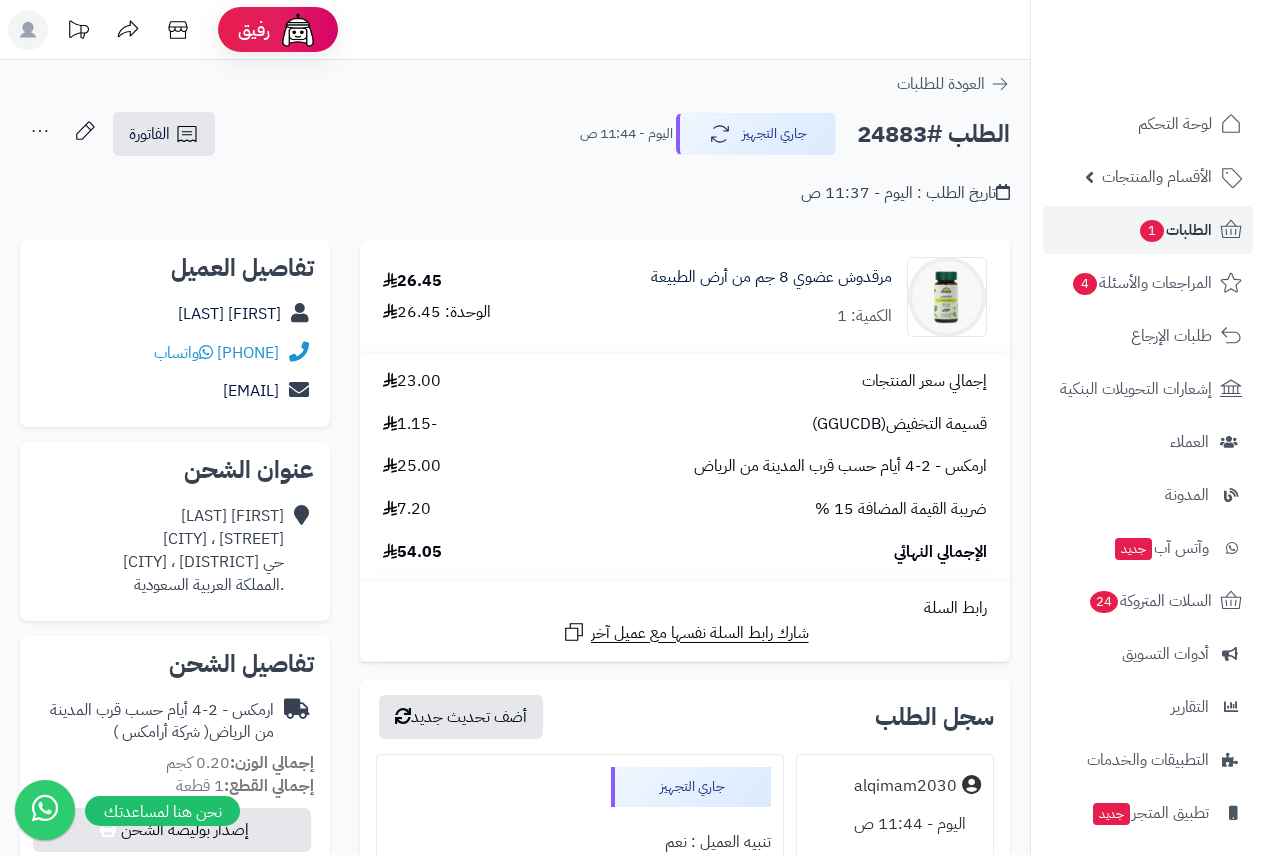 scroll, scrollTop: 0, scrollLeft: 0, axis: both 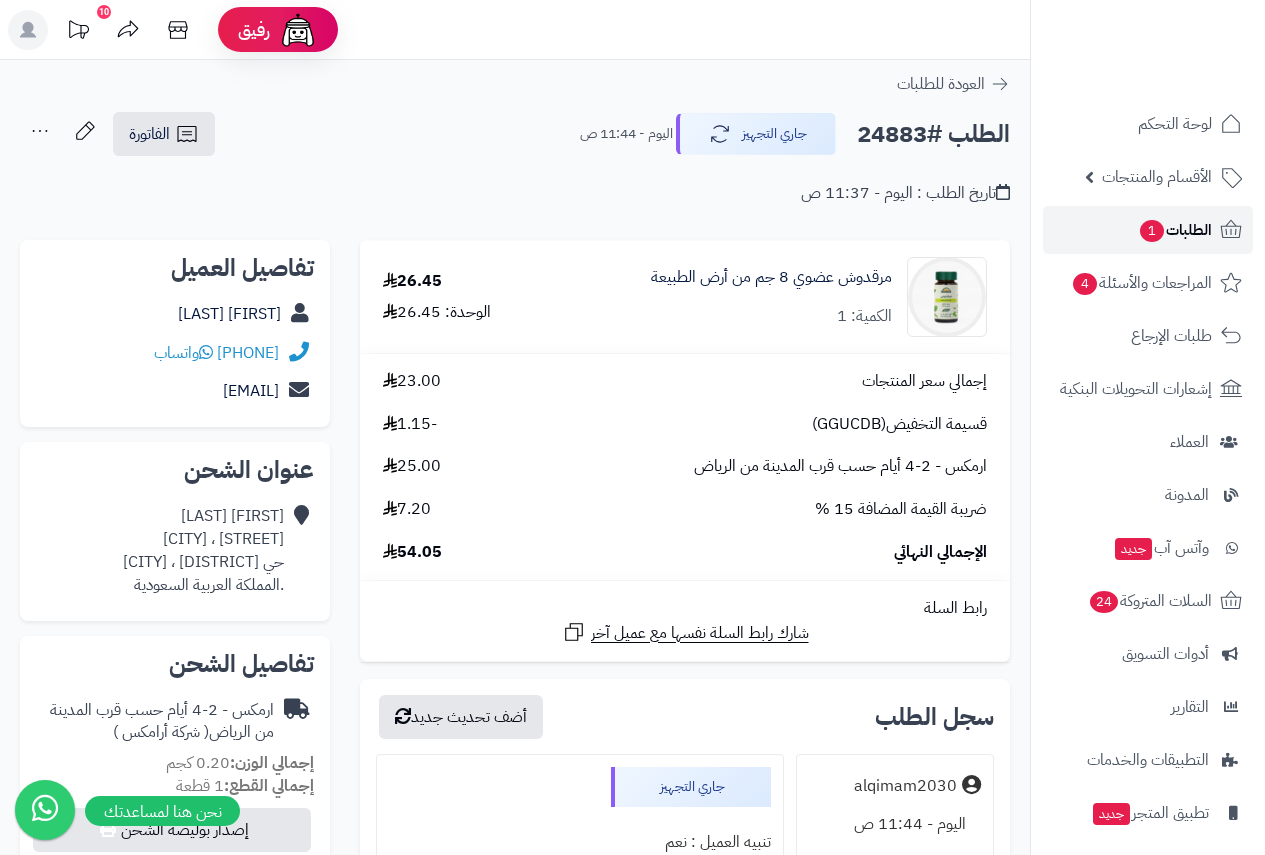 click on "الطلبات  1" at bounding box center (1175, 230) 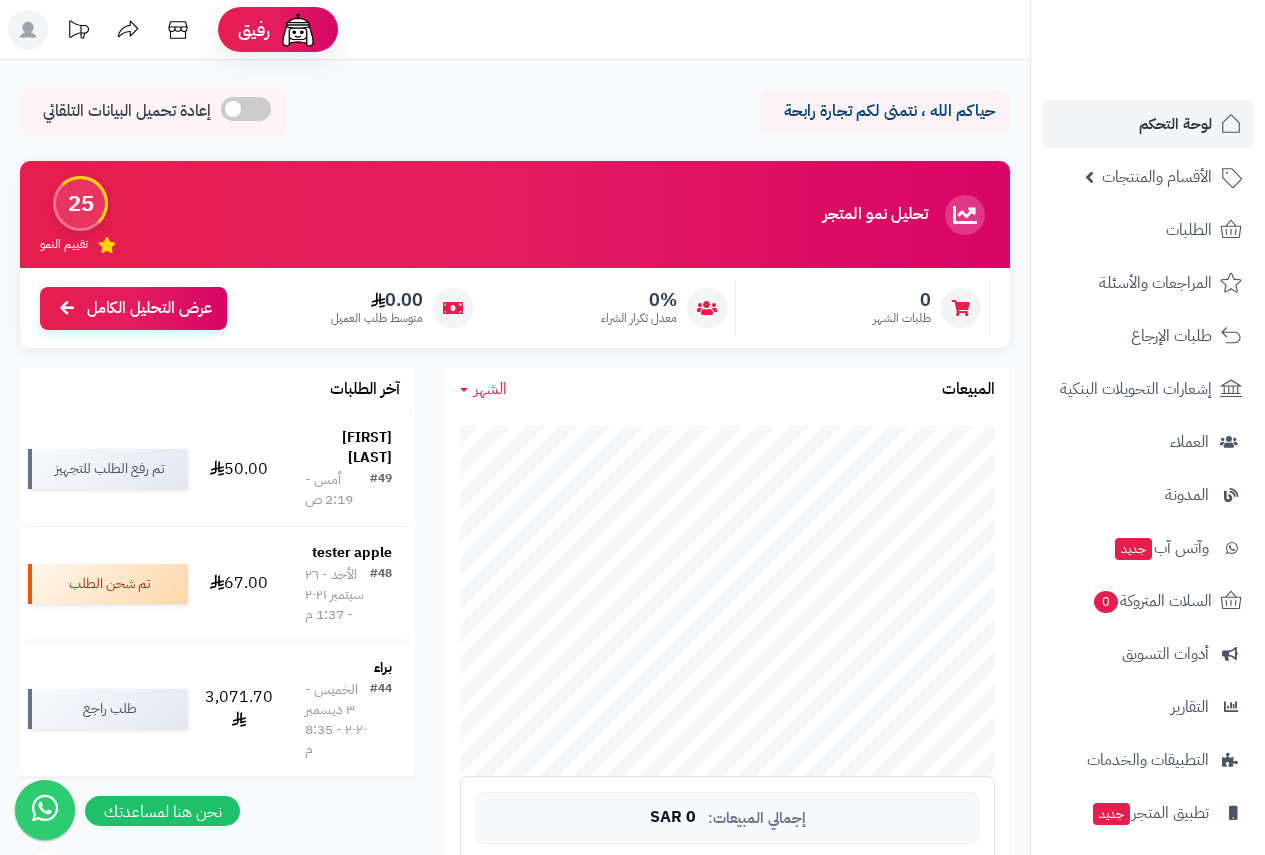 scroll, scrollTop: 0, scrollLeft: 0, axis: both 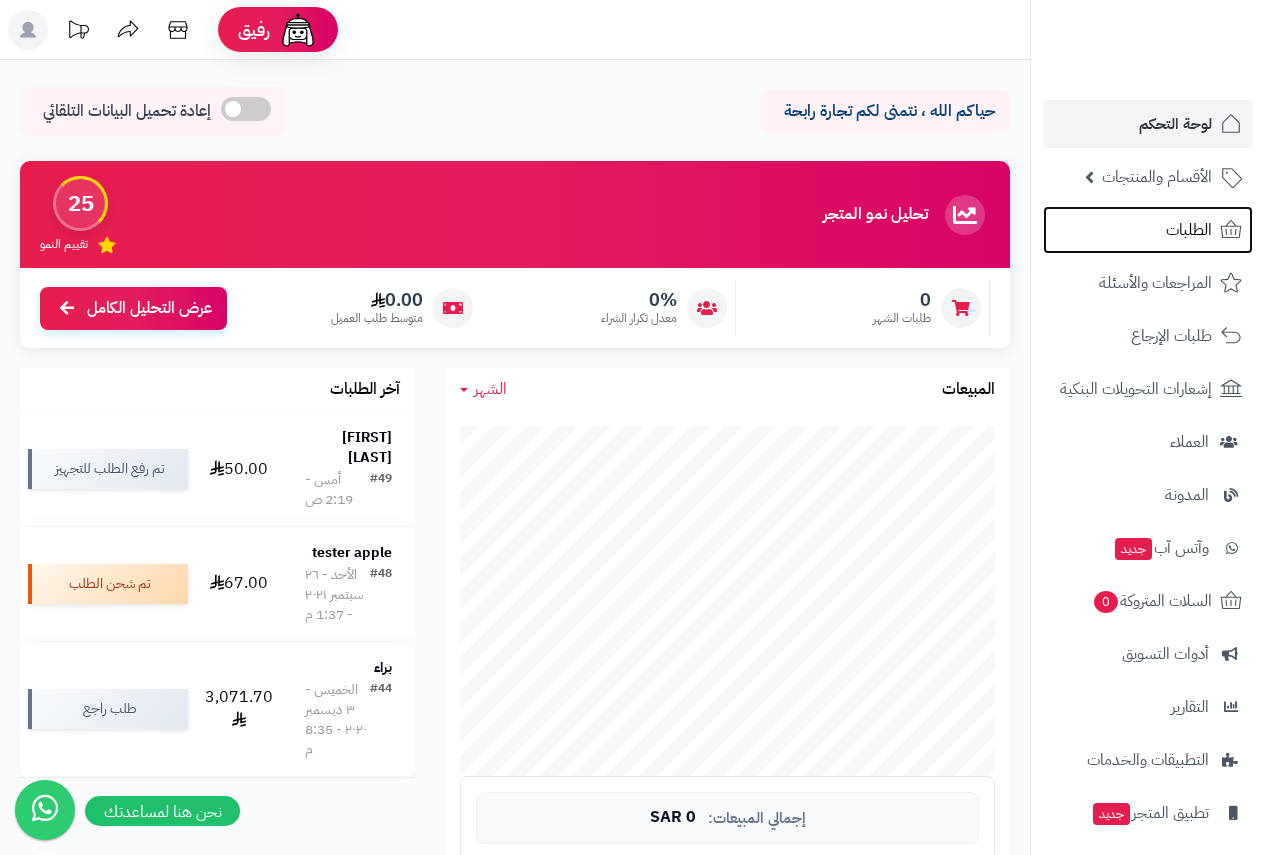 click on "الطلبات" at bounding box center [1189, 230] 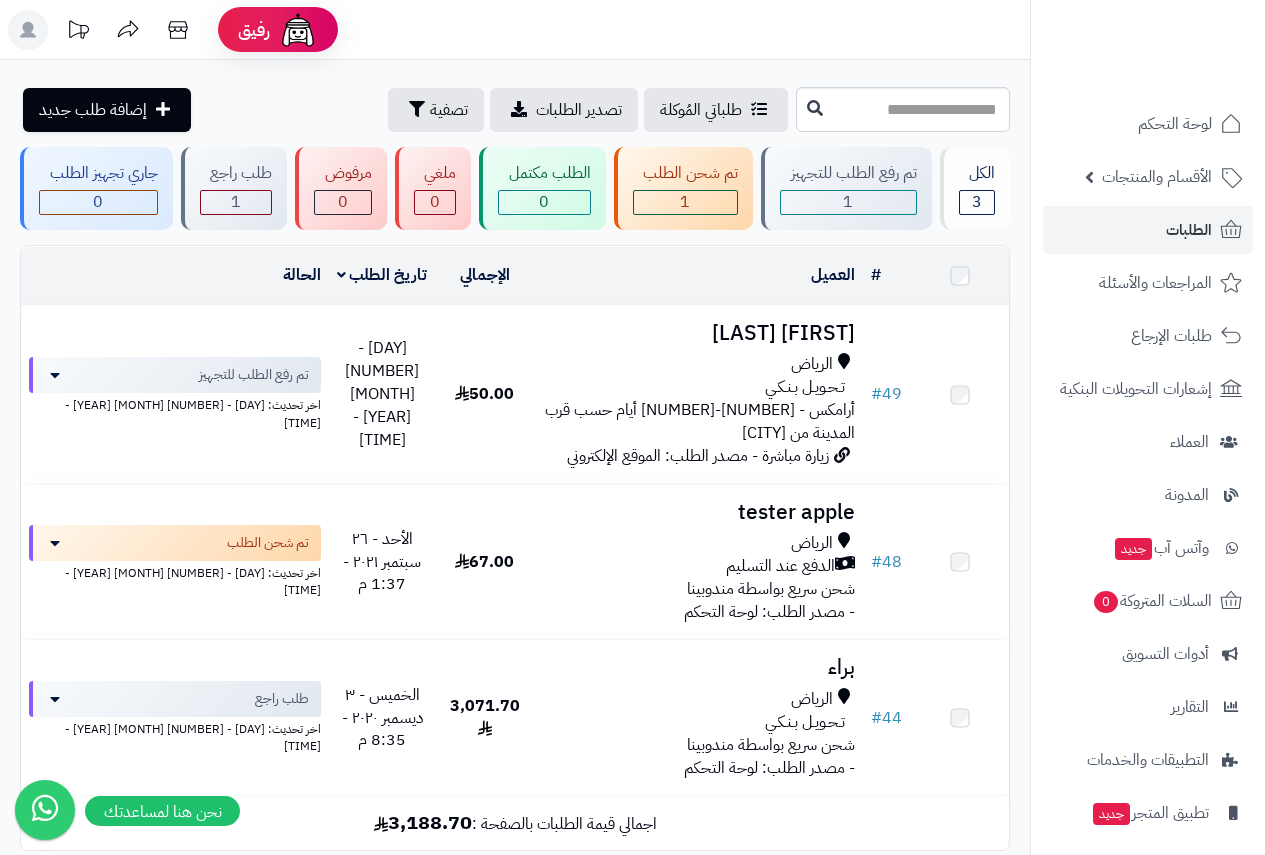 scroll, scrollTop: 0, scrollLeft: 0, axis: both 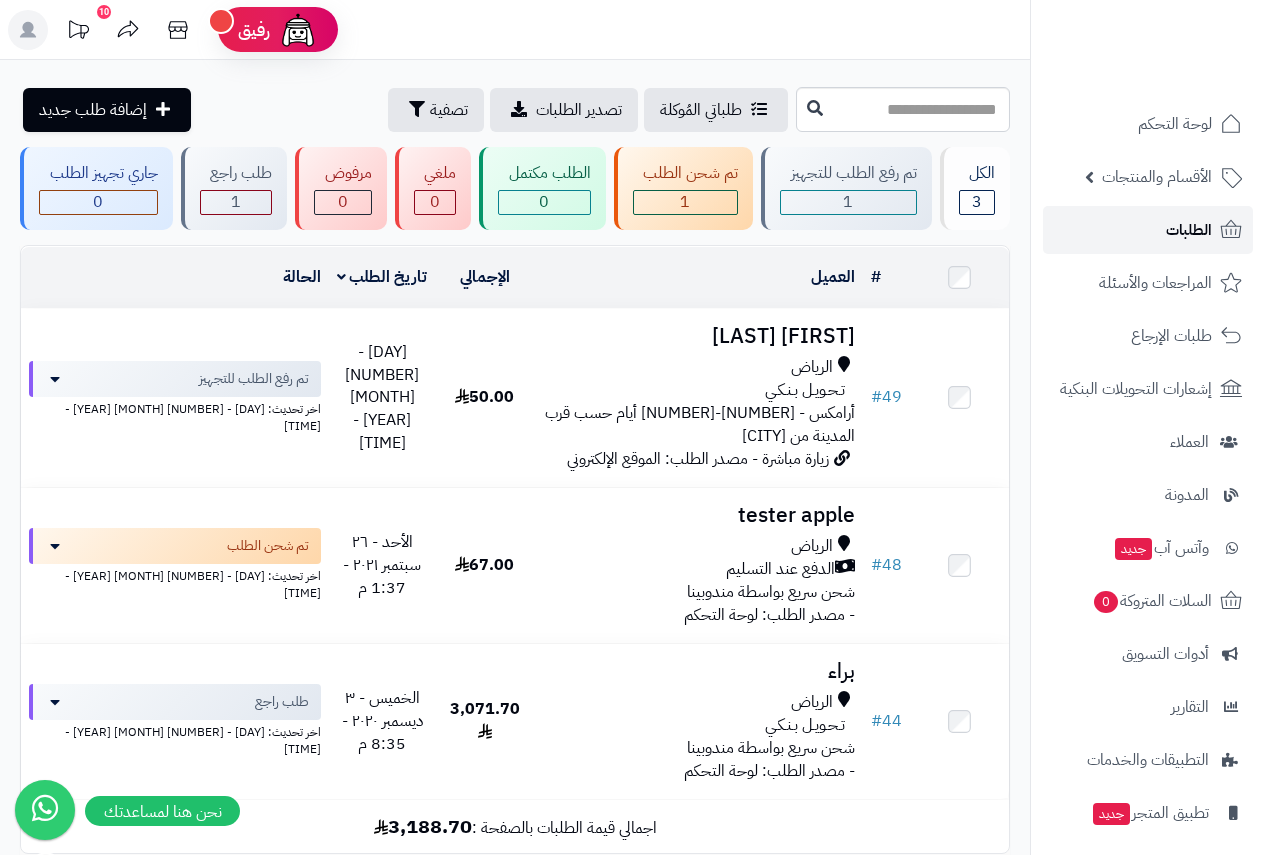 click on "الطلبات" at bounding box center [1189, 230] 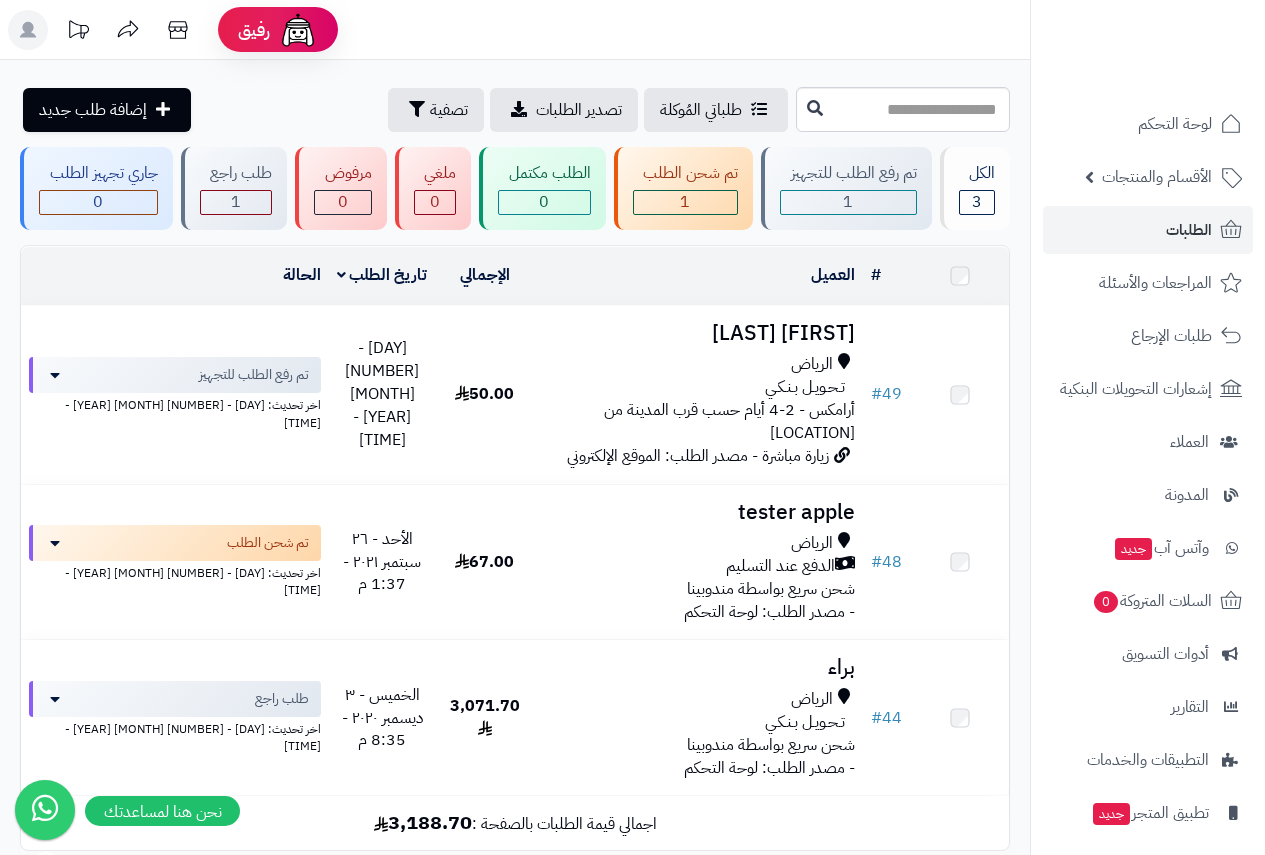 scroll, scrollTop: 0, scrollLeft: 0, axis: both 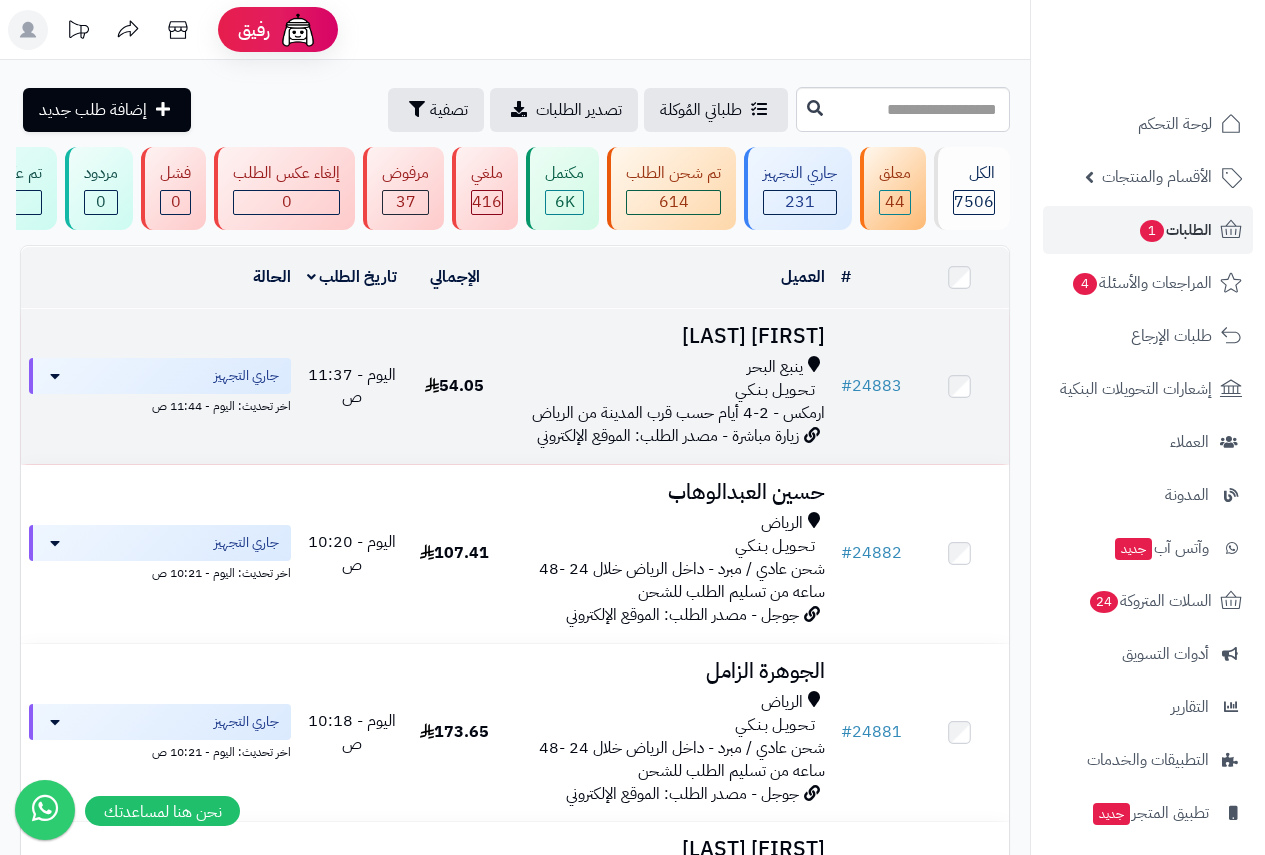 click on "[FIRST][LAST]" at bounding box center (668, 336) 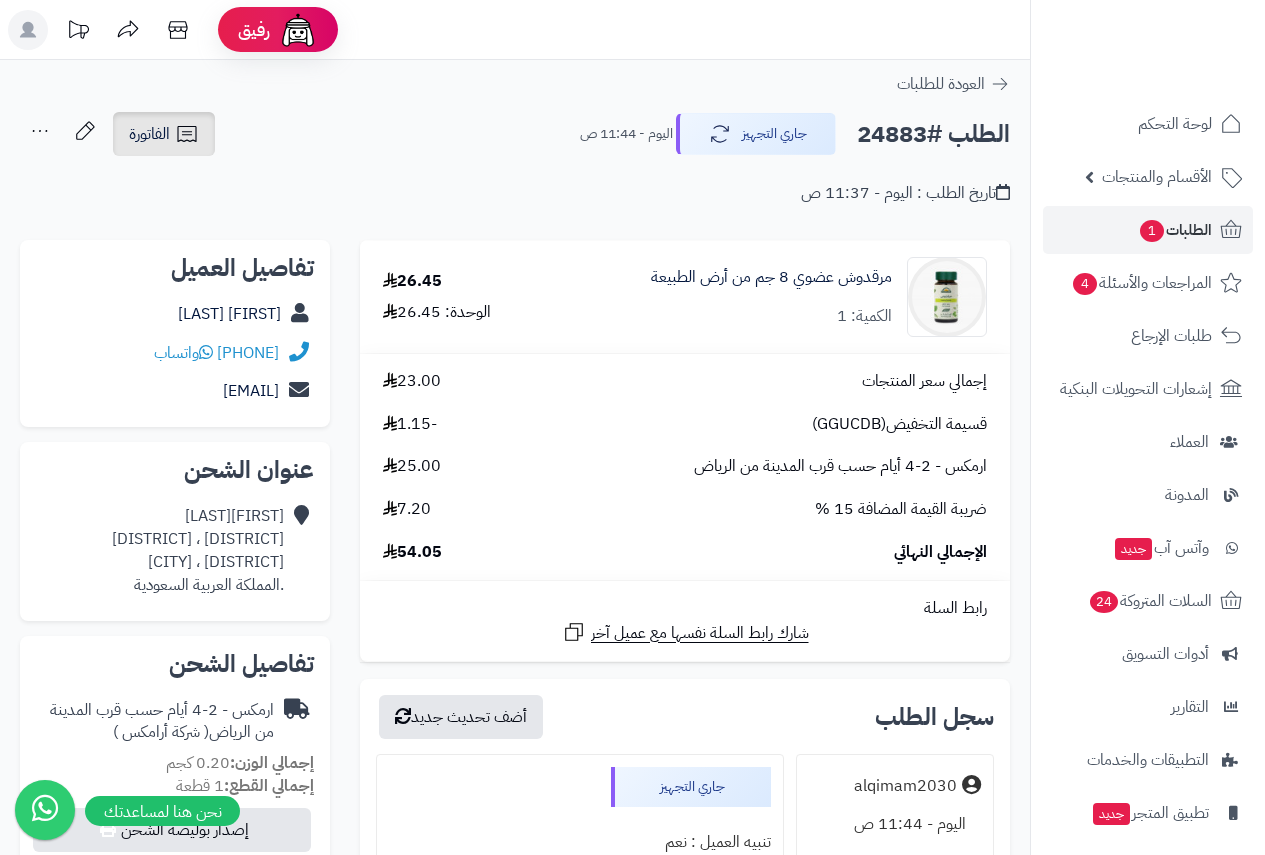 scroll, scrollTop: 0, scrollLeft: 0, axis: both 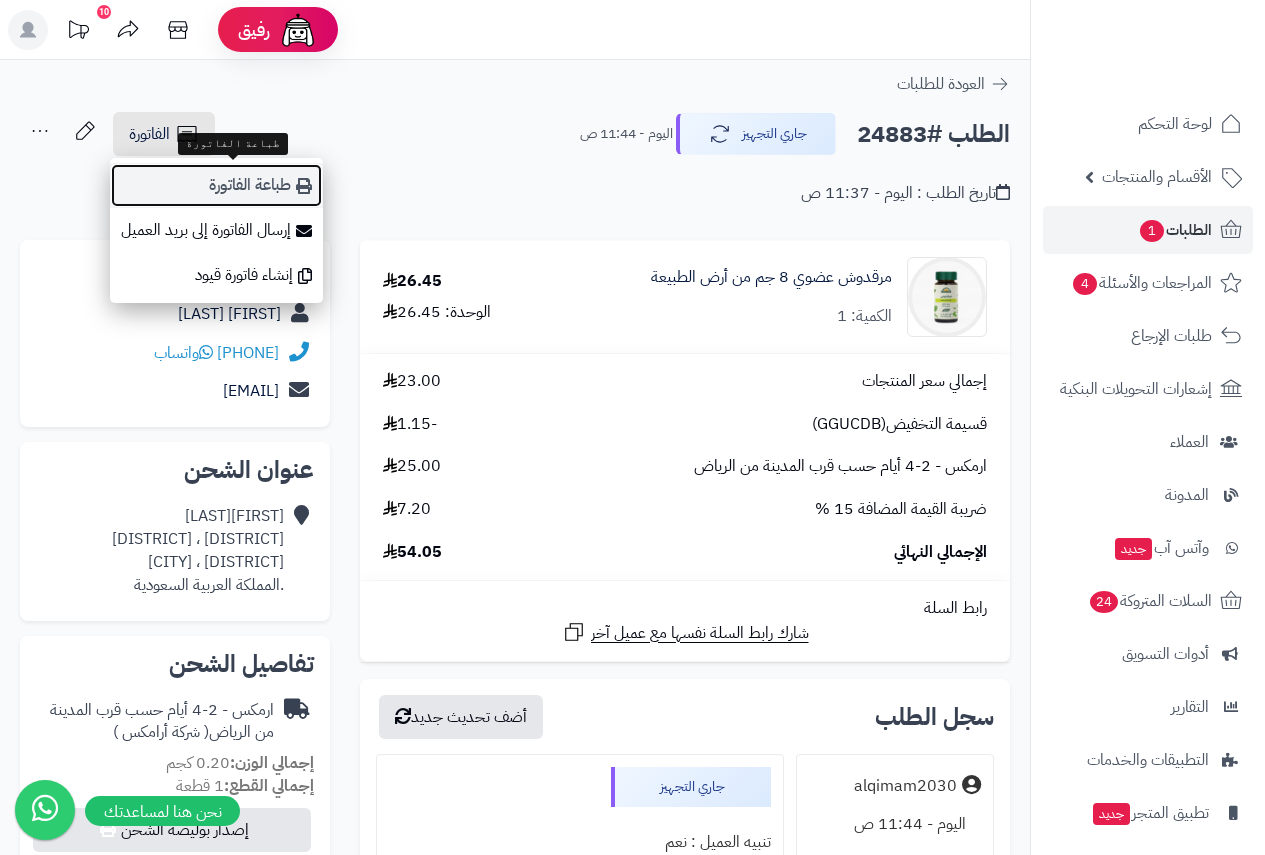 click on "طباعة الفاتورة" at bounding box center (216, 185) 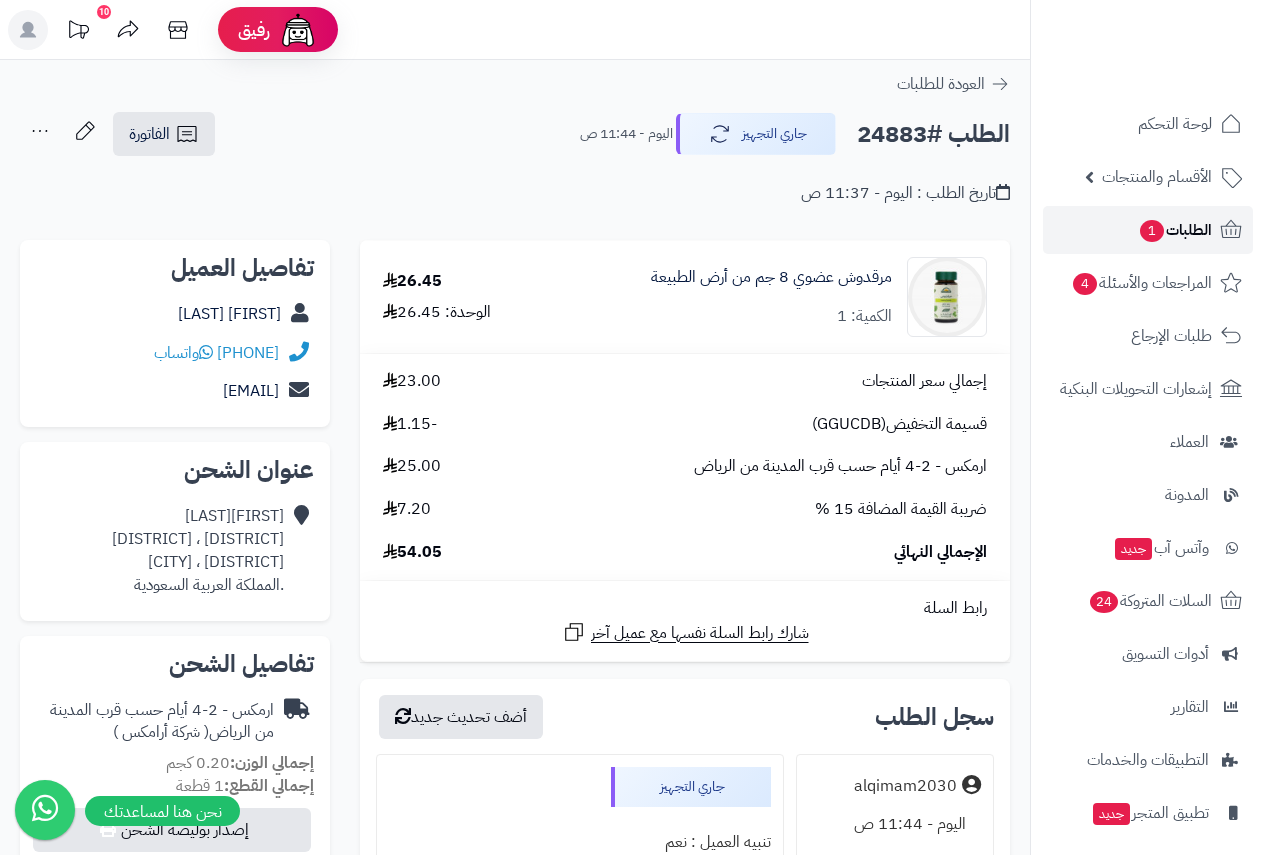 click on "الطلبات  1" at bounding box center [1175, 230] 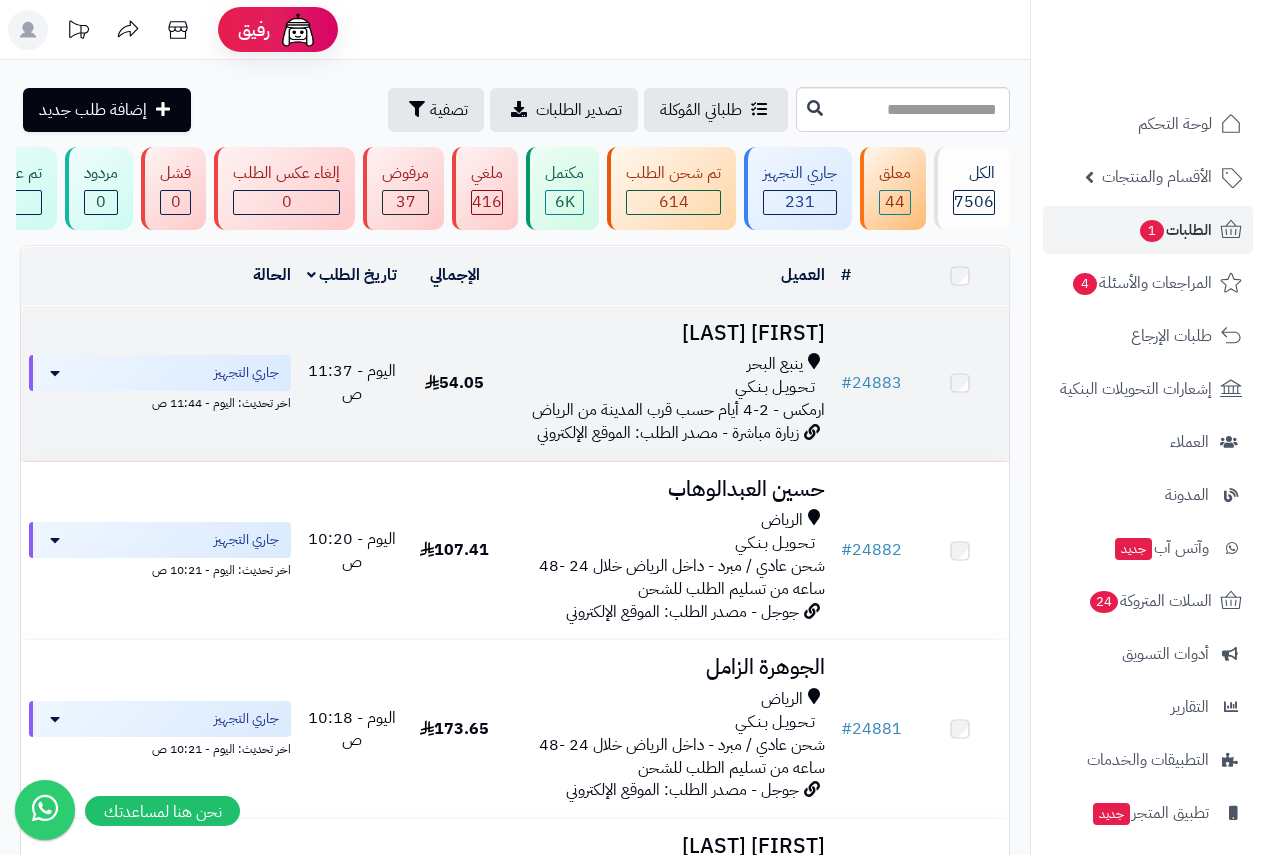 scroll, scrollTop: 0, scrollLeft: 0, axis: both 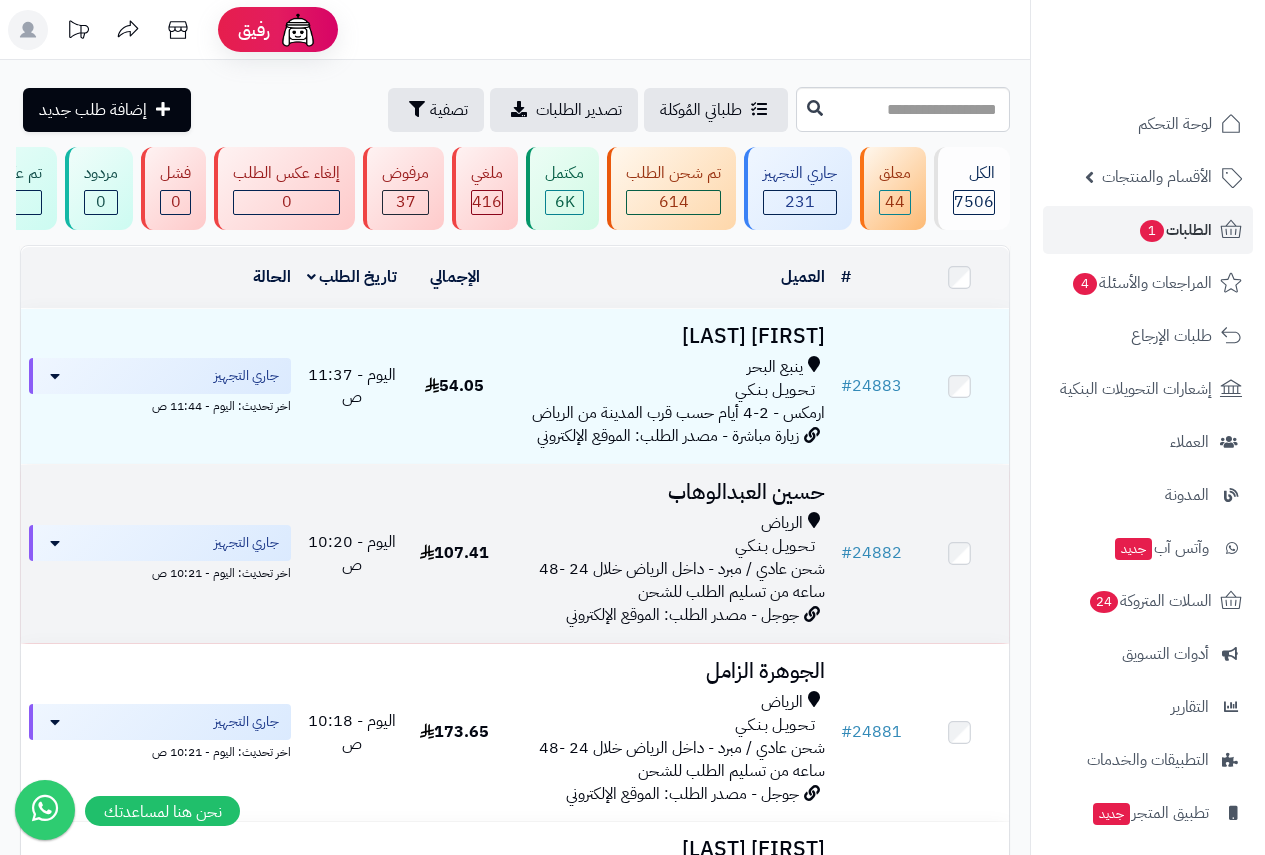 click on "حسين العبدالوهاب" at bounding box center (668, 492) 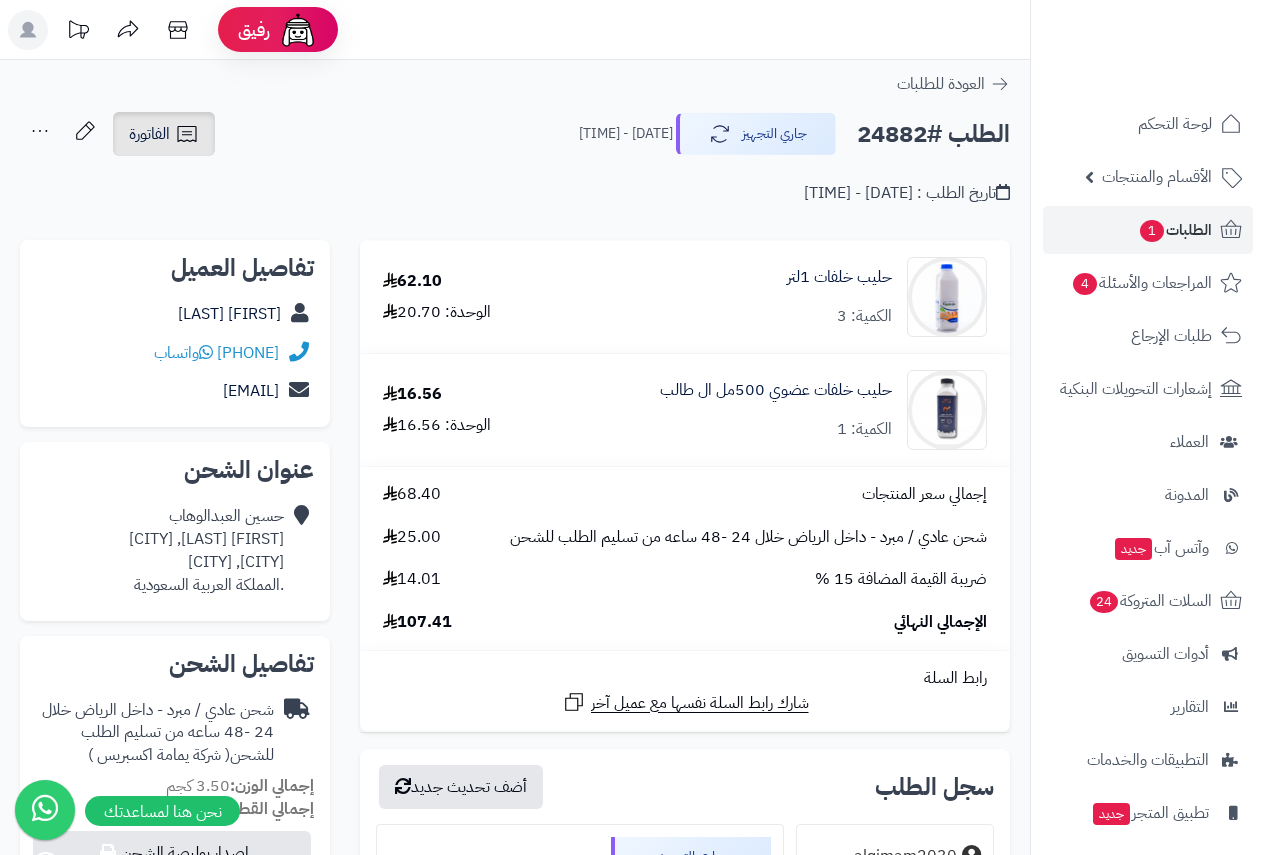 scroll, scrollTop: 0, scrollLeft: 0, axis: both 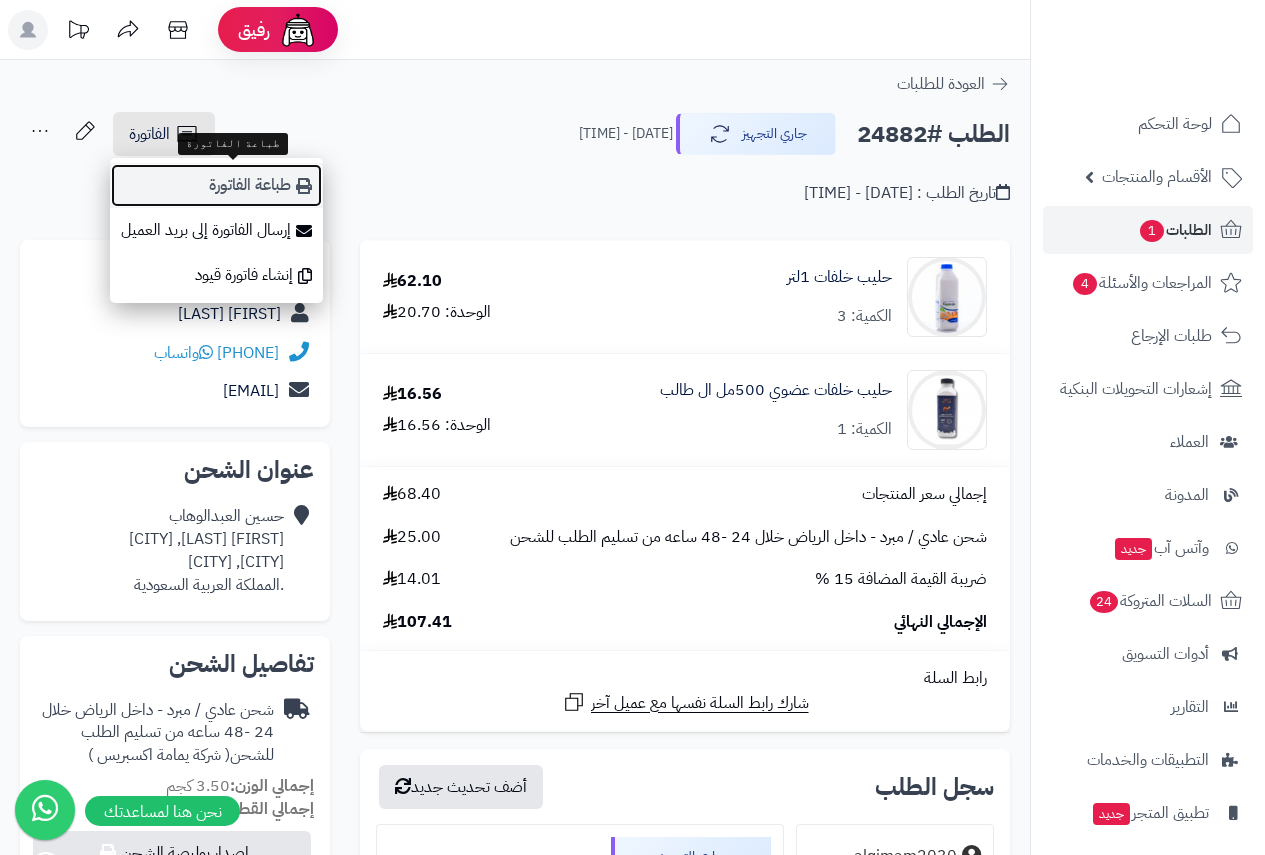 click on "طباعة الفاتورة" at bounding box center [216, 185] 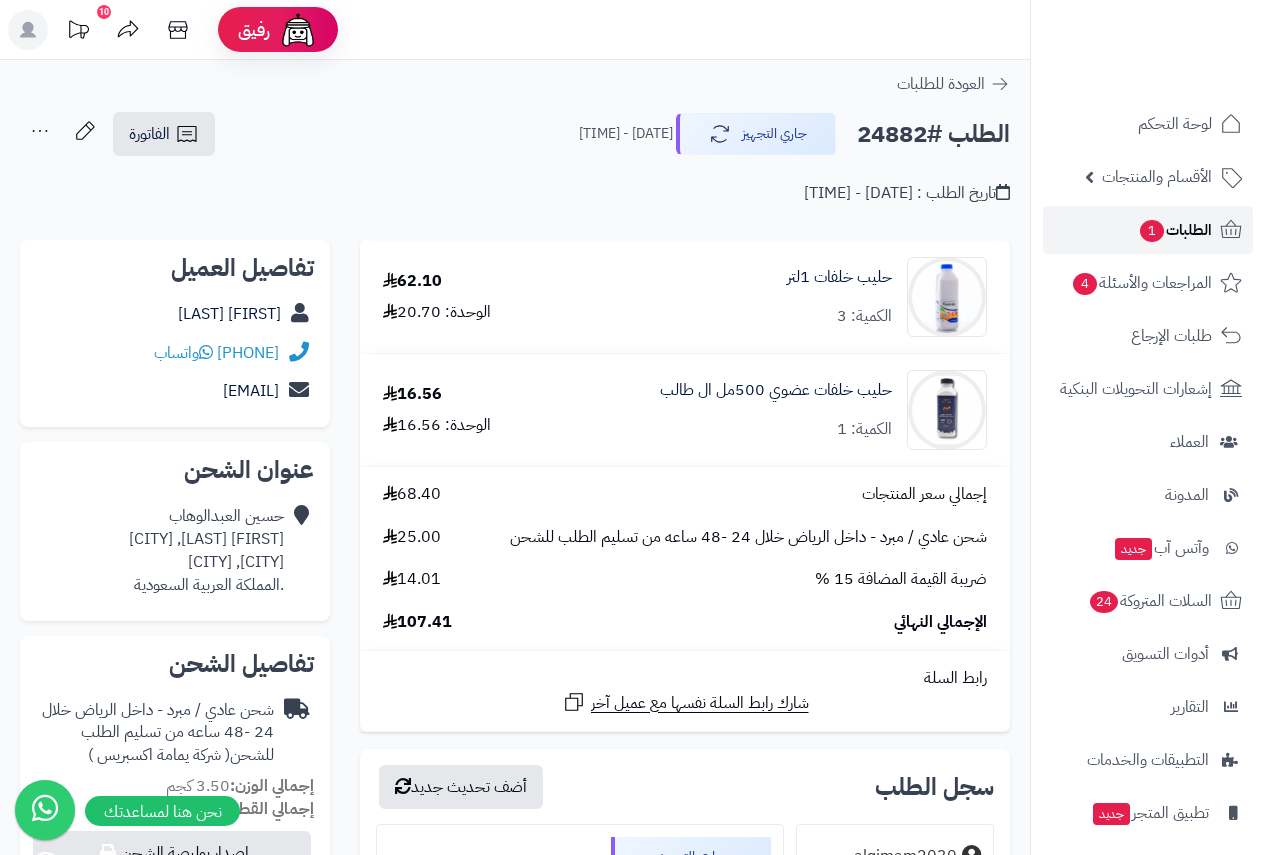 click on "الطلبات  1" at bounding box center [1175, 230] 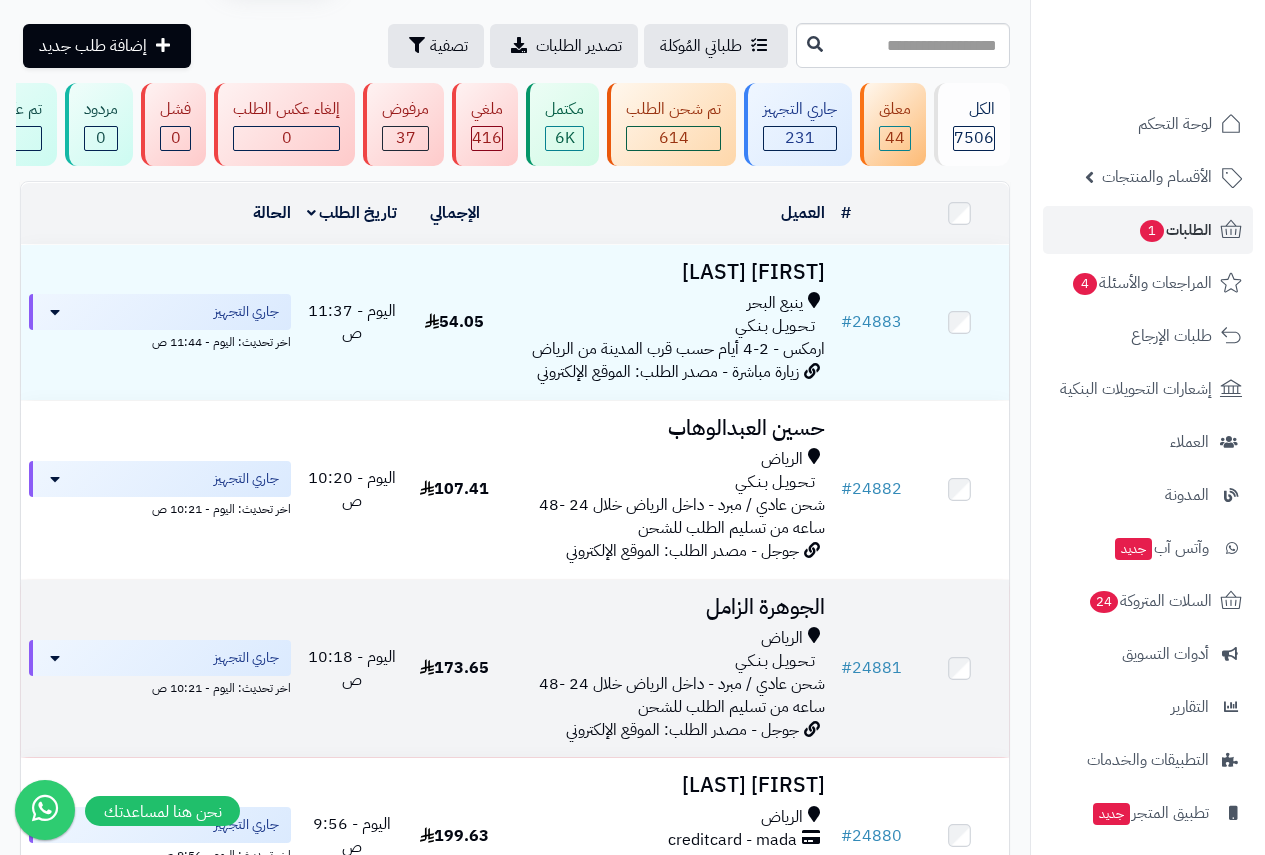 scroll, scrollTop: 100, scrollLeft: 0, axis: vertical 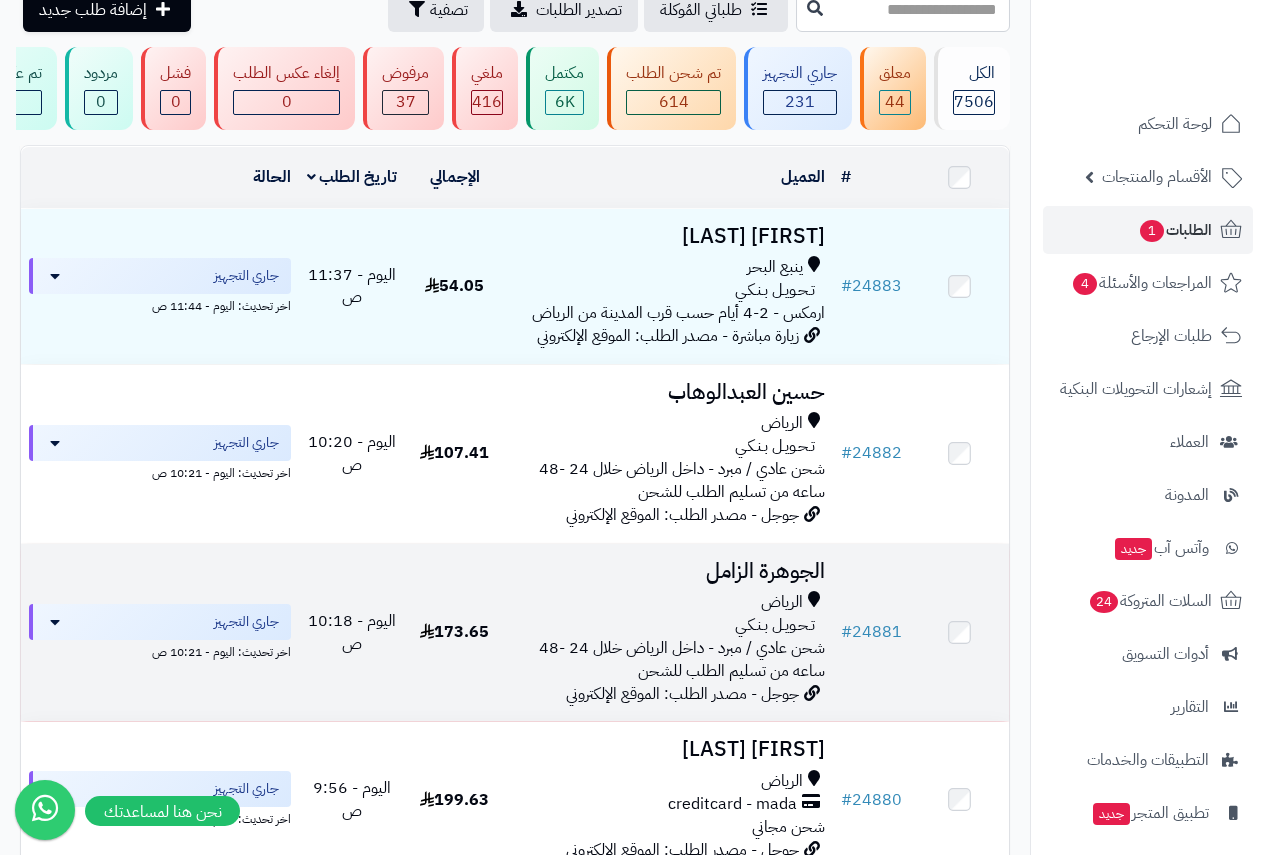 click on "الجوهرة  الزامل" at bounding box center [668, 571] 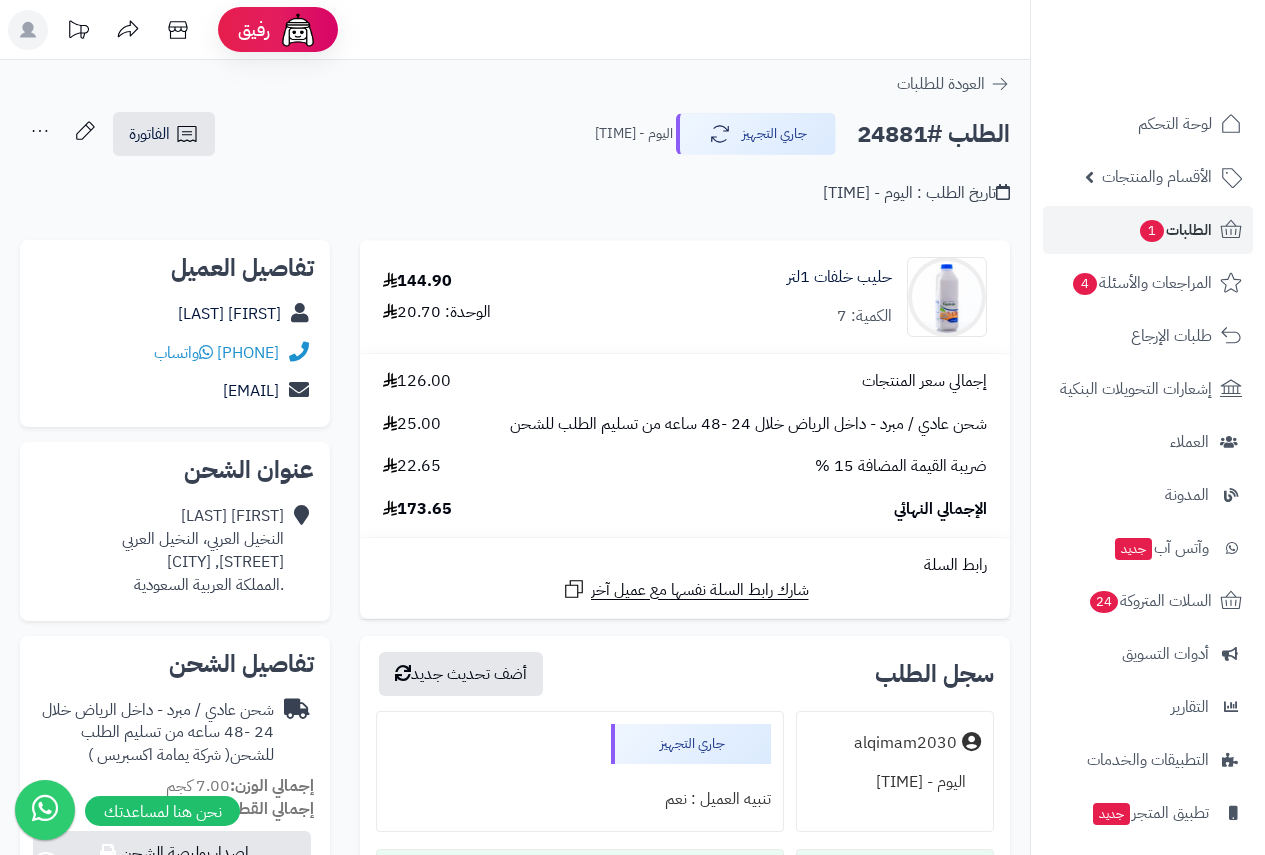 scroll, scrollTop: 0, scrollLeft: 0, axis: both 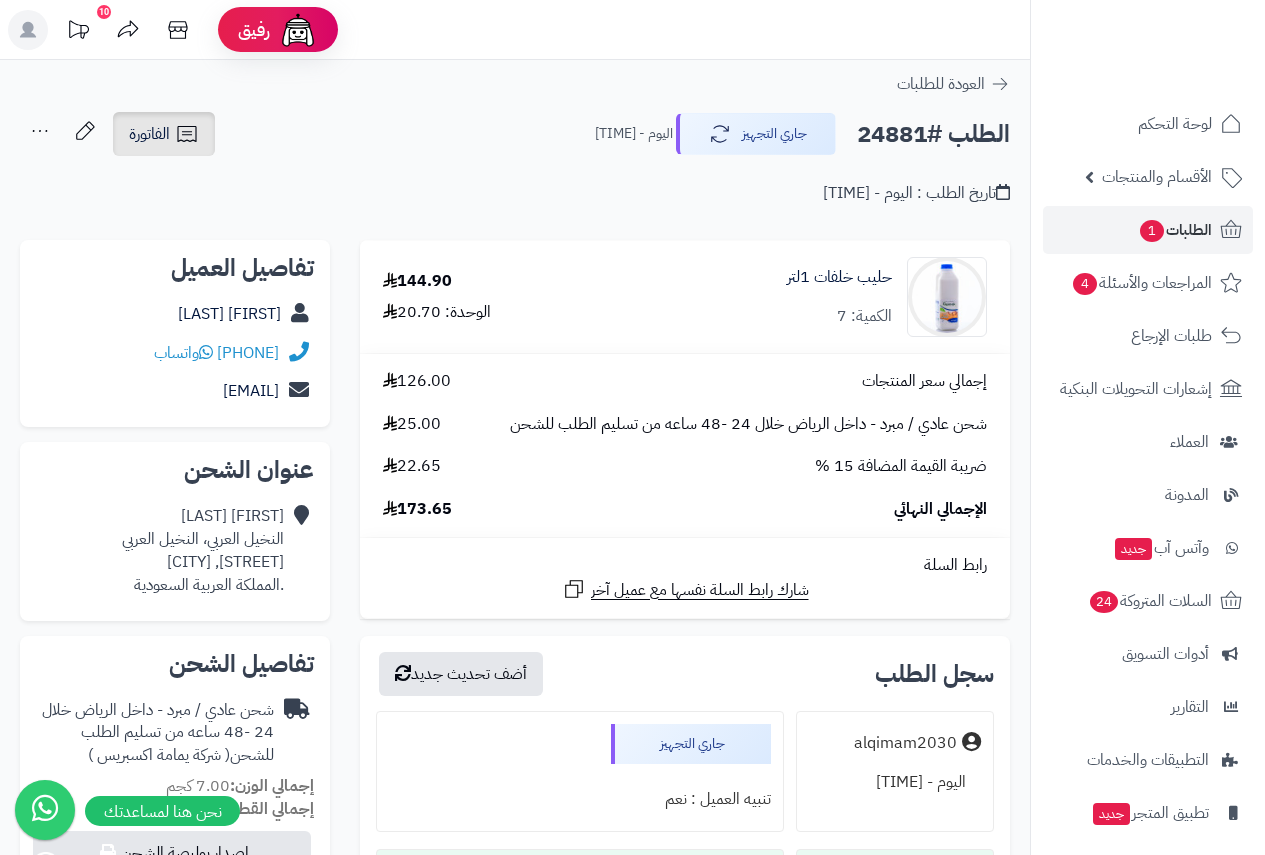 click 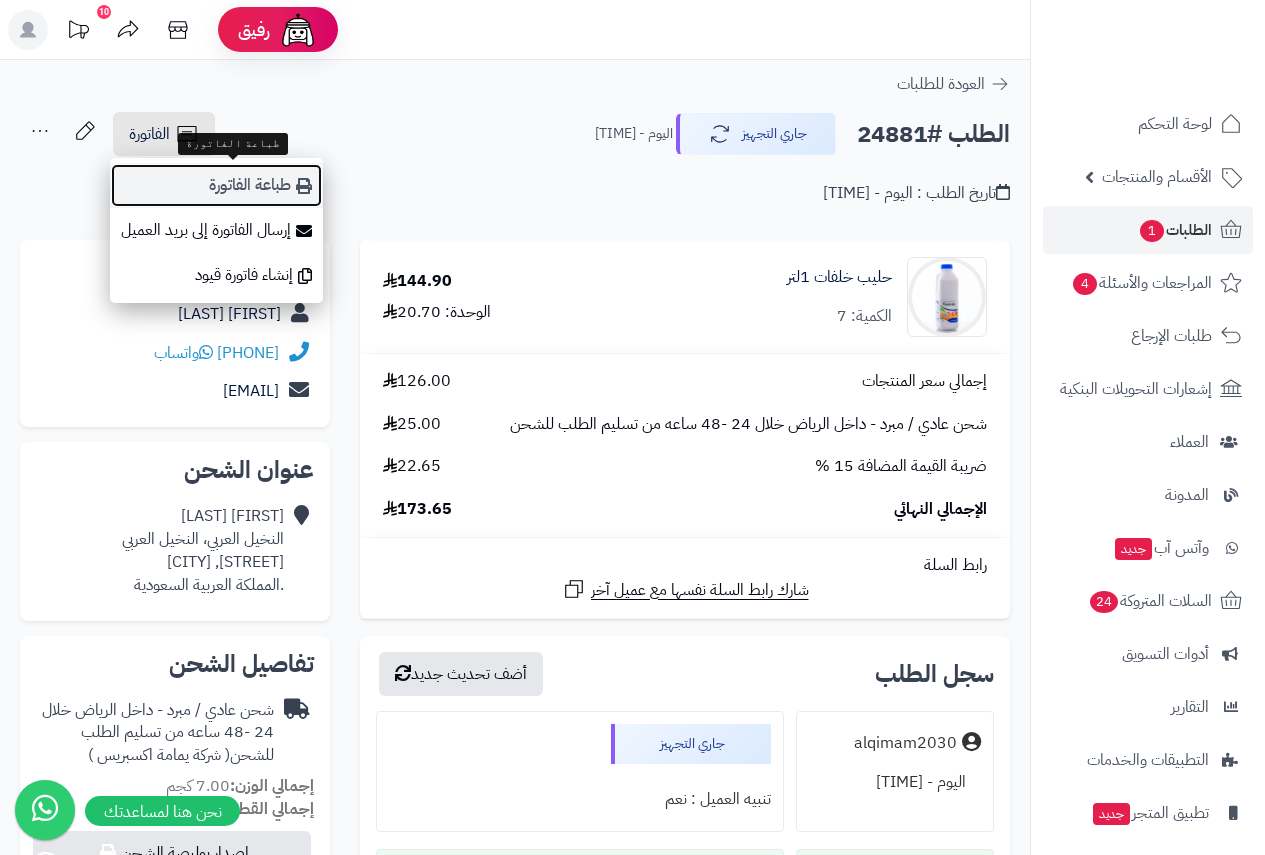 click on "طباعة الفاتورة" at bounding box center (216, 185) 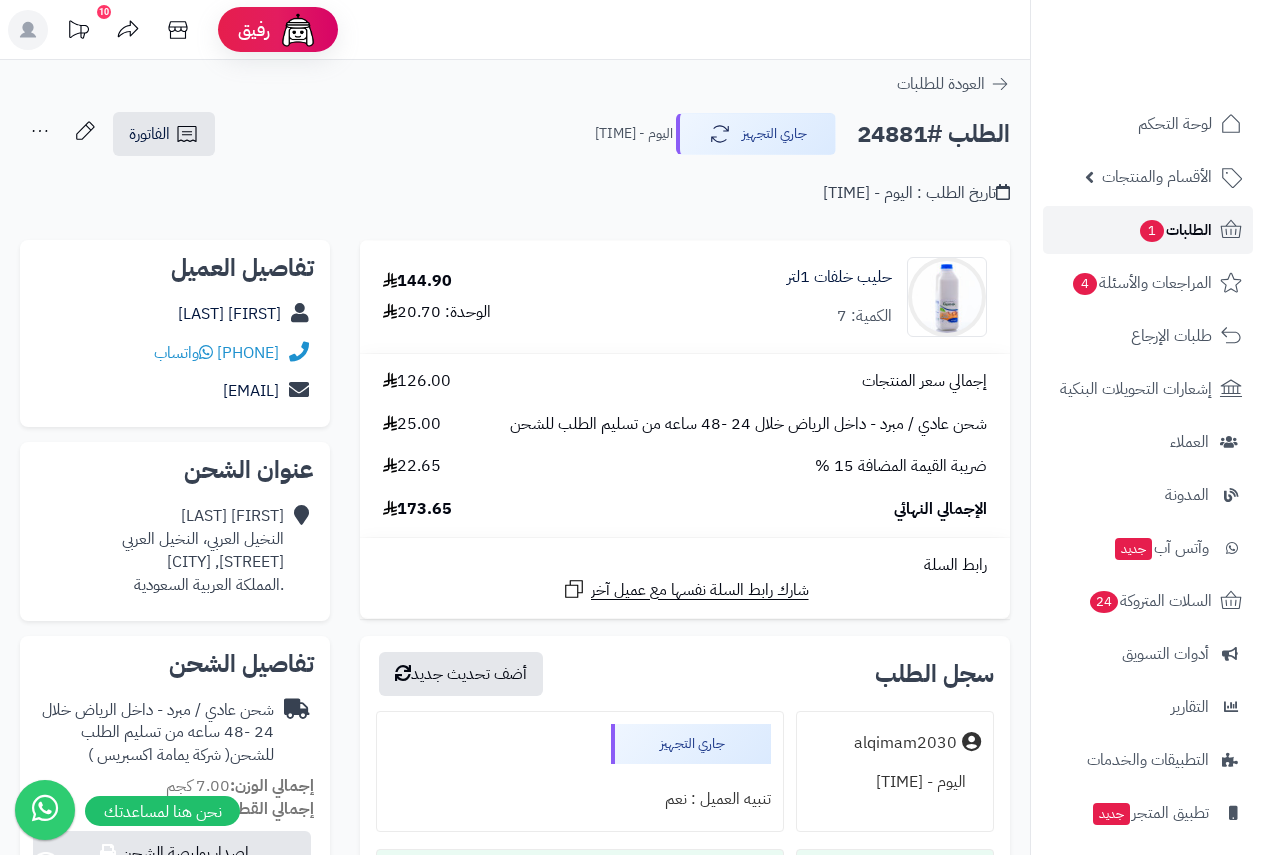 click on "الطلبات  1" at bounding box center (1175, 230) 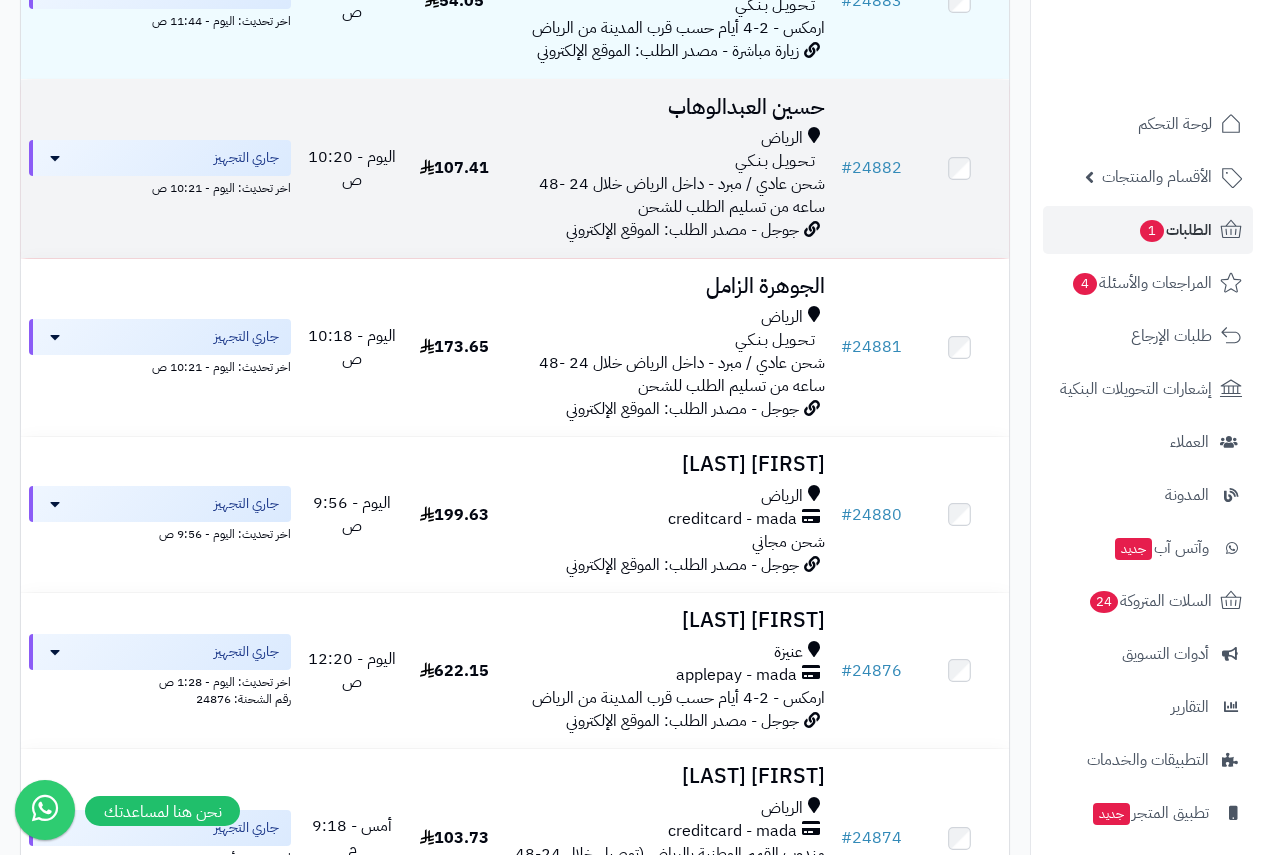 scroll, scrollTop: 400, scrollLeft: 0, axis: vertical 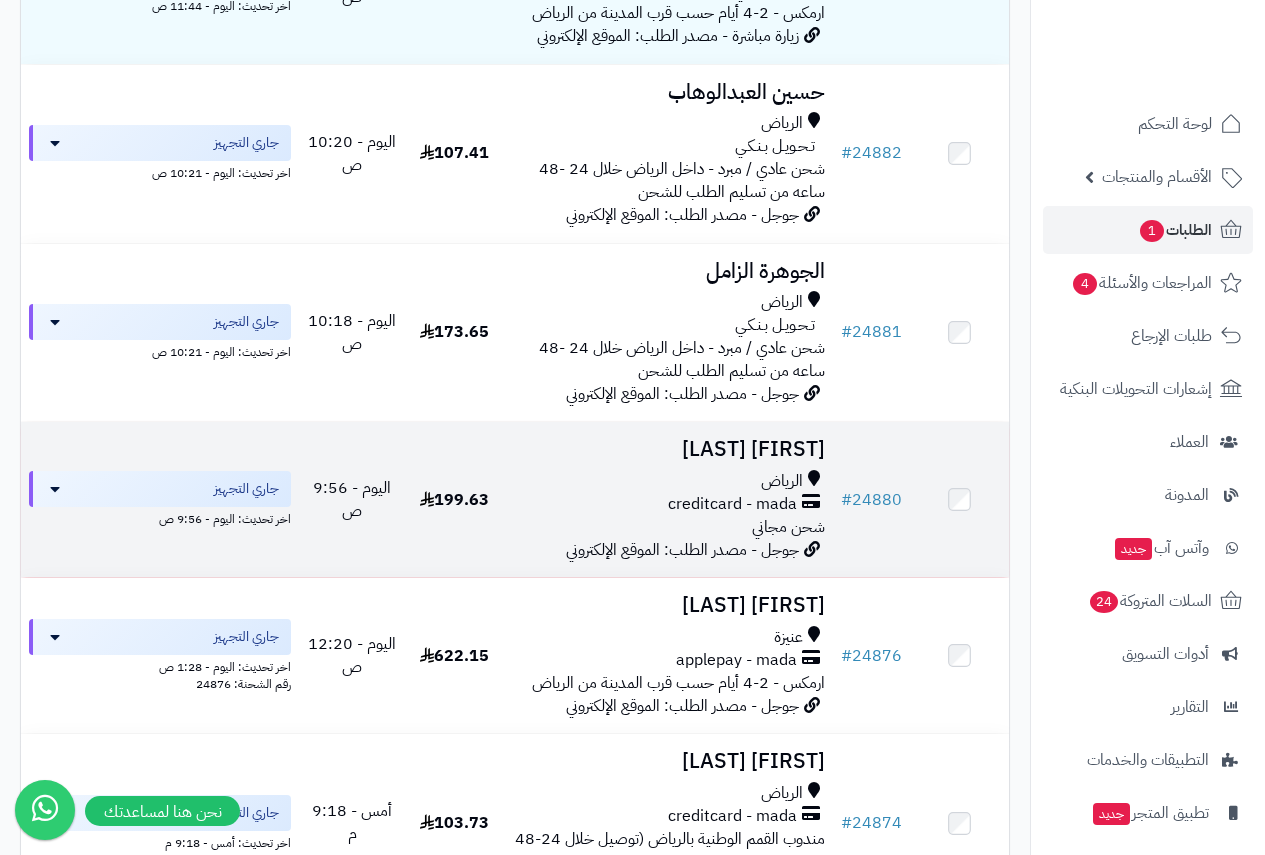 click on "[FIRST] [LAST]" at bounding box center [668, 449] 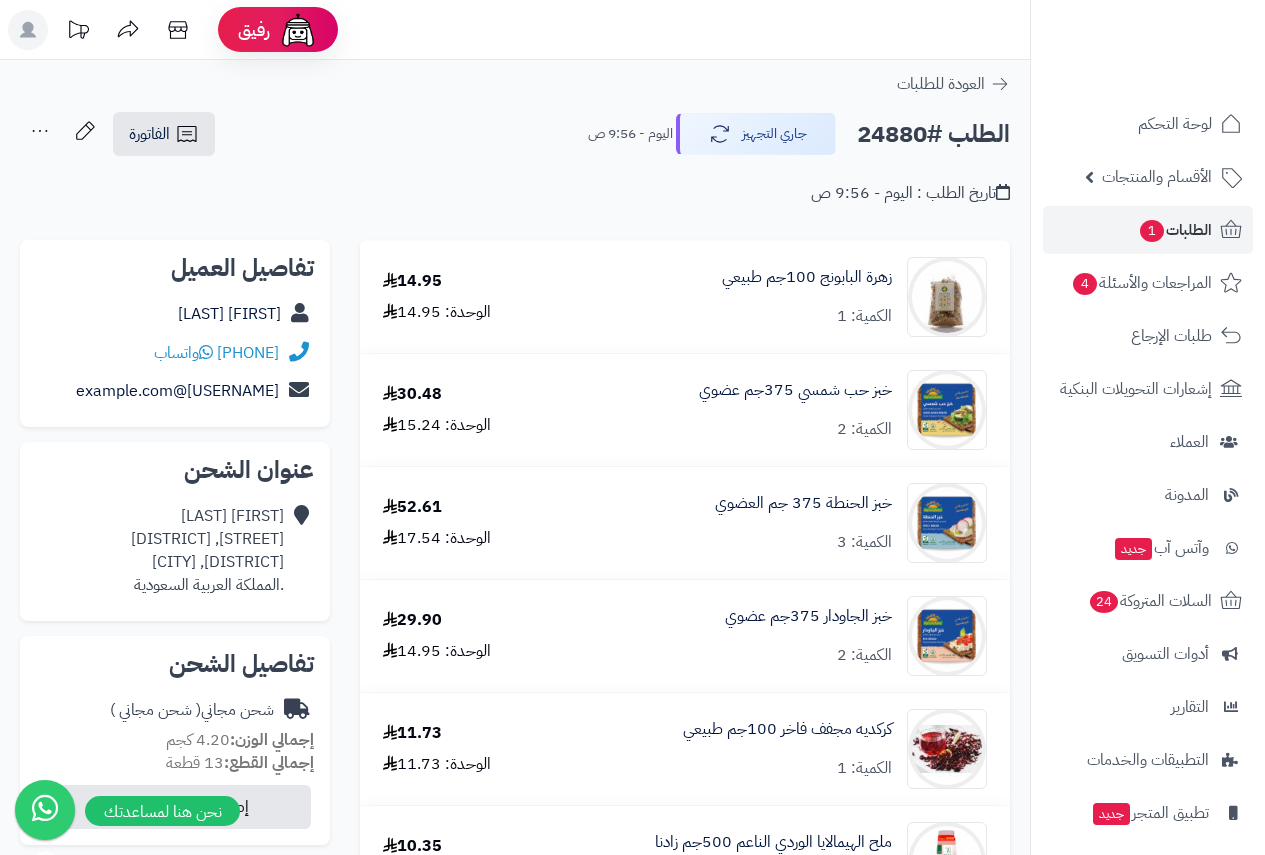 scroll, scrollTop: 0, scrollLeft: 0, axis: both 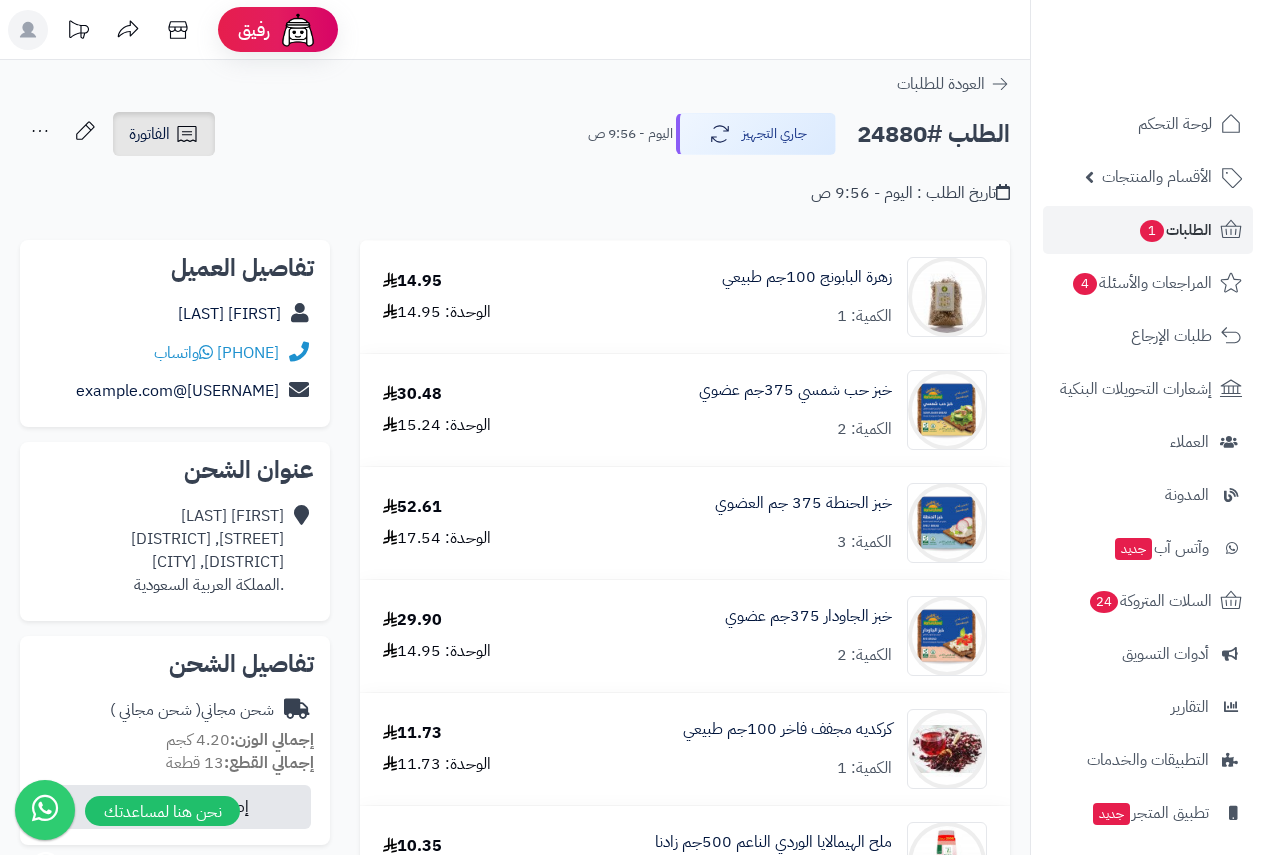 click 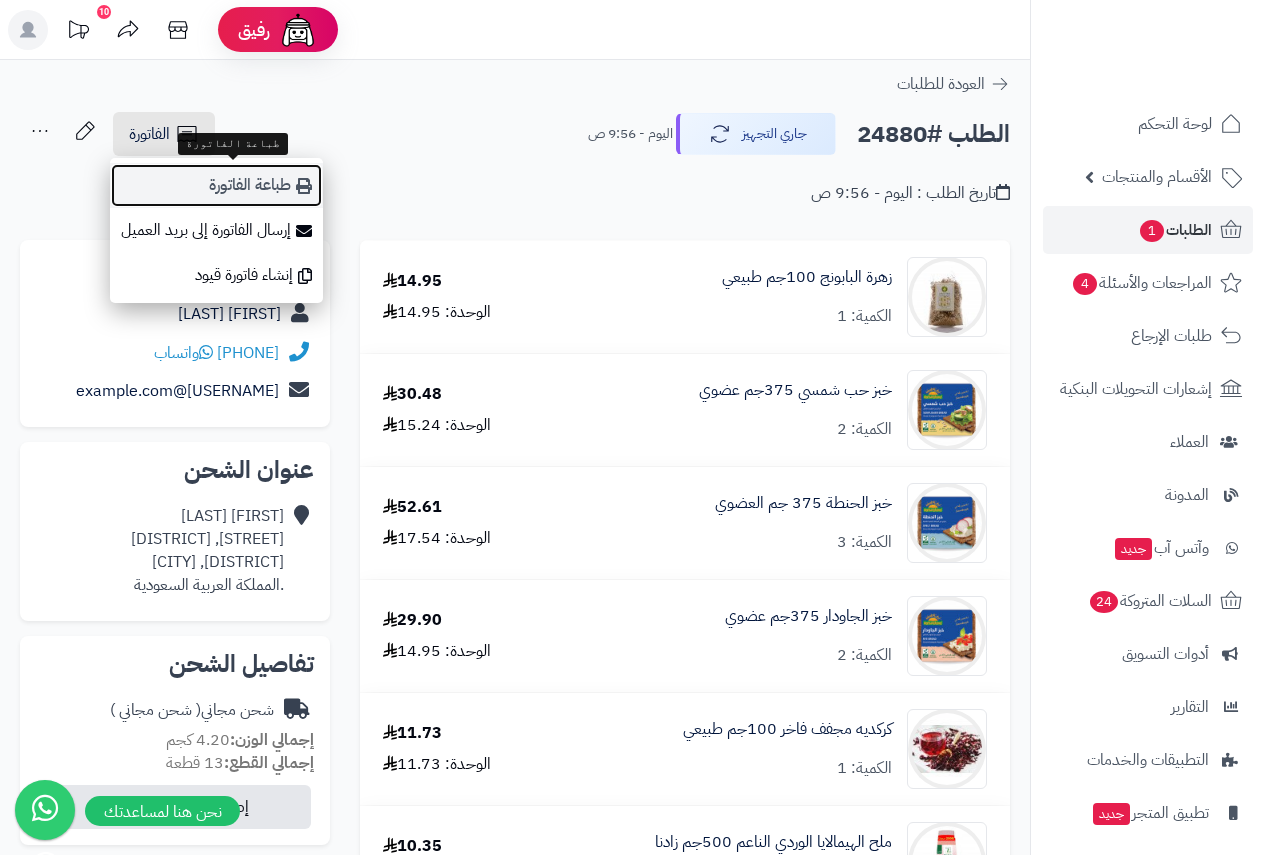 click on "طباعة الفاتورة" at bounding box center [216, 185] 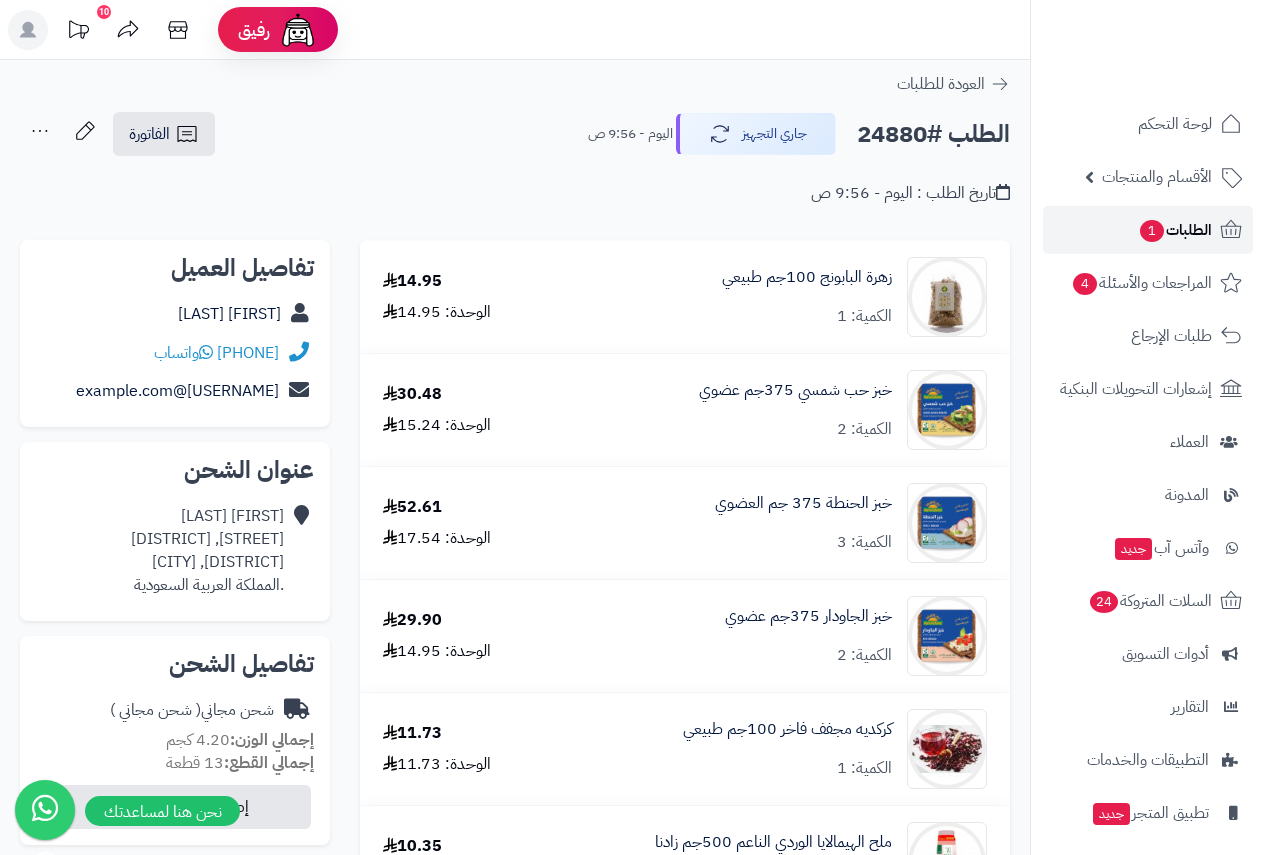click on "الطلبات  1" at bounding box center [1175, 230] 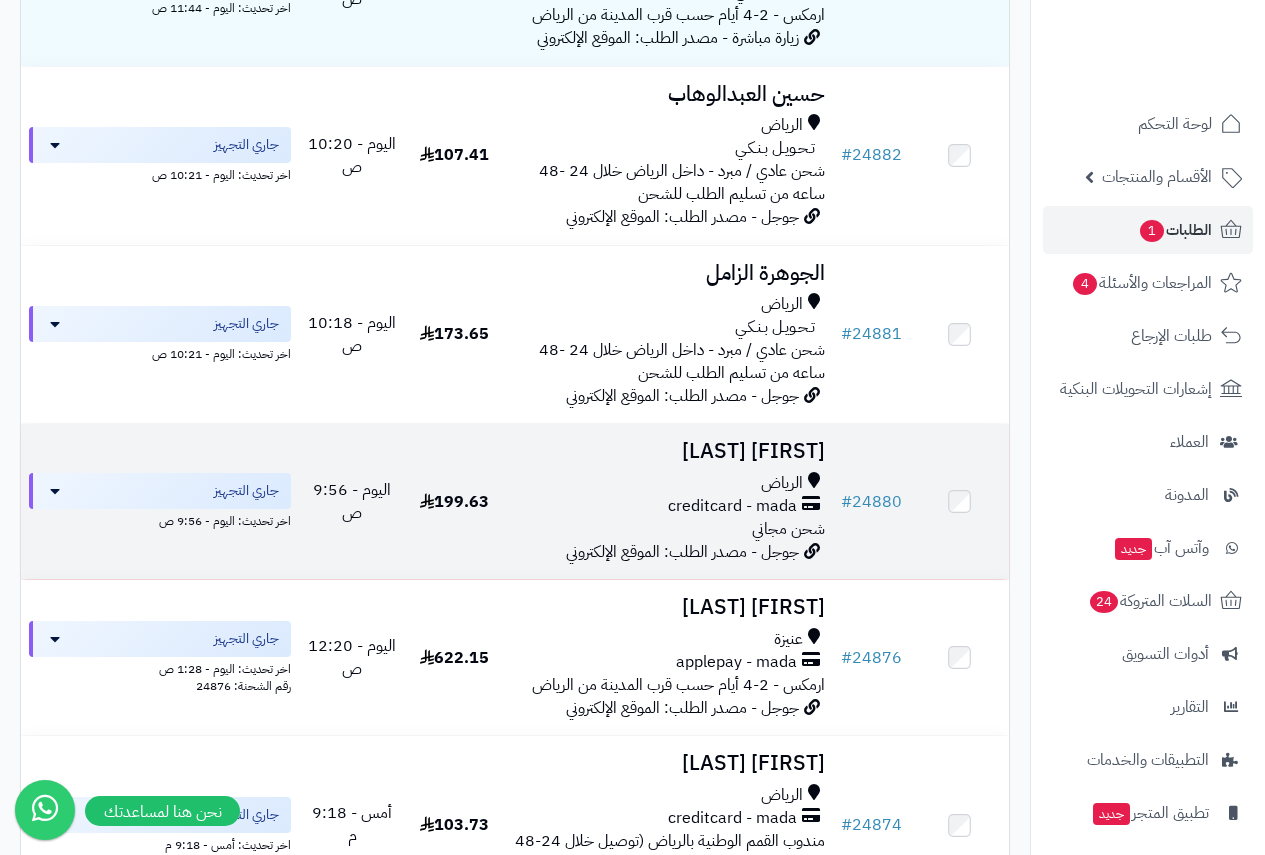 scroll, scrollTop: 200, scrollLeft: 0, axis: vertical 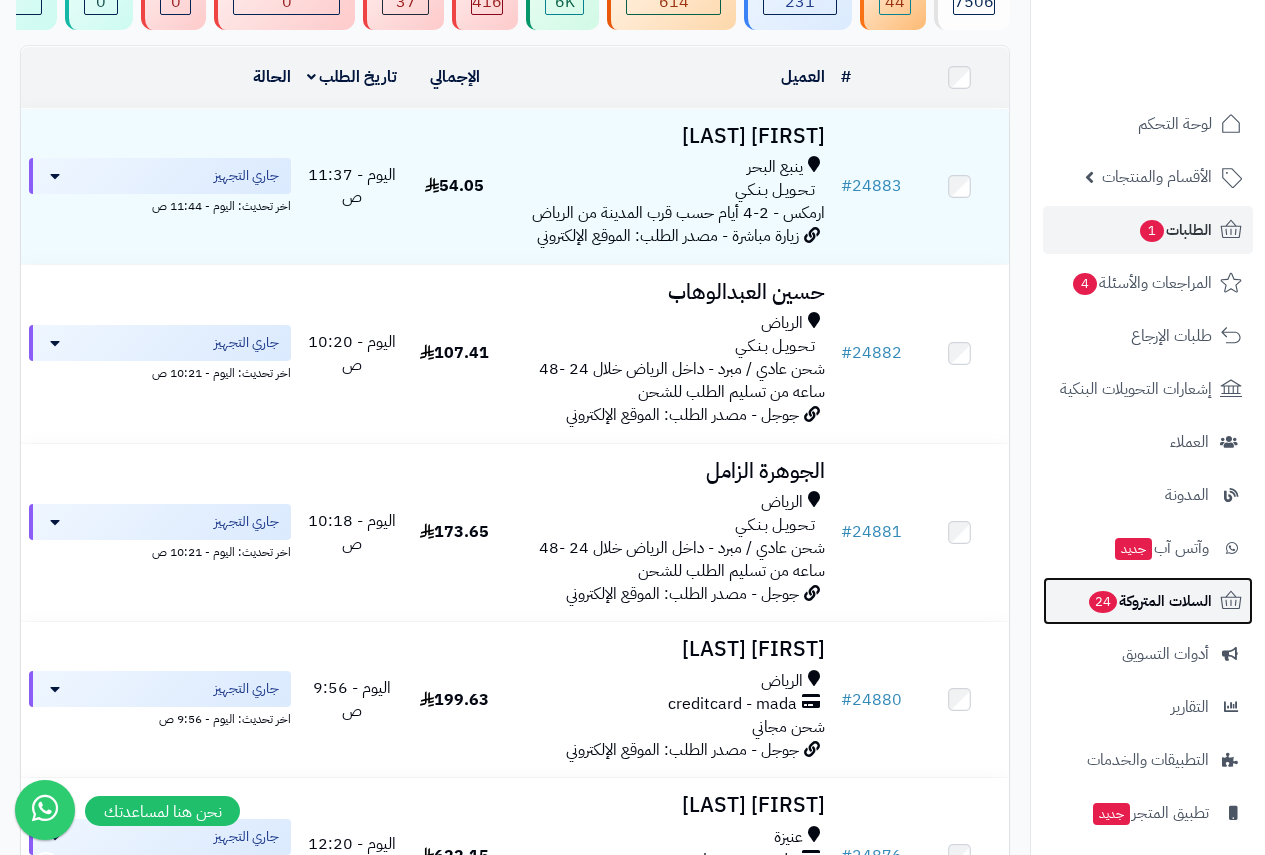 click on "السلات المتروكة  24" at bounding box center [1149, 601] 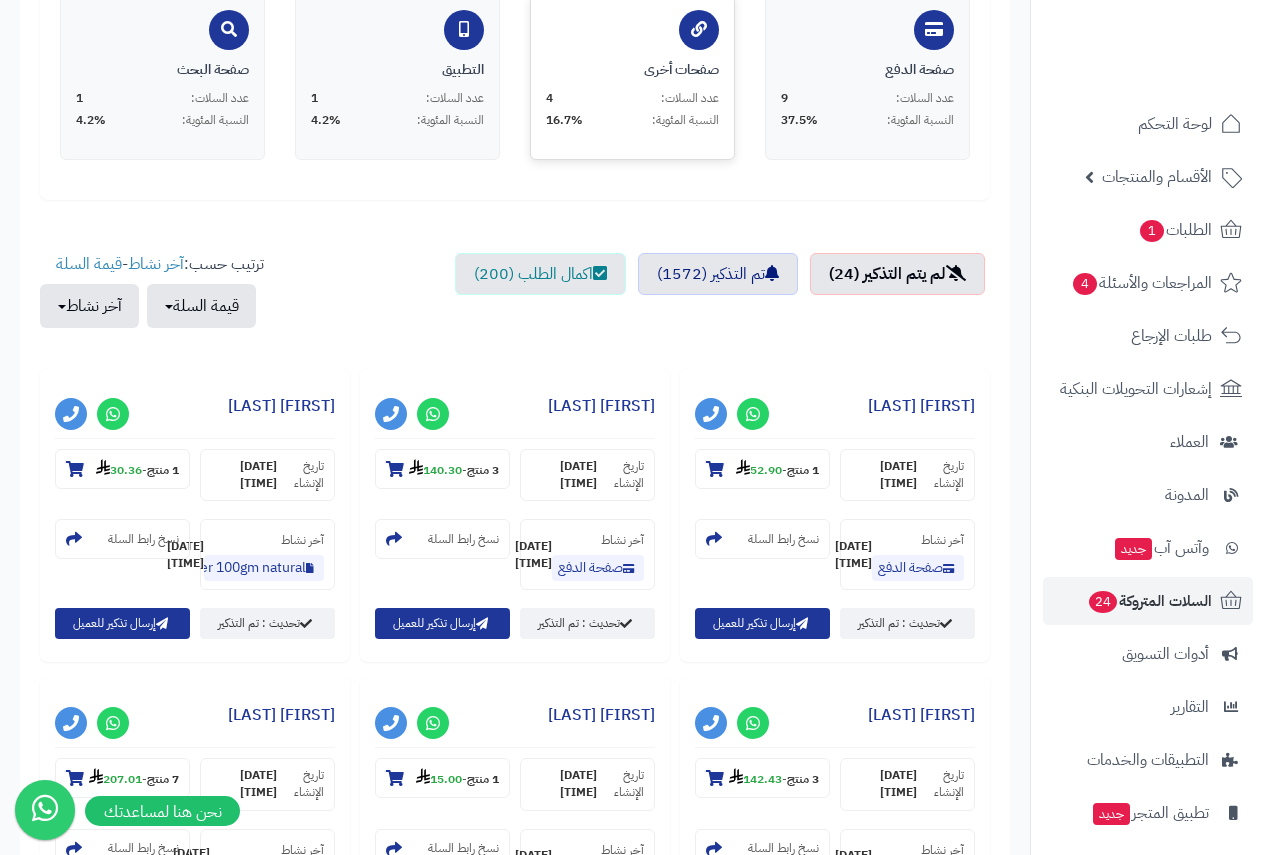 scroll, scrollTop: 500, scrollLeft: 0, axis: vertical 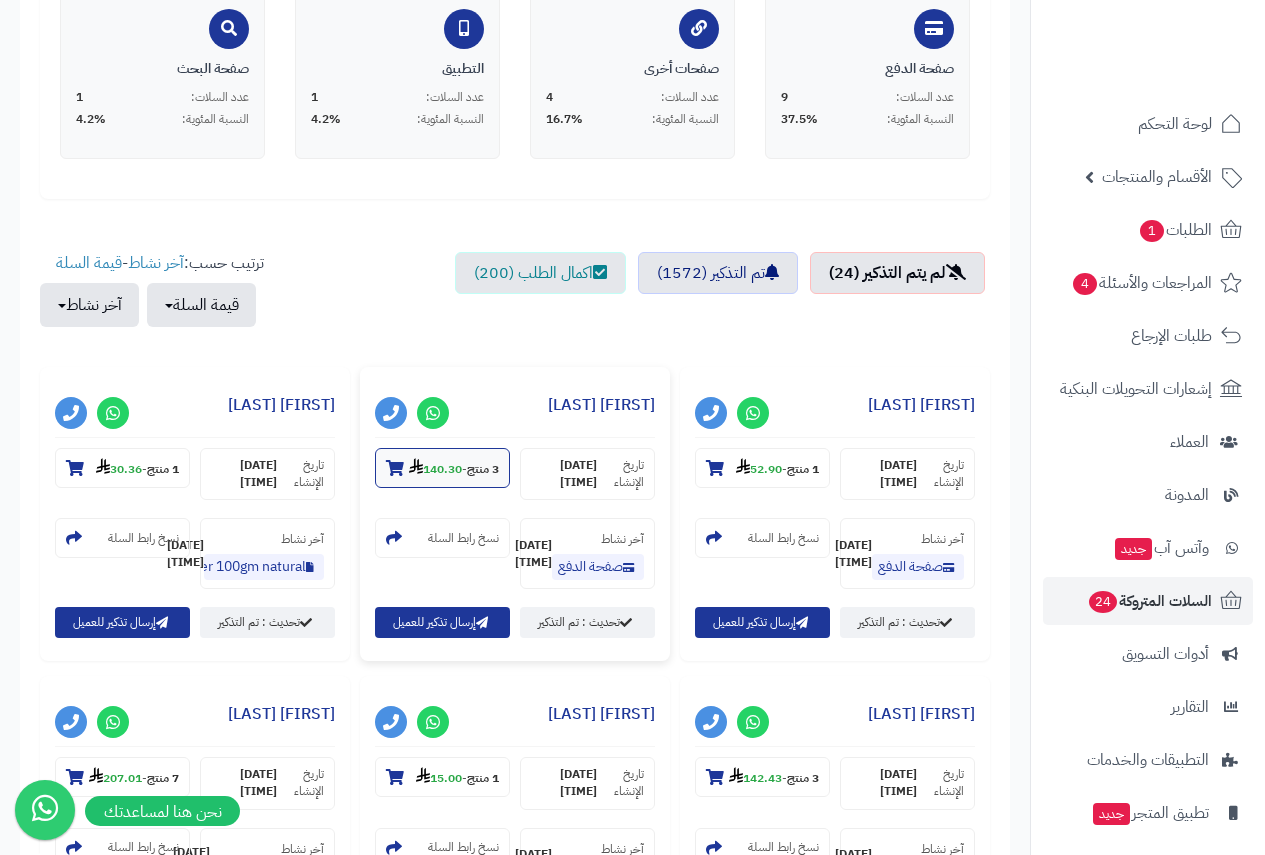 click on "3 منتج
-
140.30" at bounding box center (442, 468) 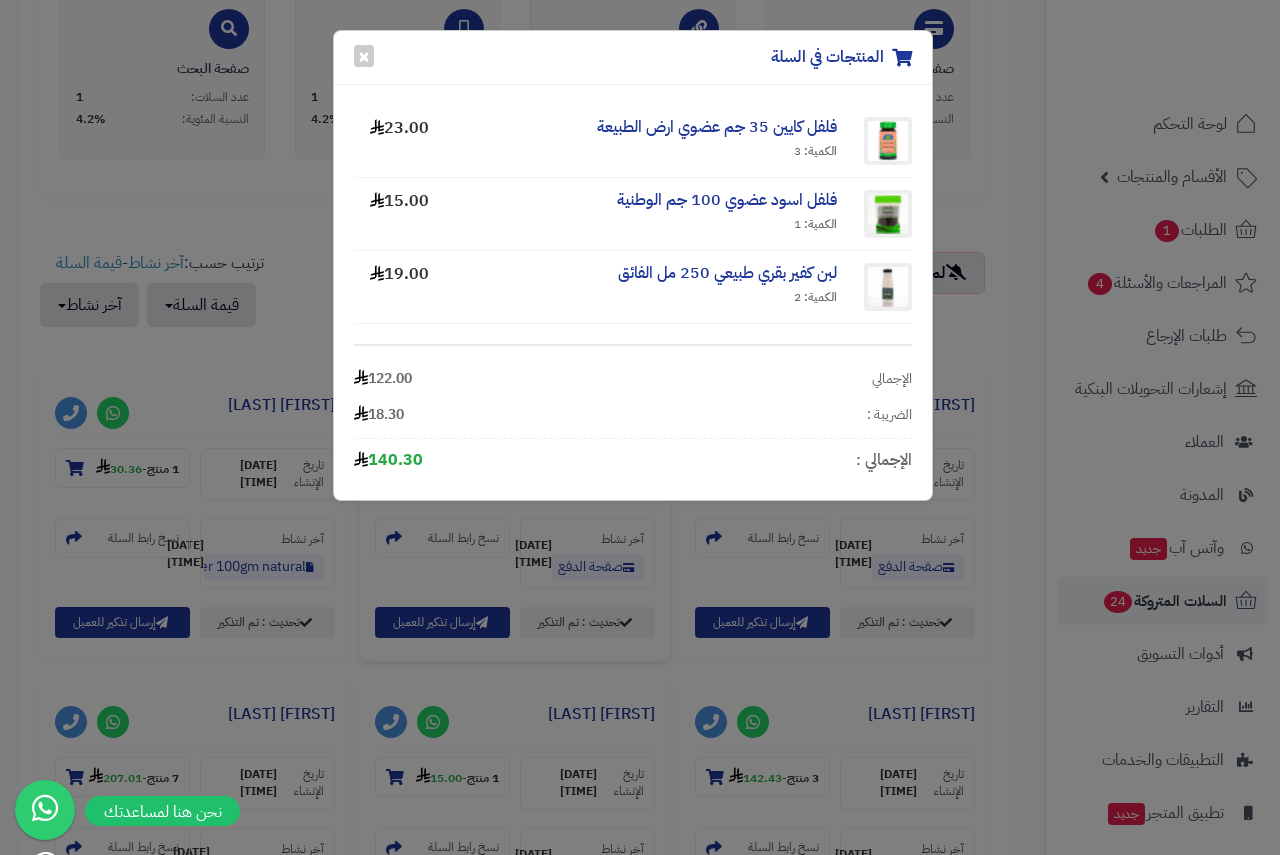 click on "140.30" at bounding box center [388, 460] 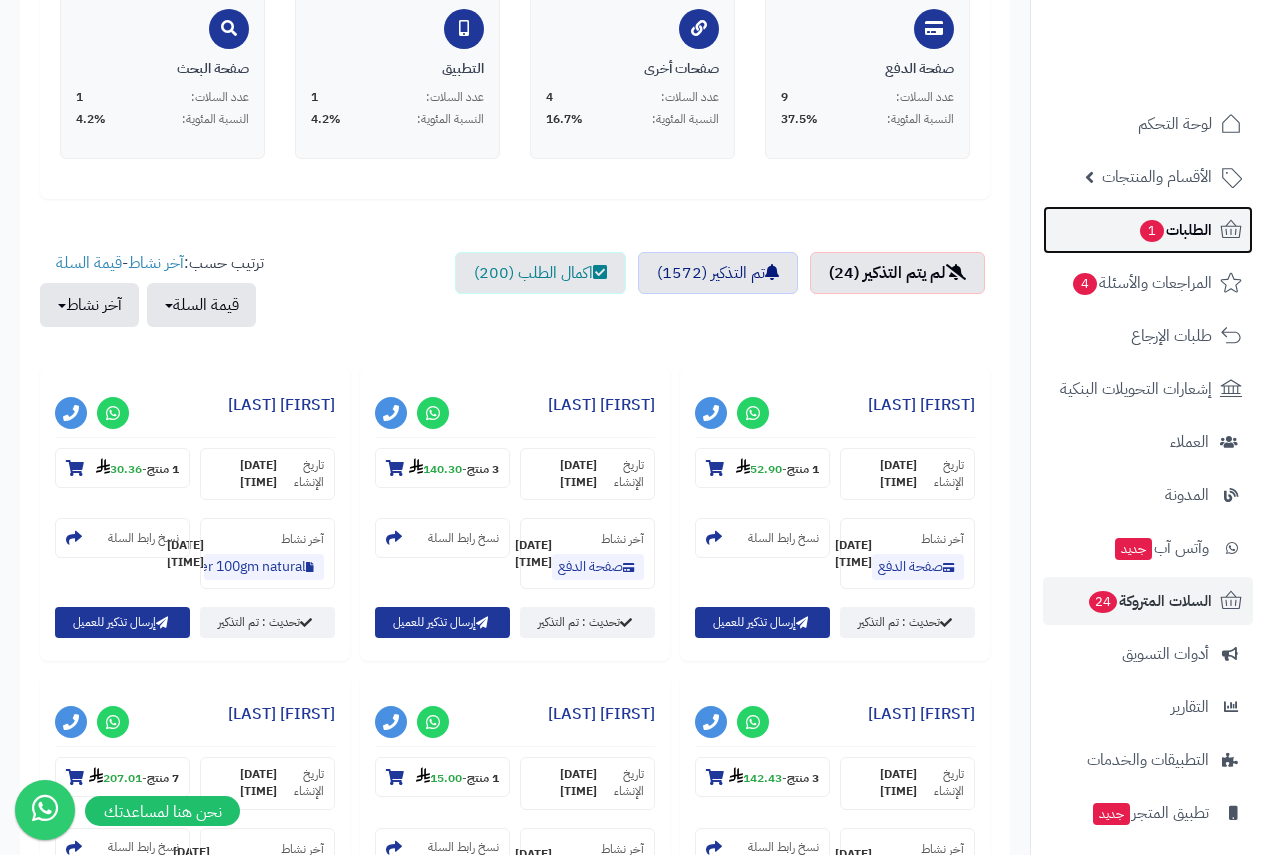 click on "1" at bounding box center (1152, 230) 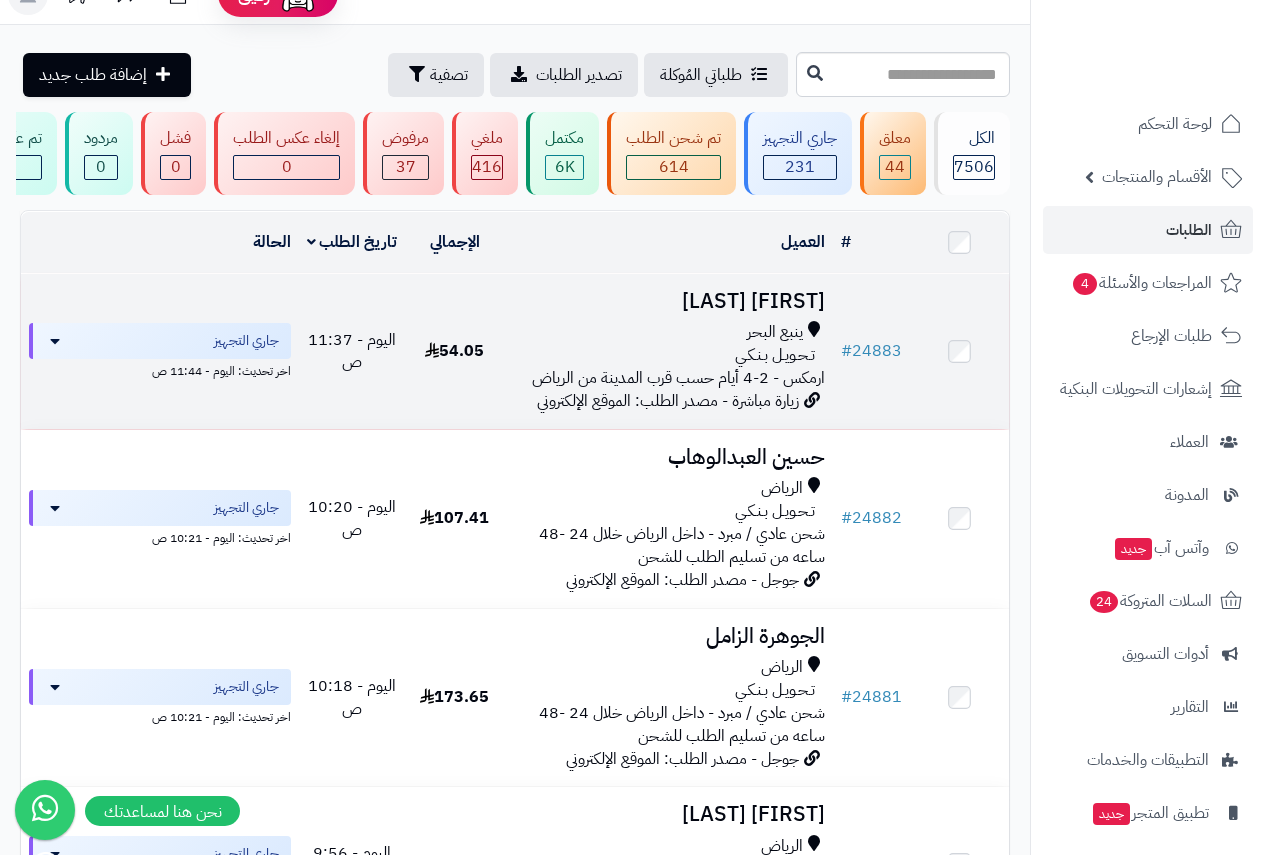 scroll, scrollTop: 0, scrollLeft: 0, axis: both 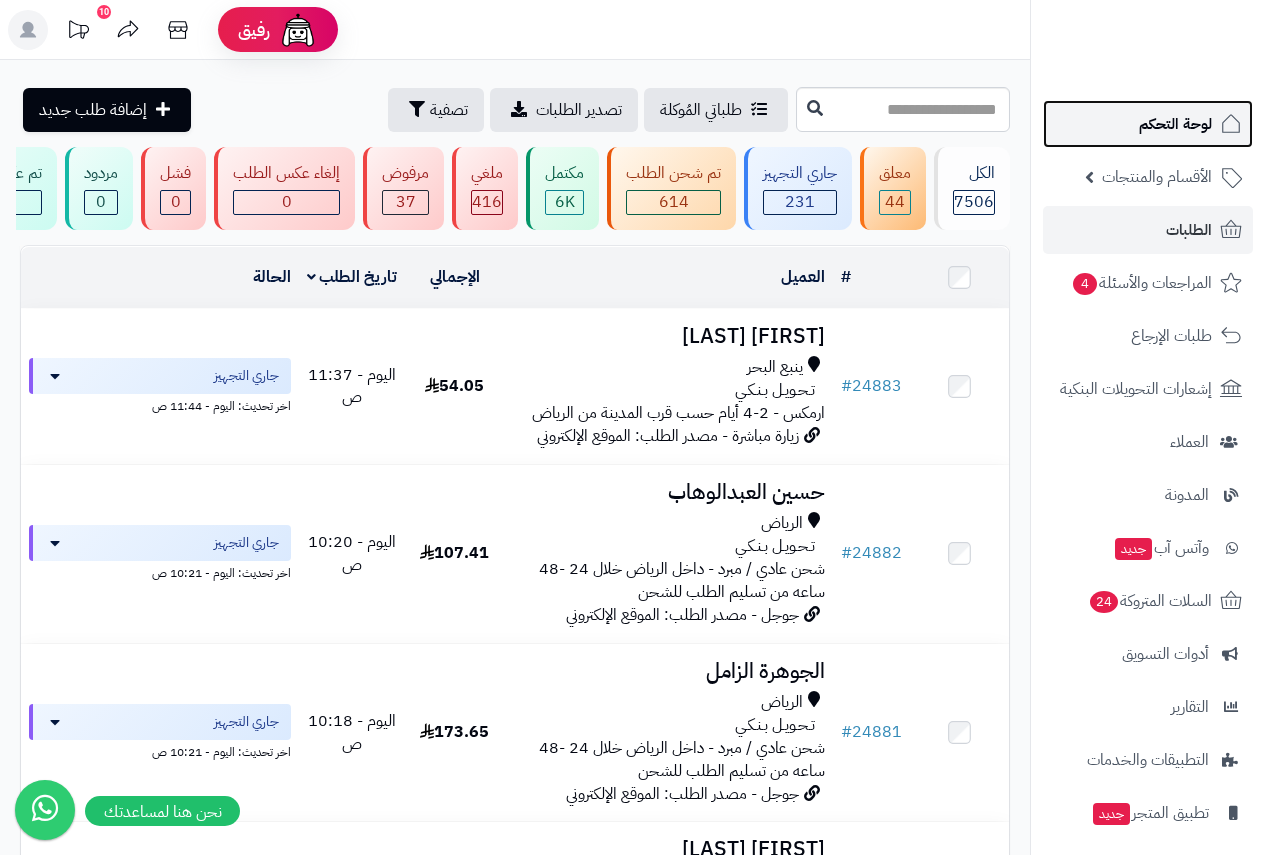 click on "لوحة التحكم" at bounding box center [1175, 124] 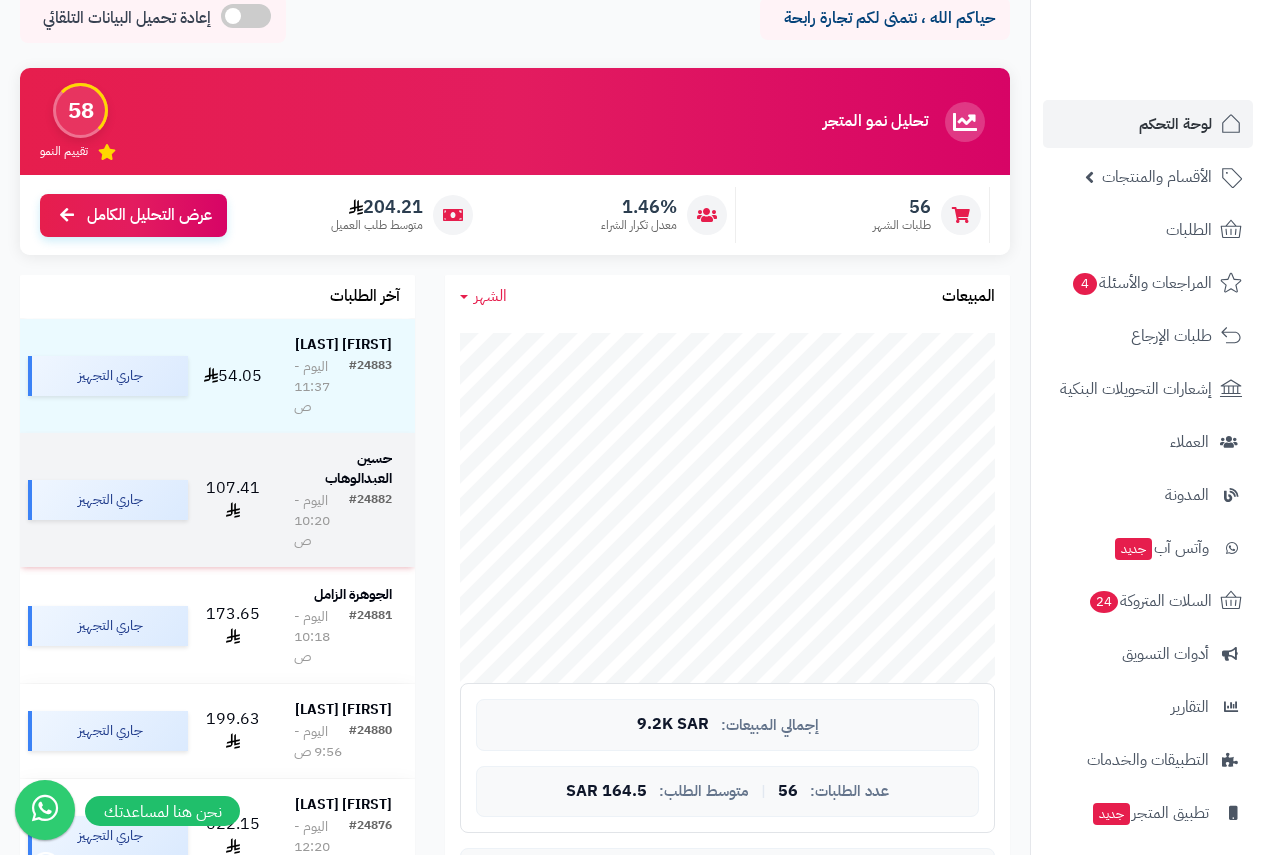 scroll, scrollTop: 200, scrollLeft: 0, axis: vertical 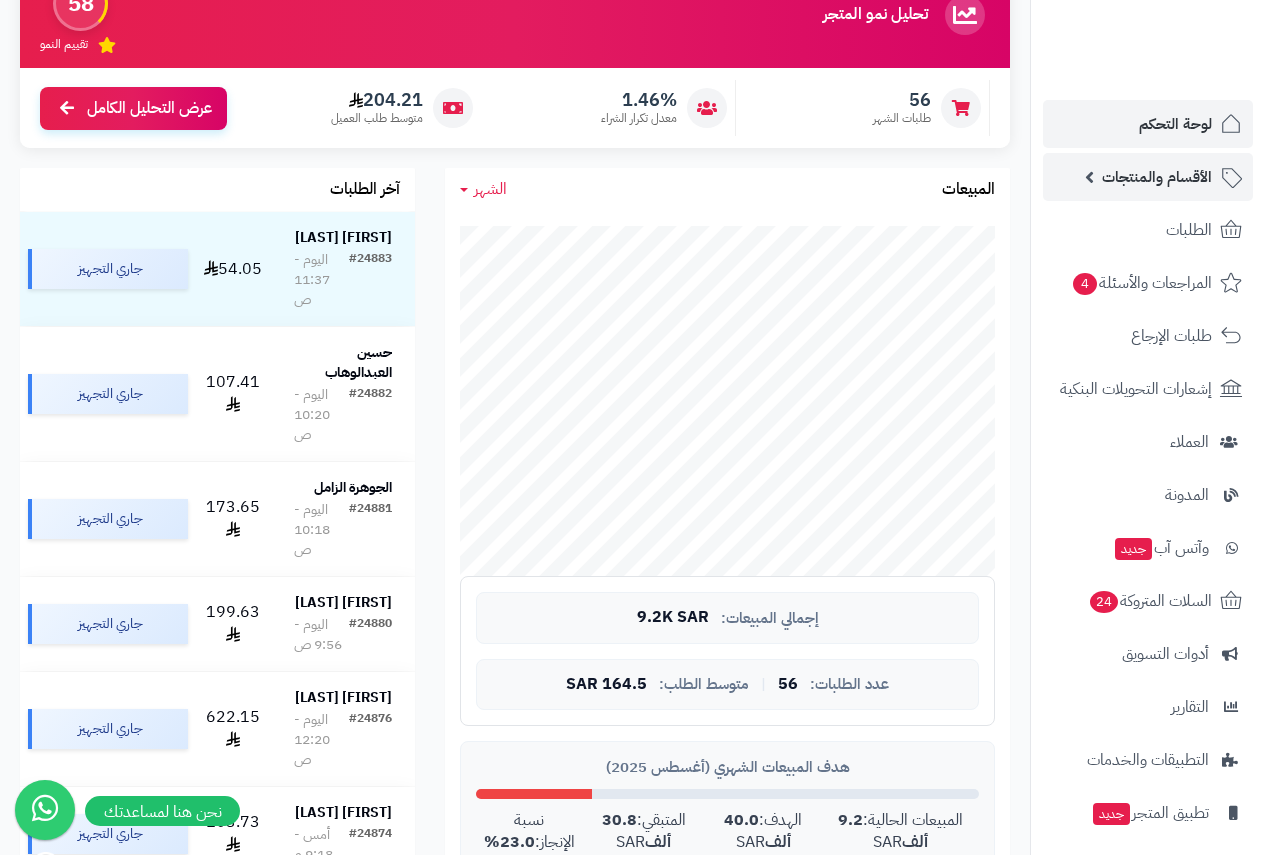 click on "الأقسام والمنتجات" at bounding box center (1157, 177) 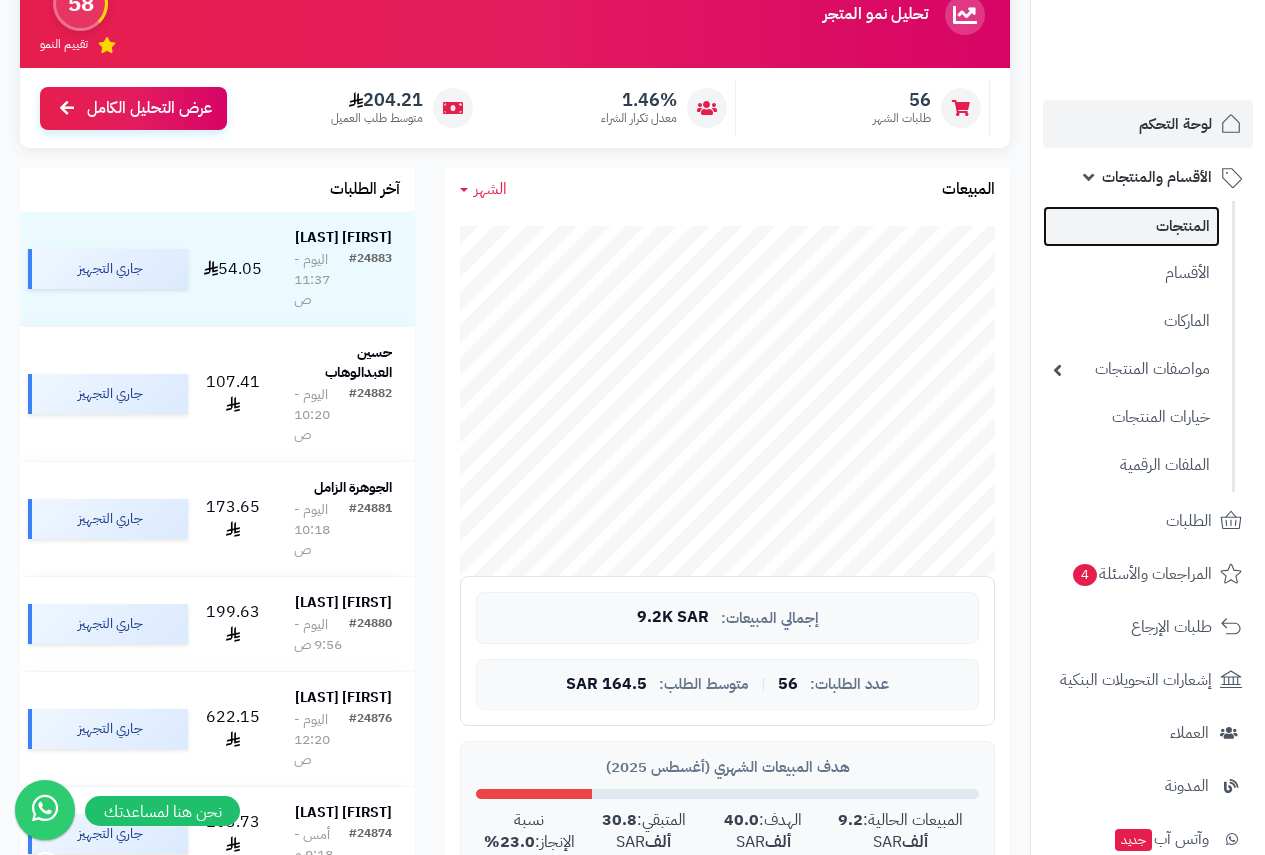 click on "المنتجات" at bounding box center (1131, 226) 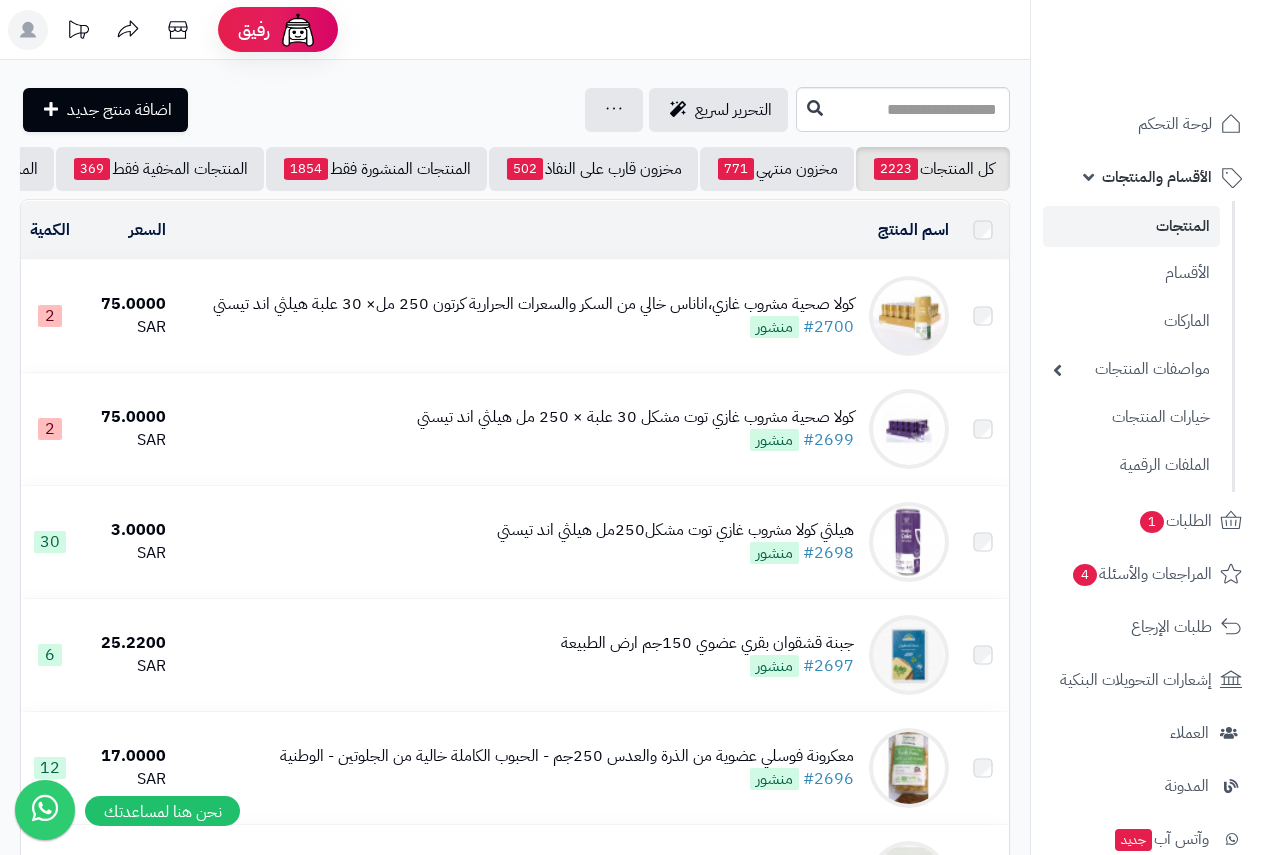 scroll, scrollTop: 0, scrollLeft: 0, axis: both 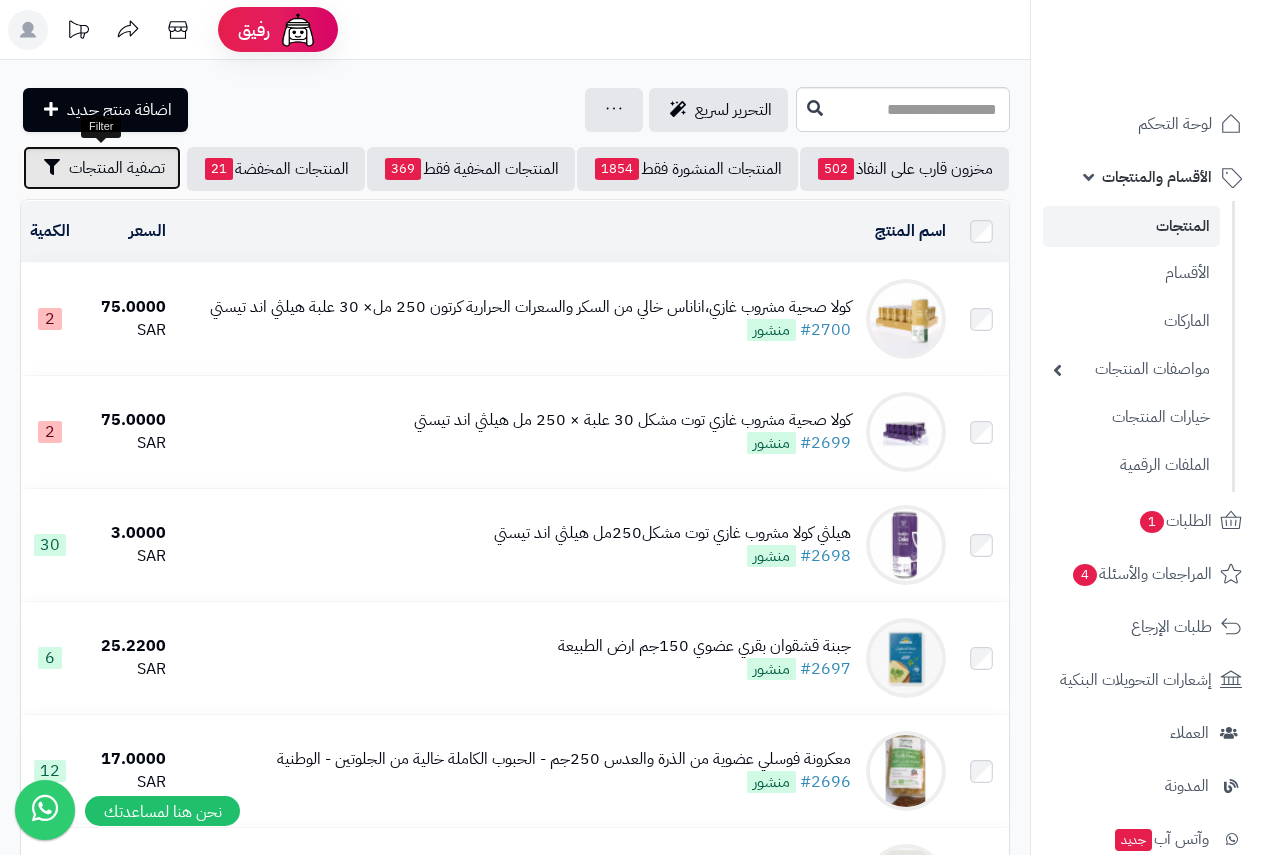click on "تصفية المنتجات" at bounding box center [117, 168] 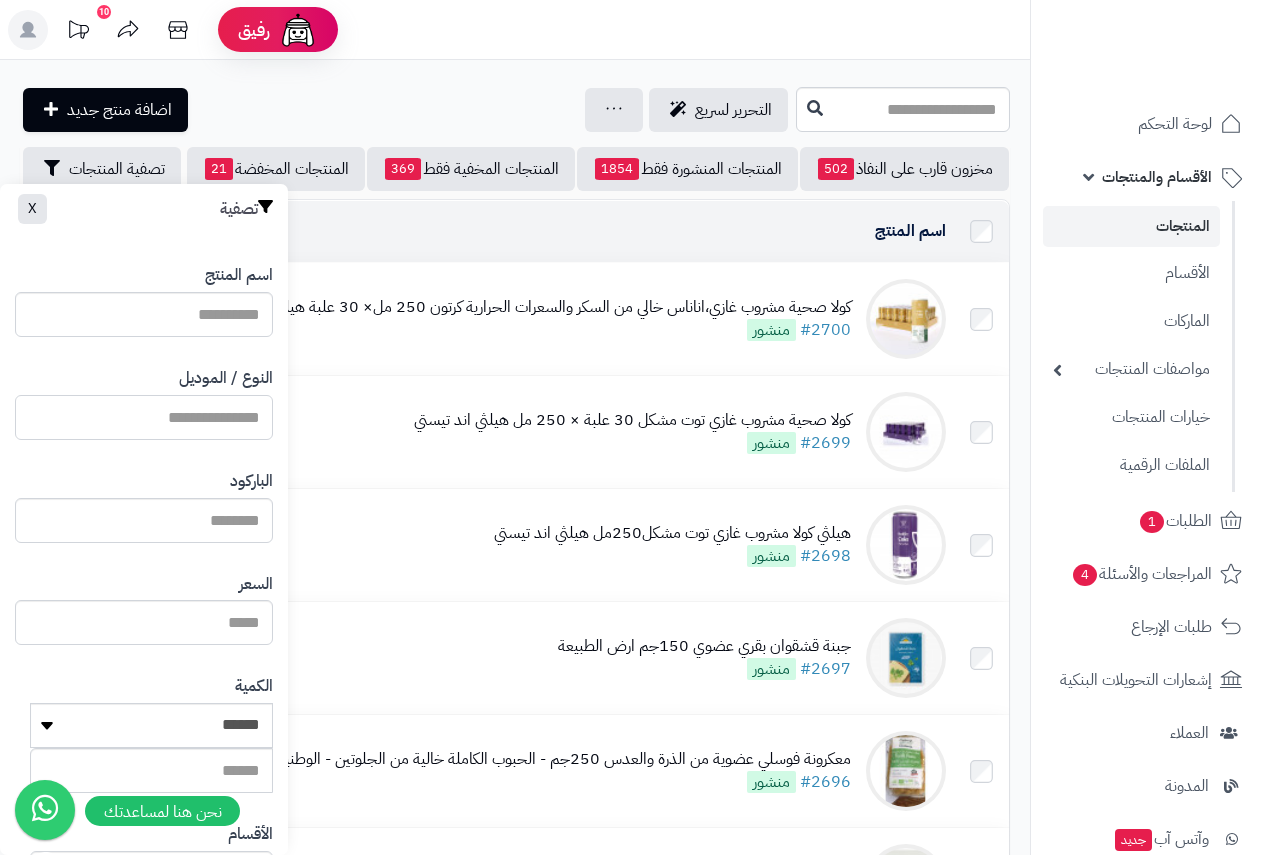 click on "النوع / الموديل" at bounding box center (144, 417) 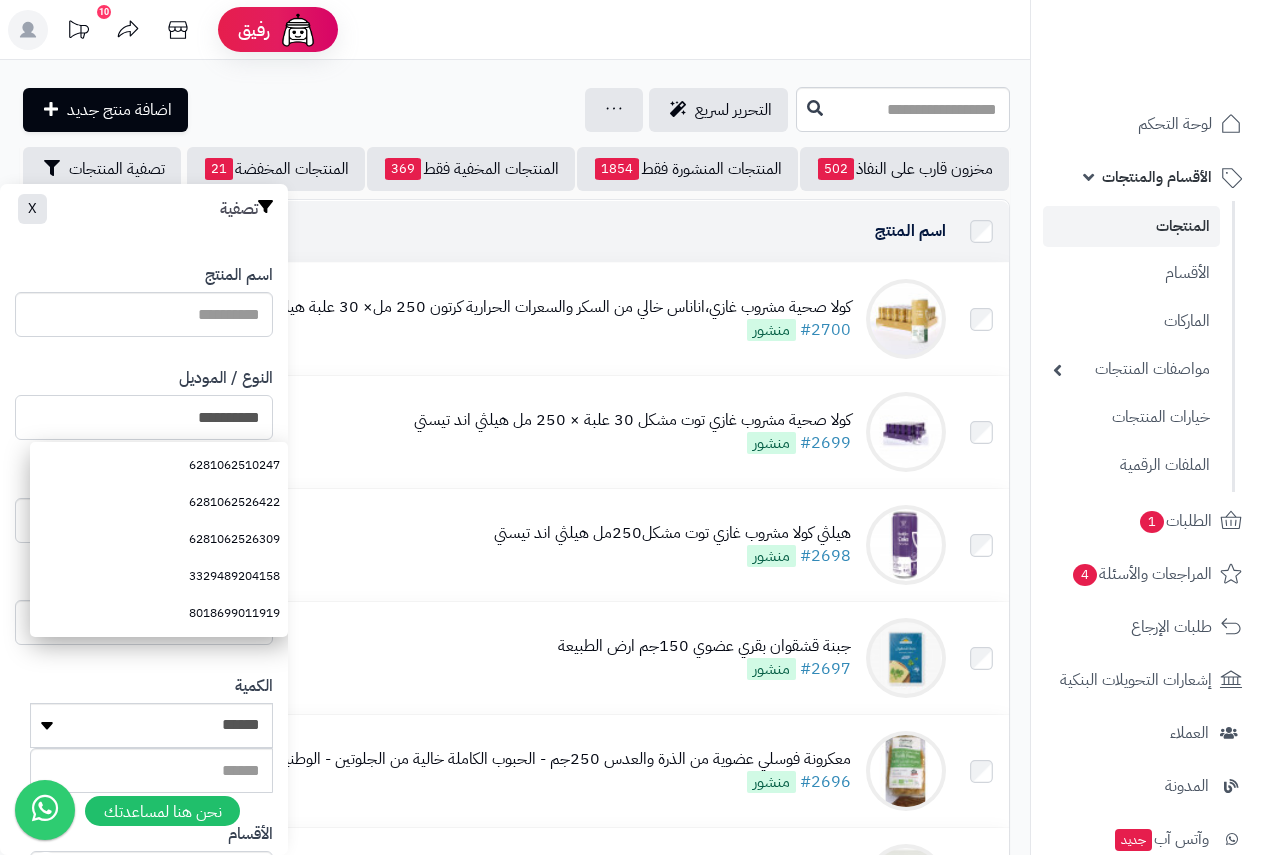 type on "**********" 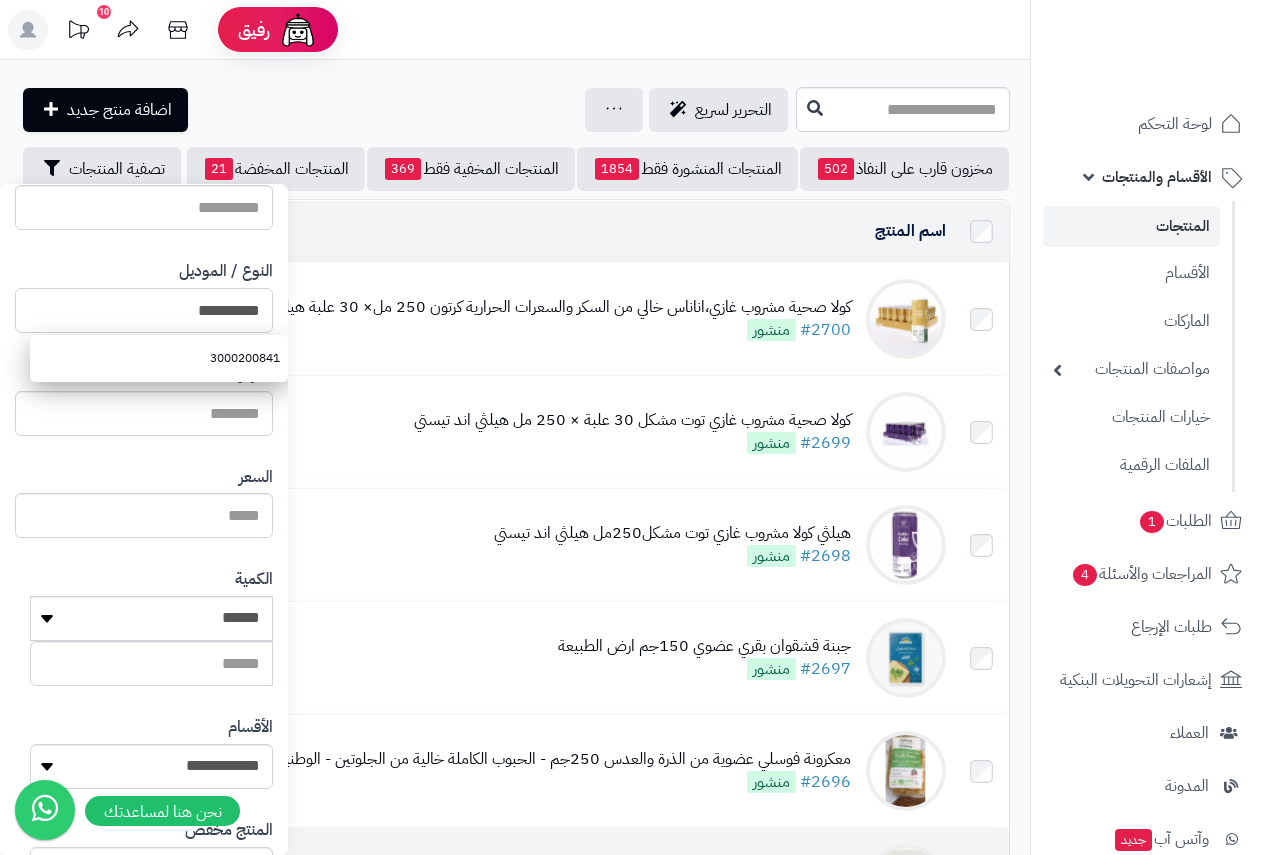 scroll, scrollTop: 368, scrollLeft: 0, axis: vertical 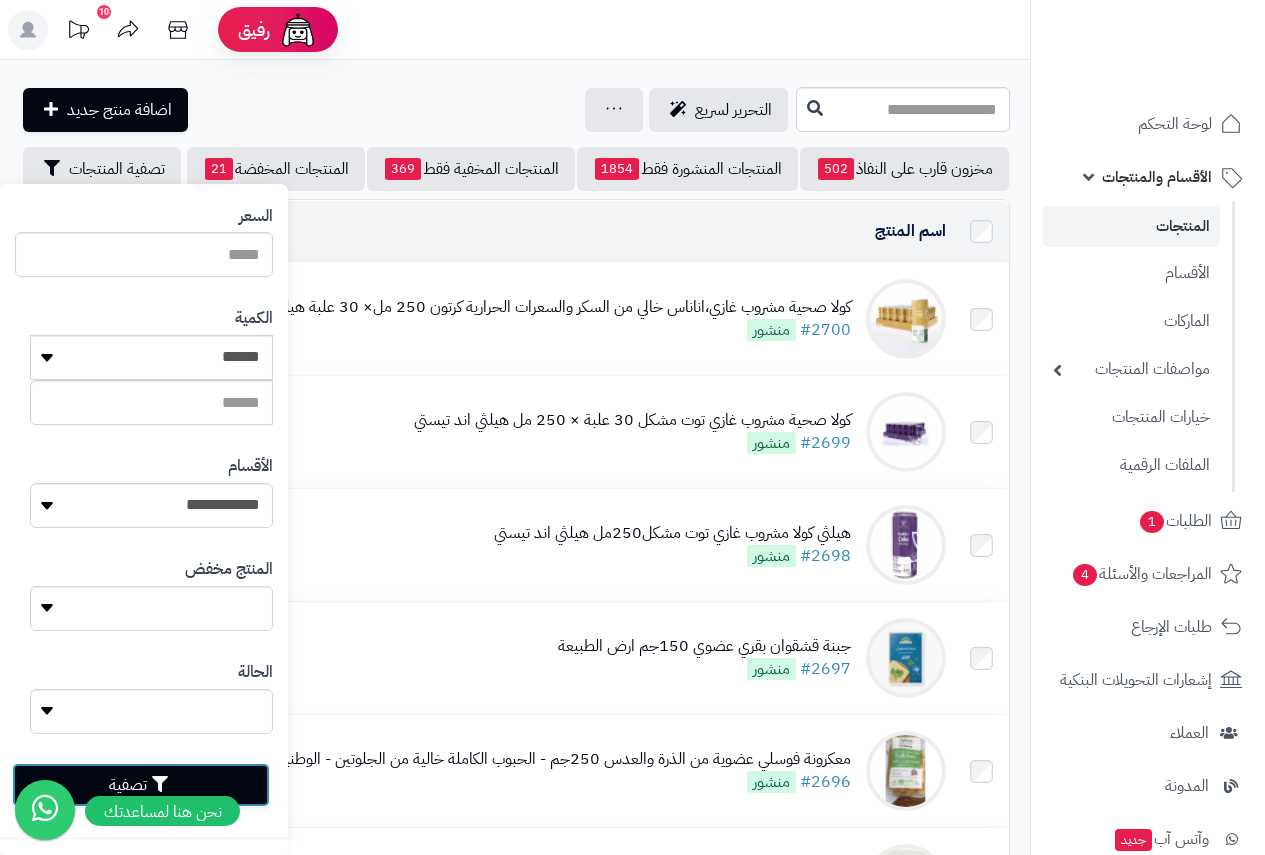click on "تصفية" at bounding box center (141, 785) 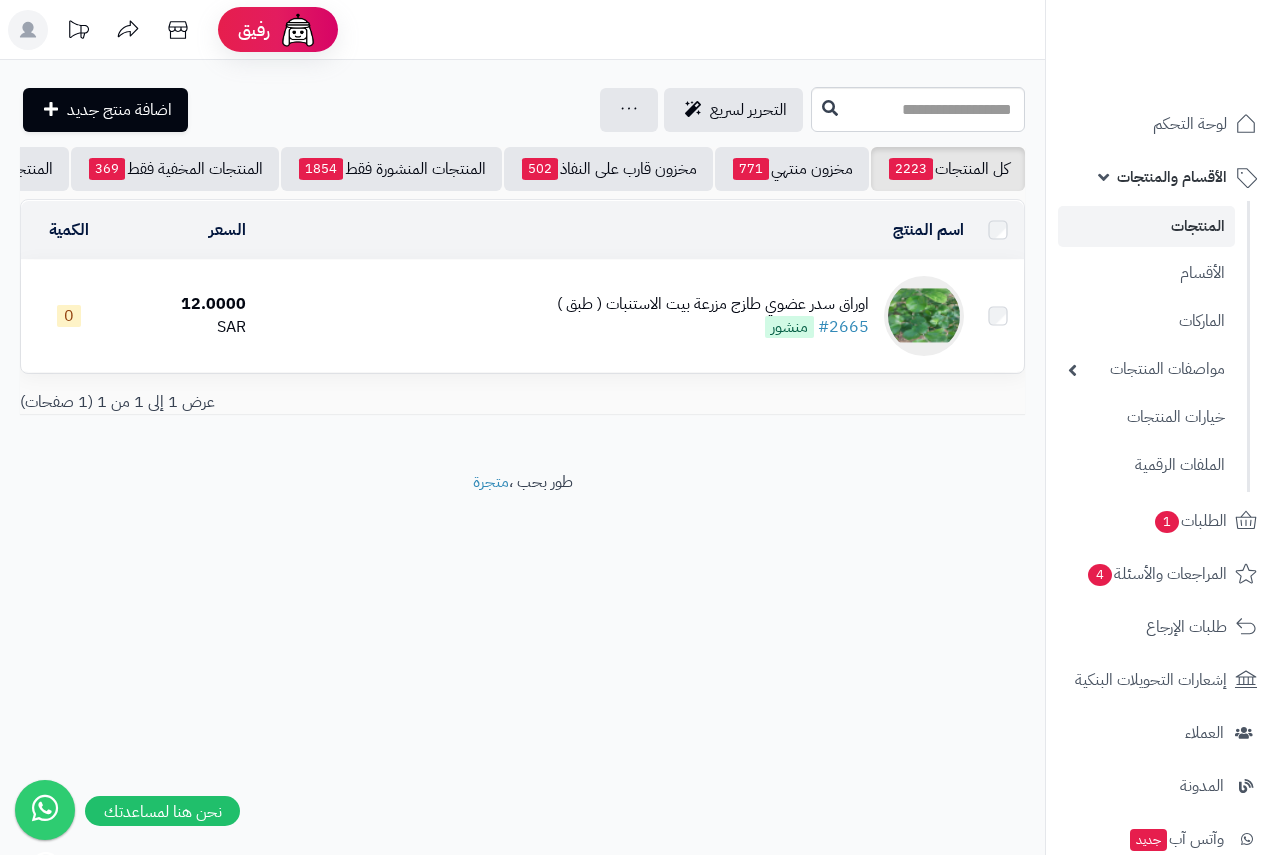 scroll, scrollTop: 0, scrollLeft: 0, axis: both 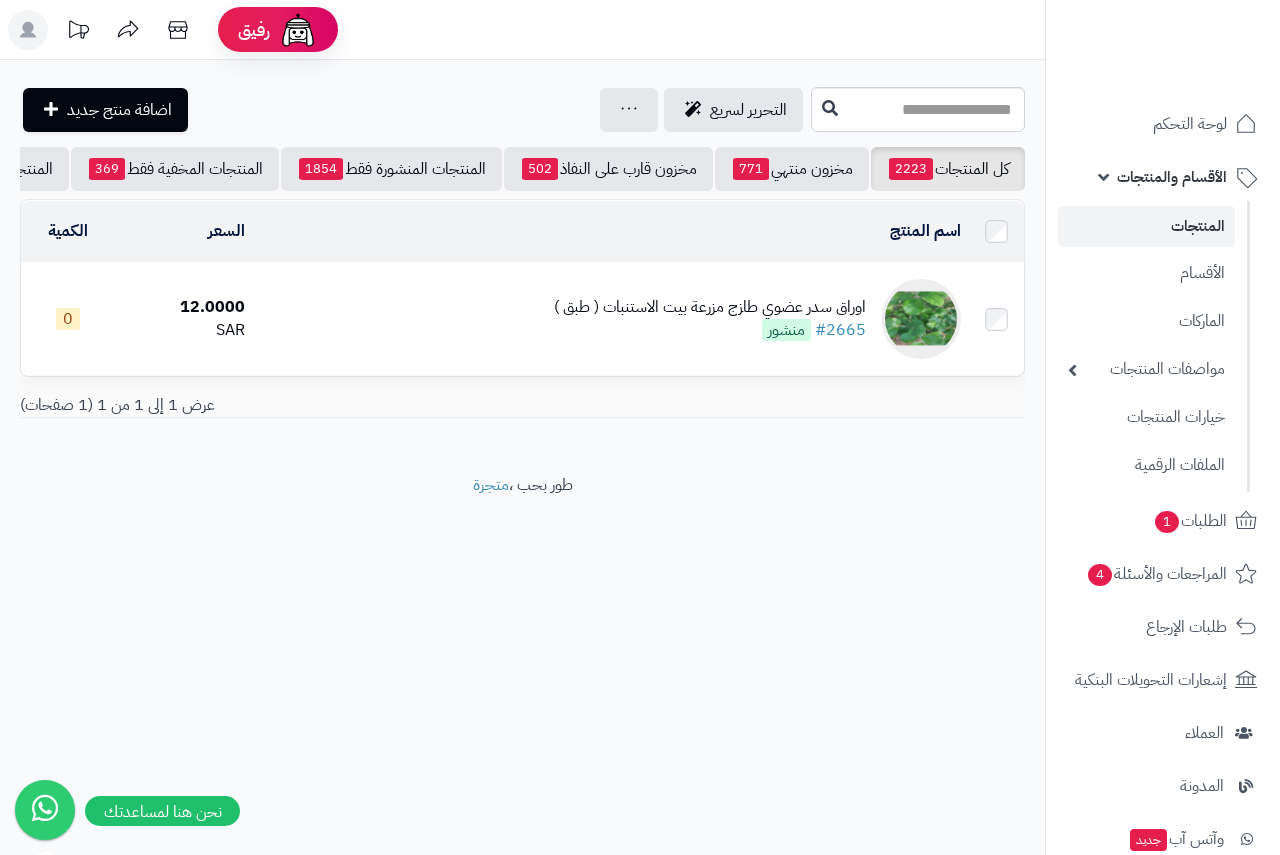 click on "اوراق سدر عضوي طازج مزرعة بيت الاستنبات ( طبق )" at bounding box center [710, 307] 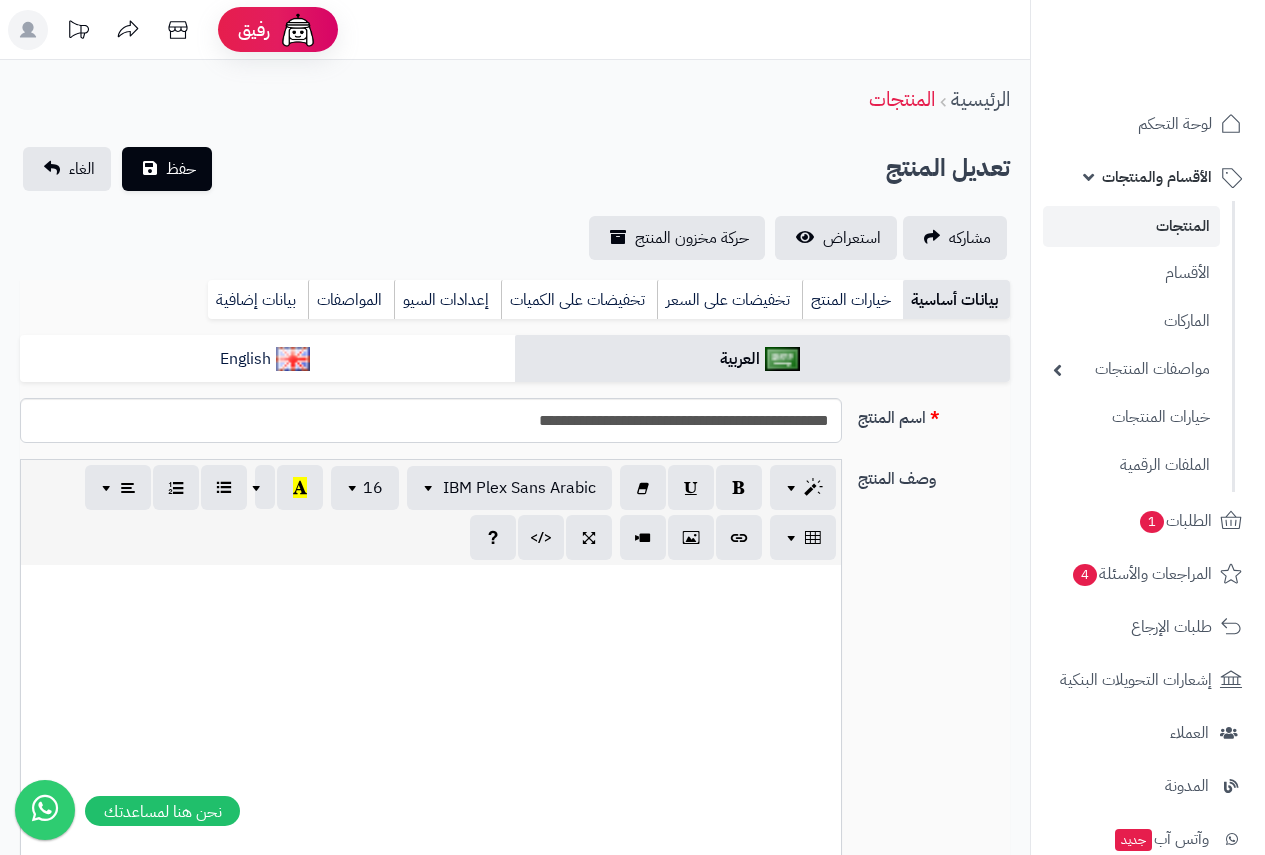 scroll, scrollTop: 0, scrollLeft: 0, axis: both 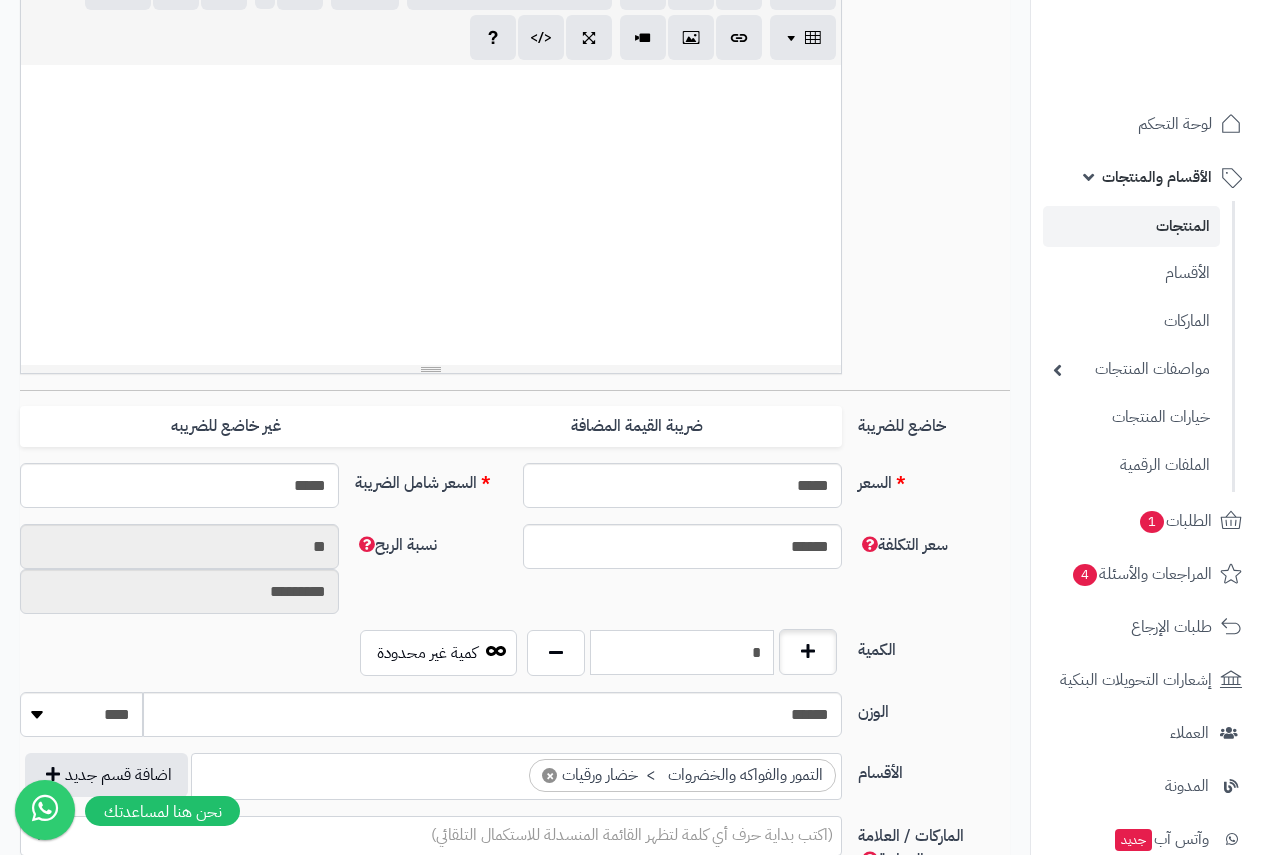 drag, startPoint x: 740, startPoint y: 663, endPoint x: 817, endPoint y: 658, distance: 77.16217 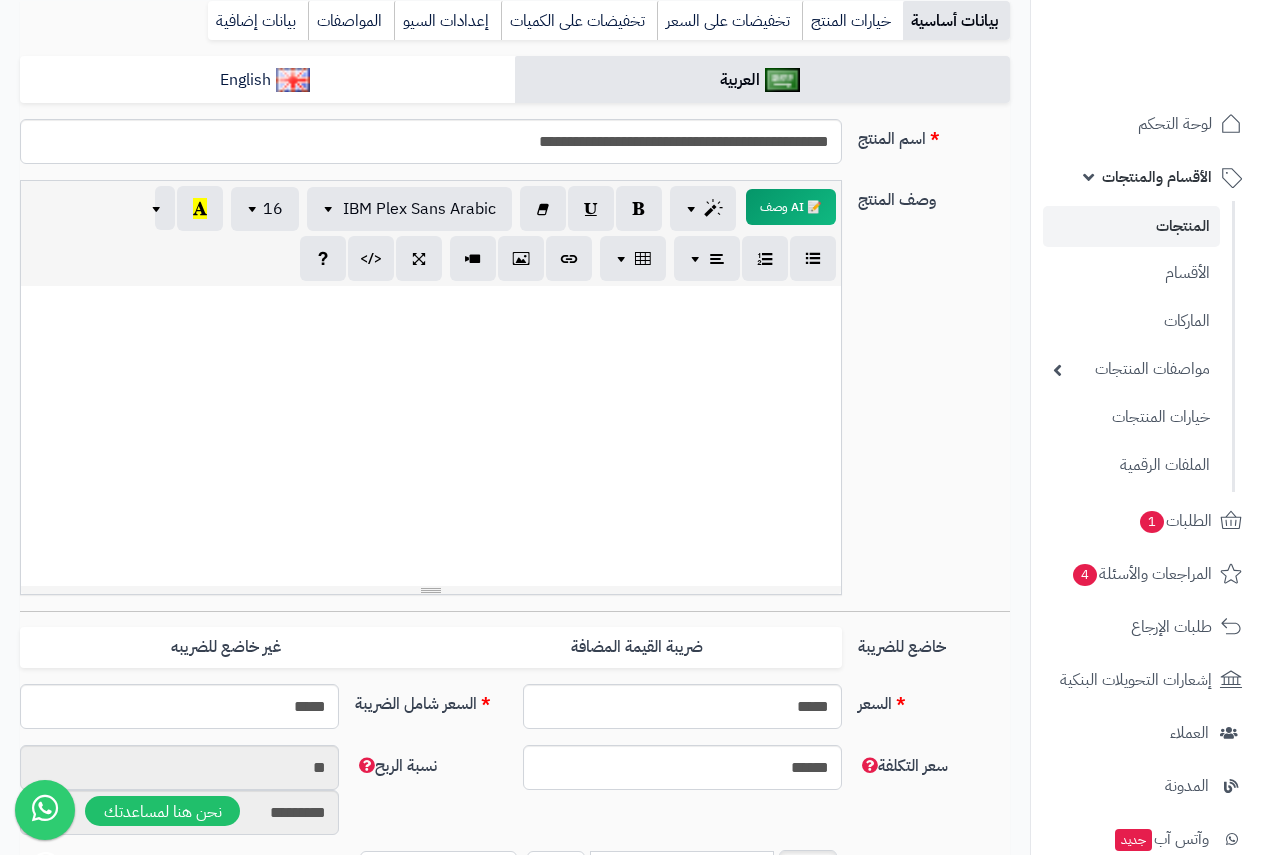 scroll, scrollTop: 0, scrollLeft: 0, axis: both 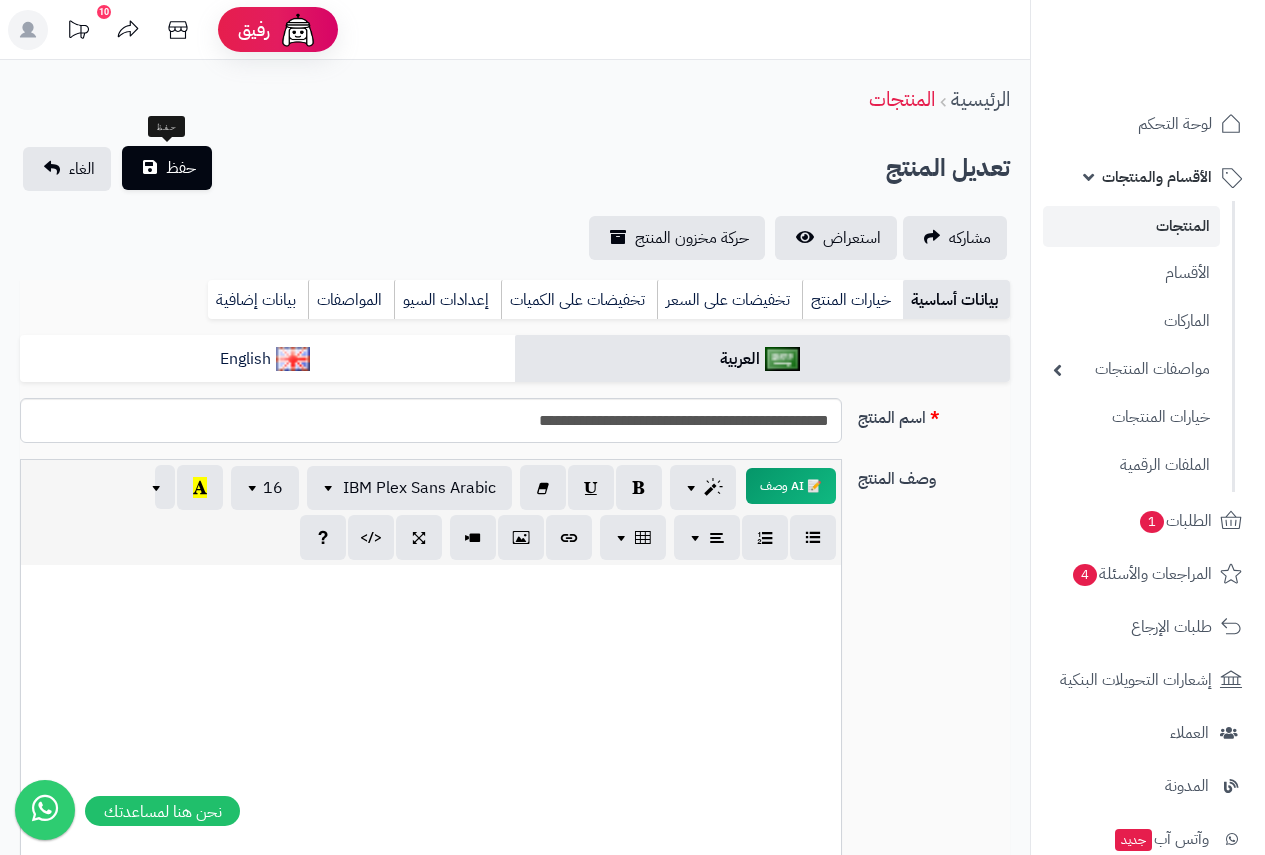 type on "*" 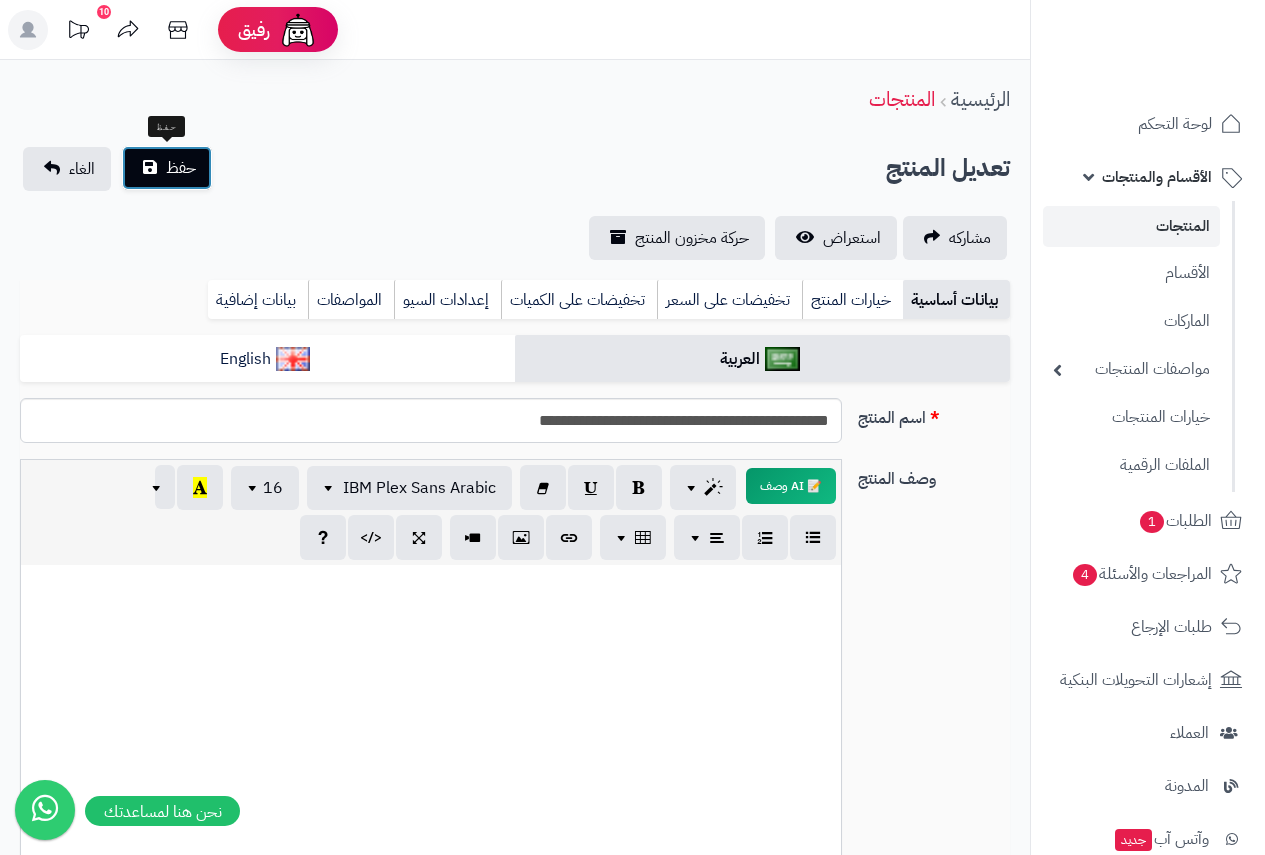 click on "حفظ" at bounding box center [181, 168] 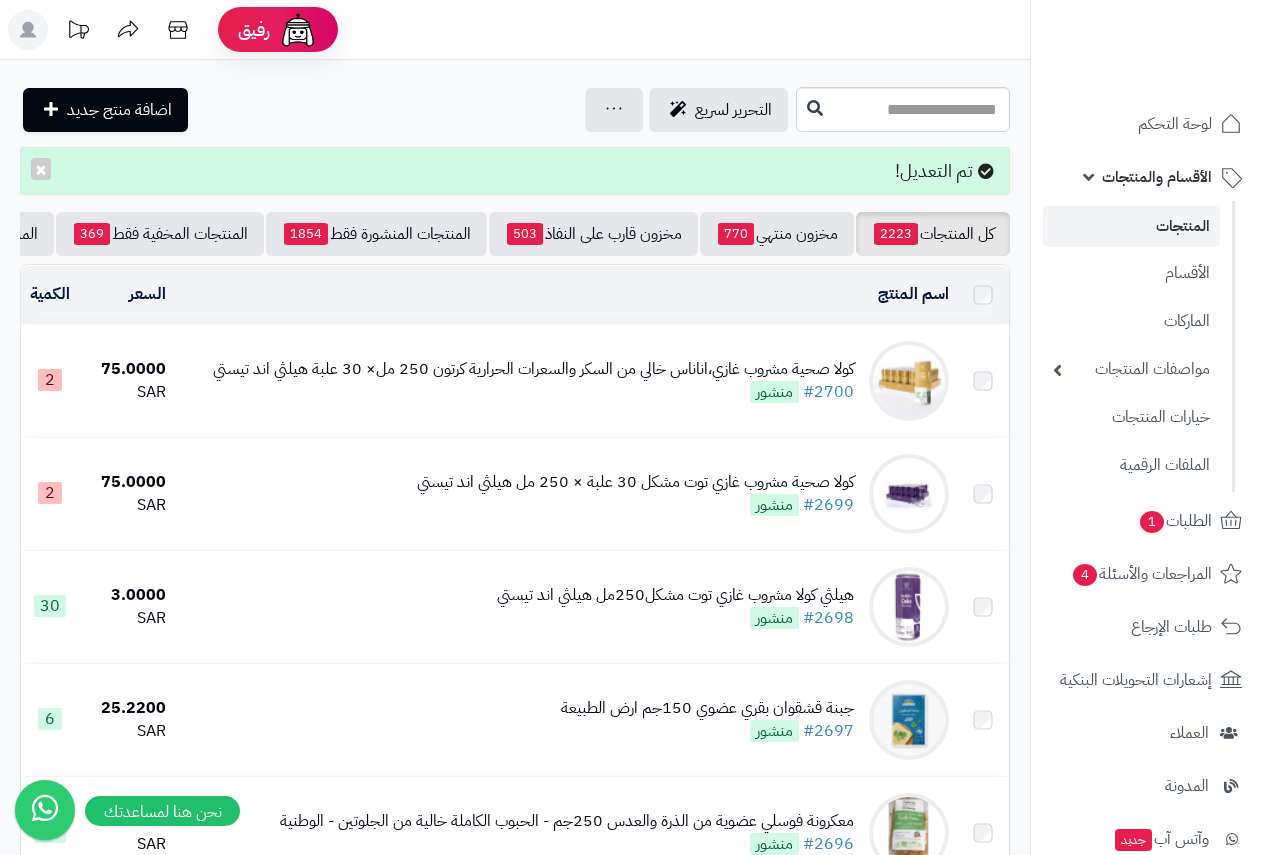 scroll, scrollTop: 0, scrollLeft: 0, axis: both 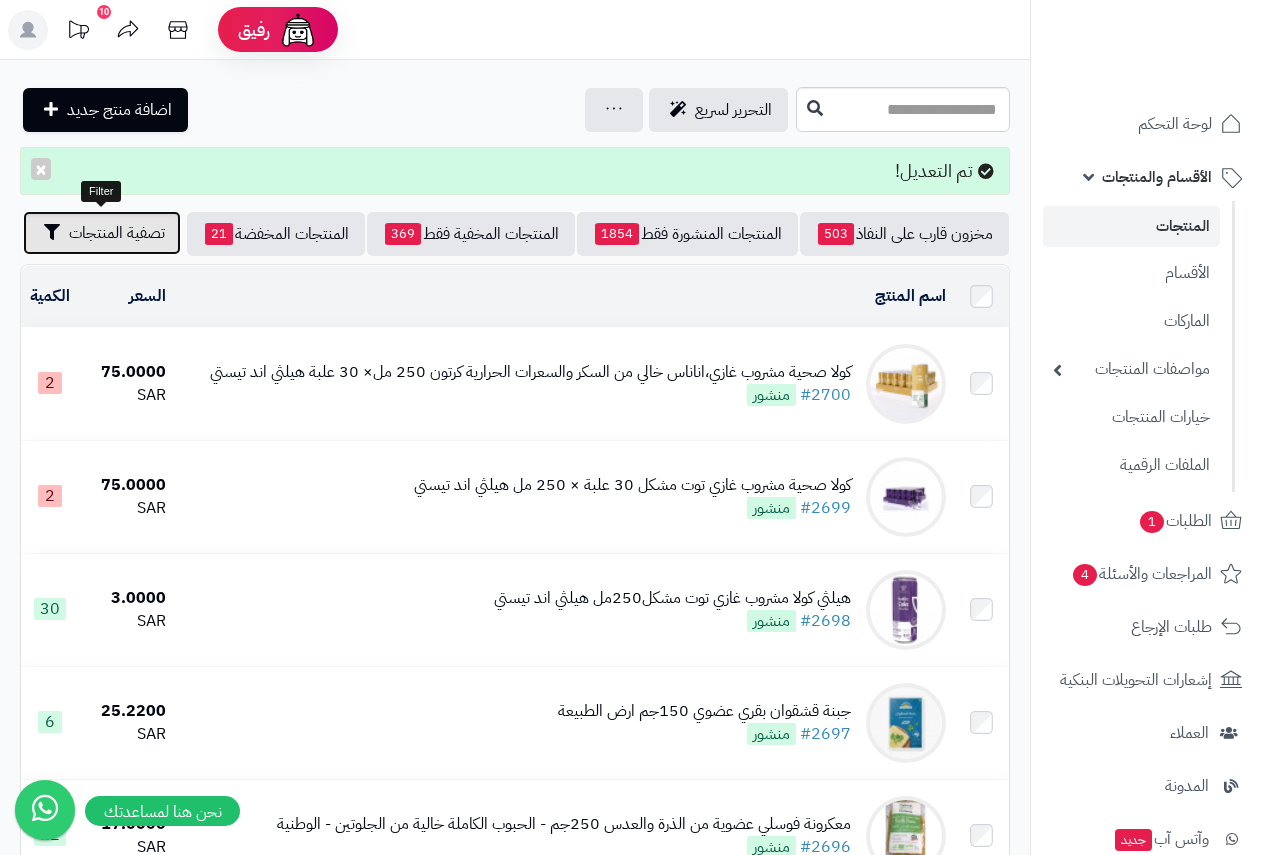 click on "تصفية المنتجات" at bounding box center (117, 233) 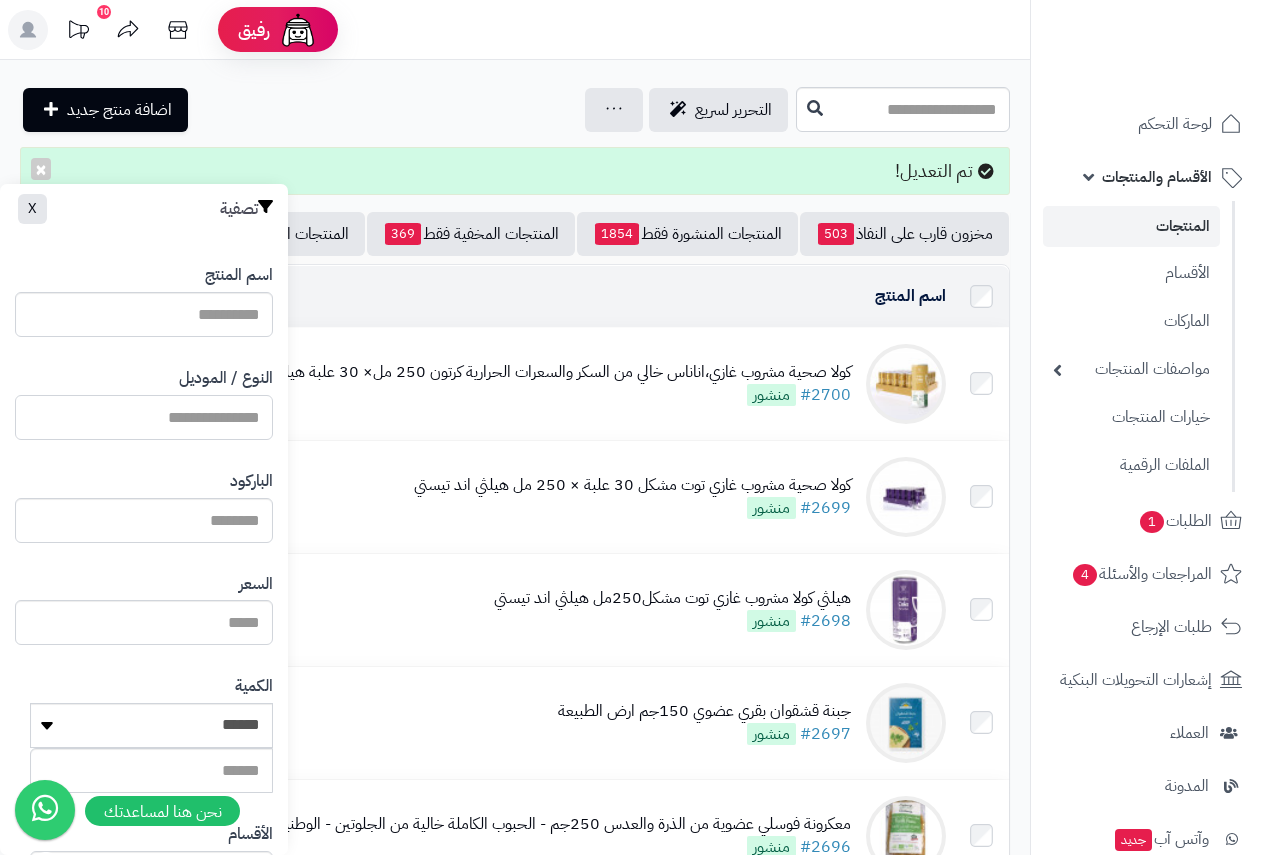 click on "النوع / الموديل" at bounding box center [144, 417] 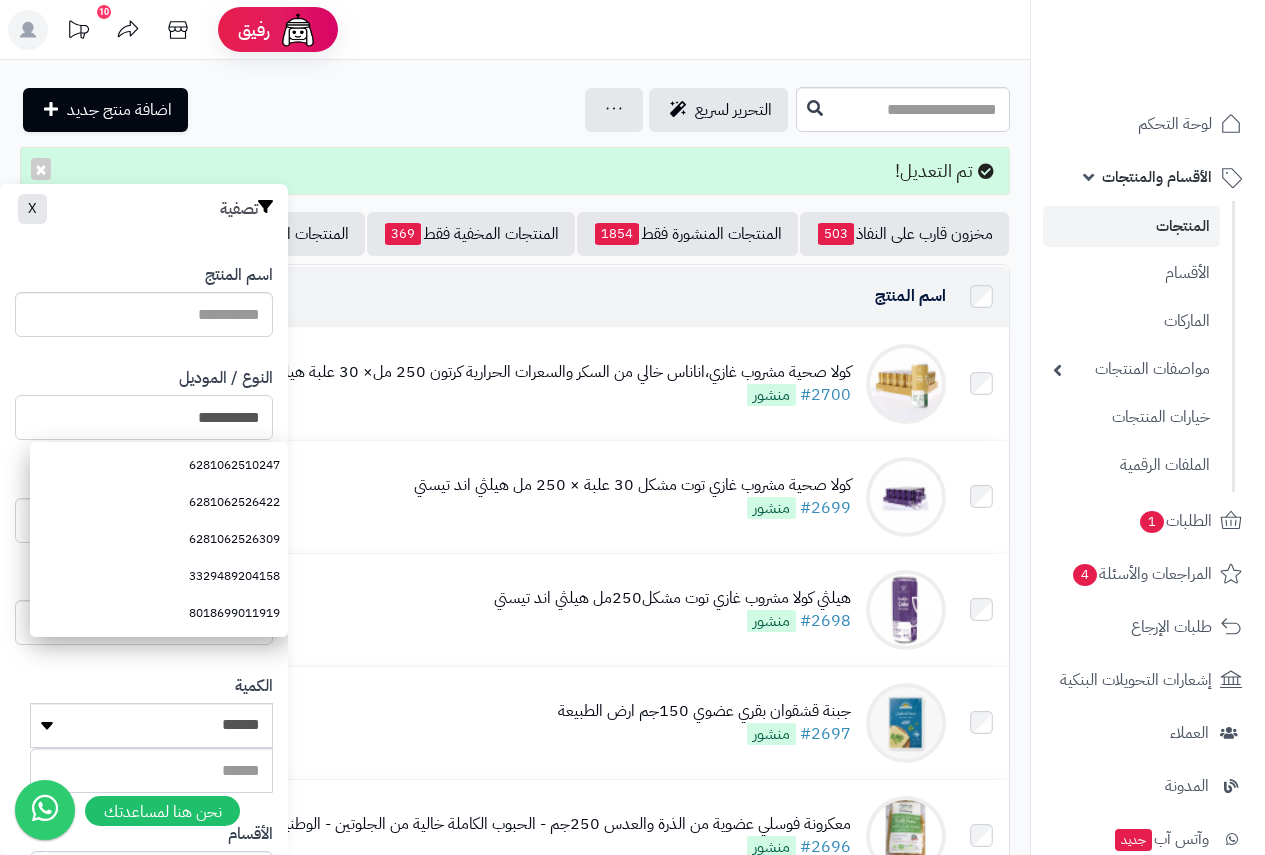 type on "**********" 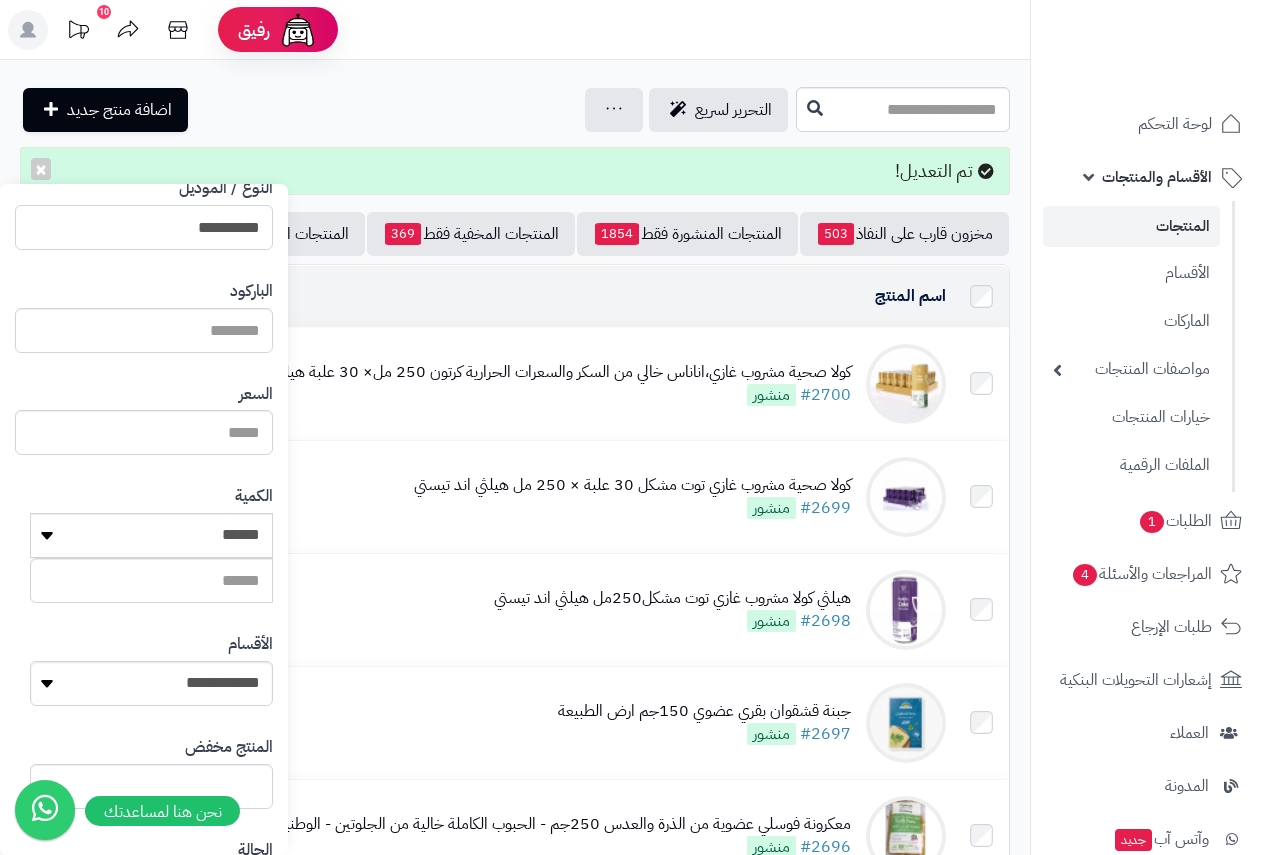 scroll, scrollTop: 368, scrollLeft: 0, axis: vertical 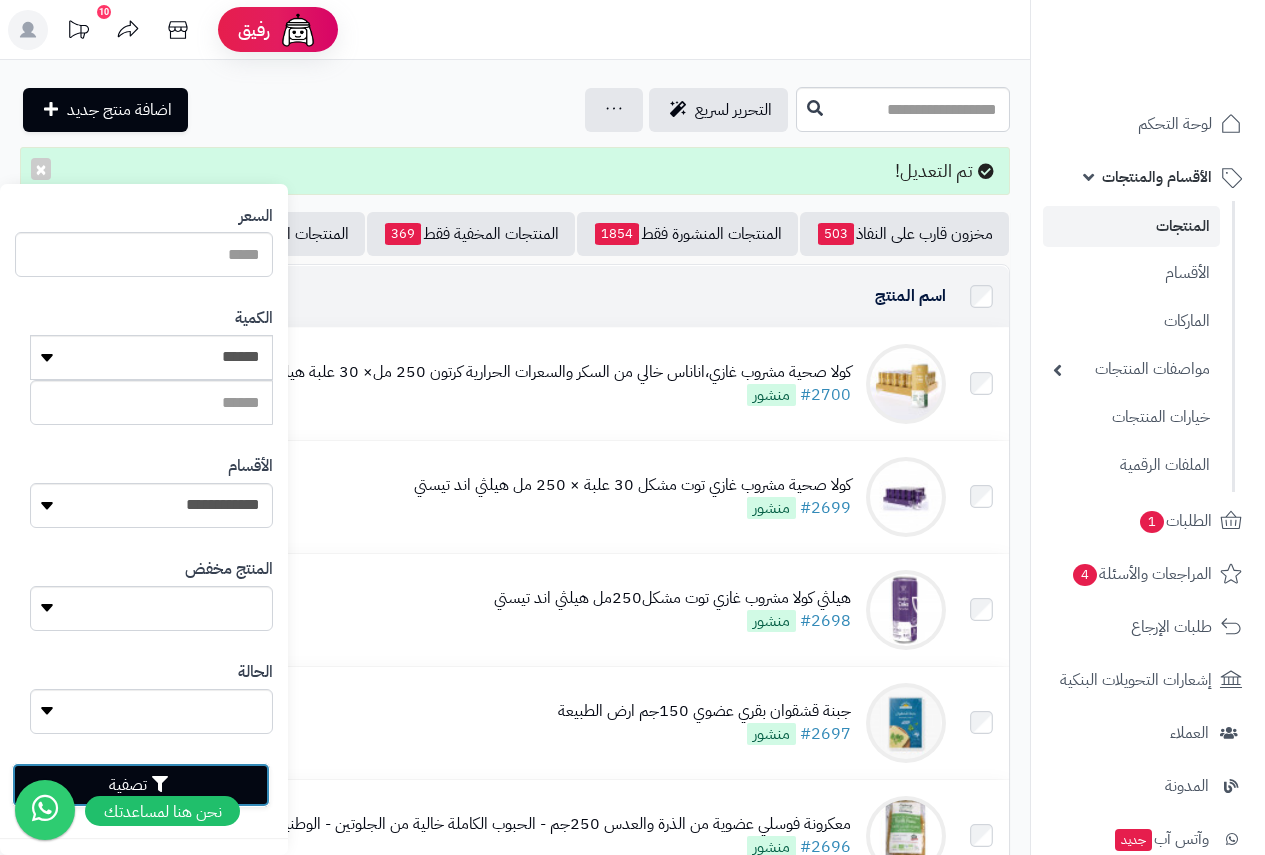 click on "تصفية" at bounding box center (141, 785) 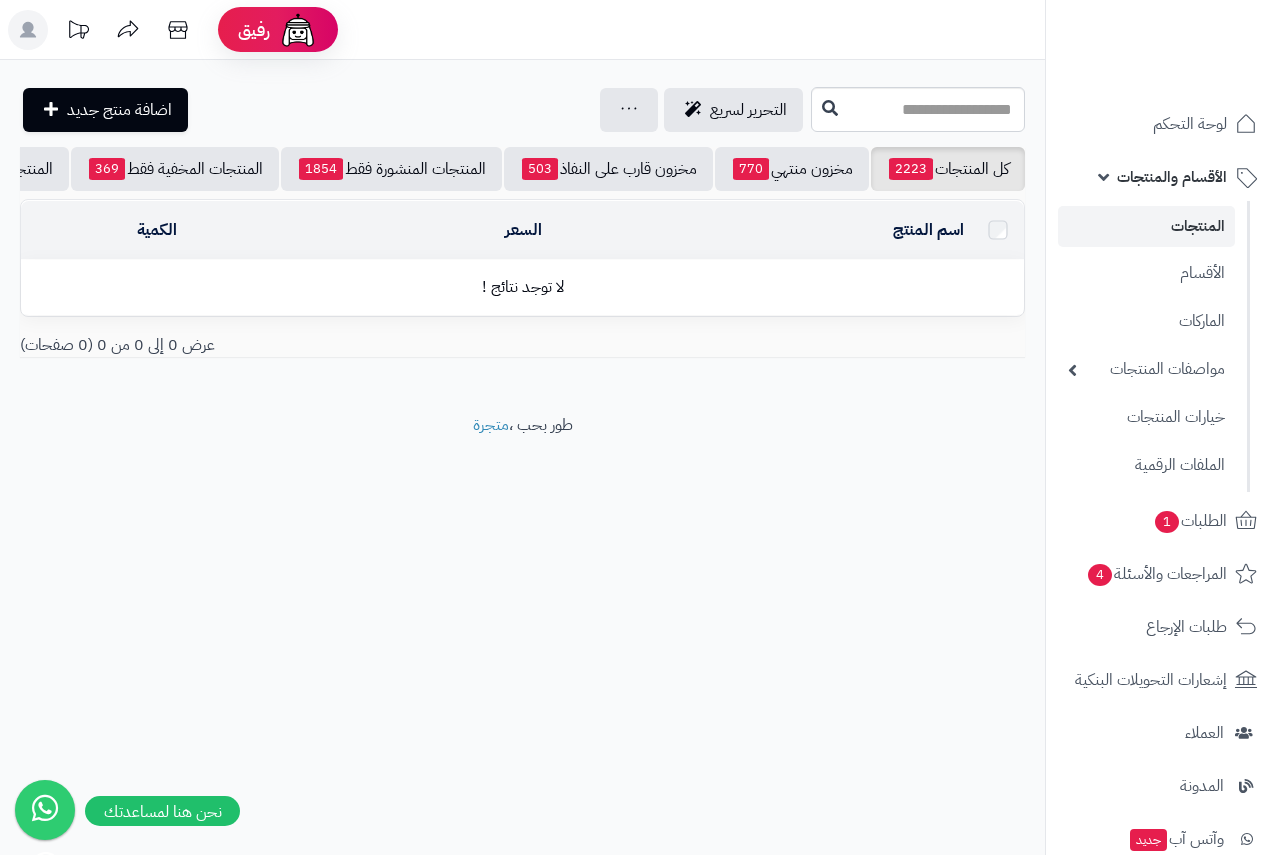 scroll, scrollTop: 0, scrollLeft: 0, axis: both 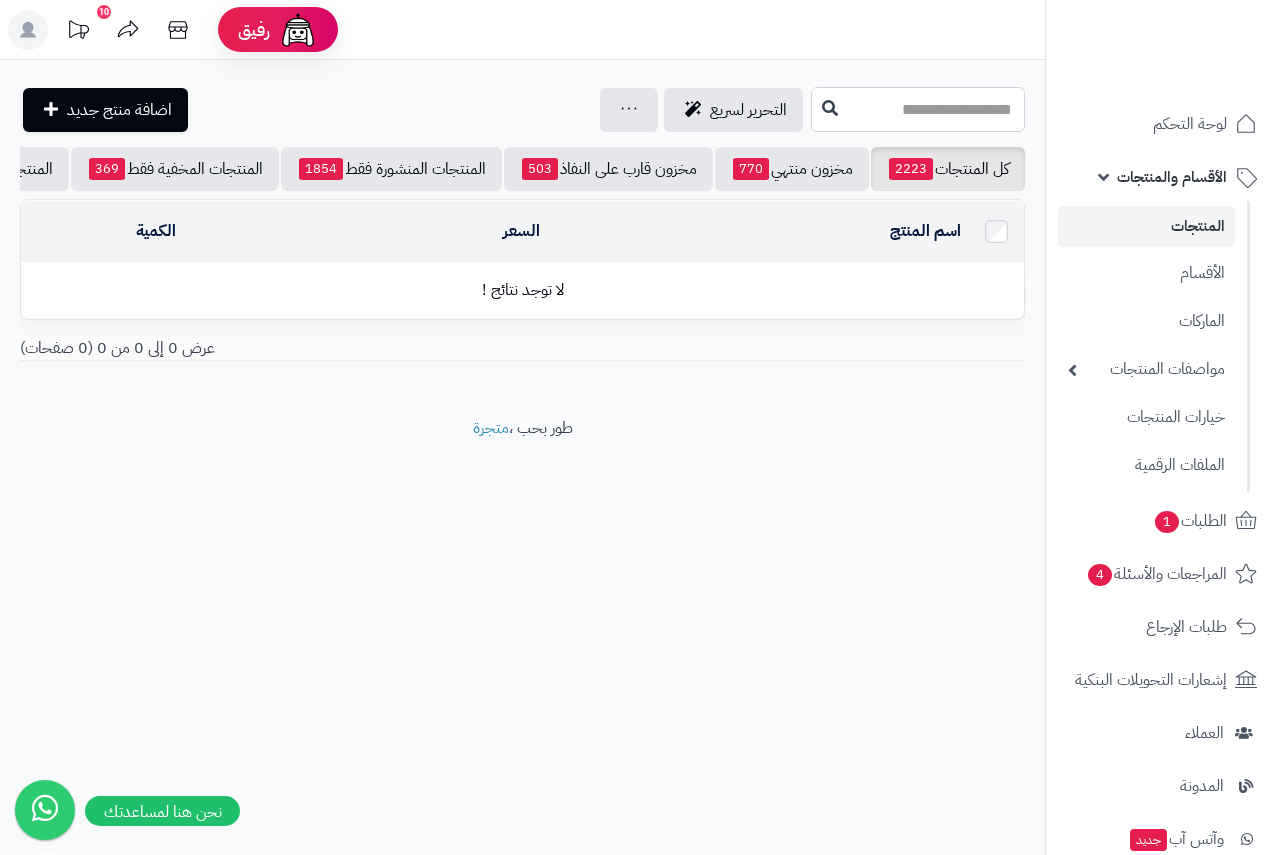 click at bounding box center (918, 109) 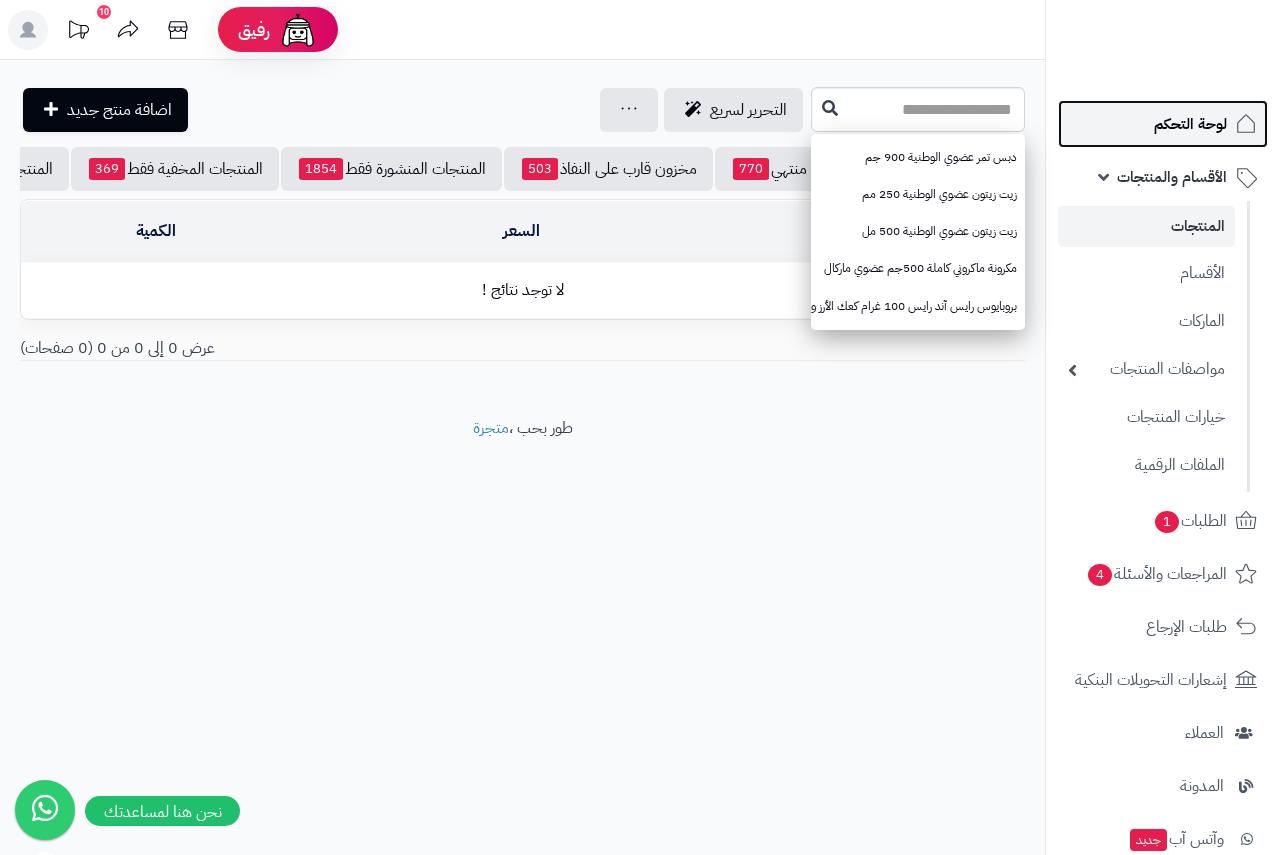 click on "لوحة التحكم" at bounding box center [1190, 124] 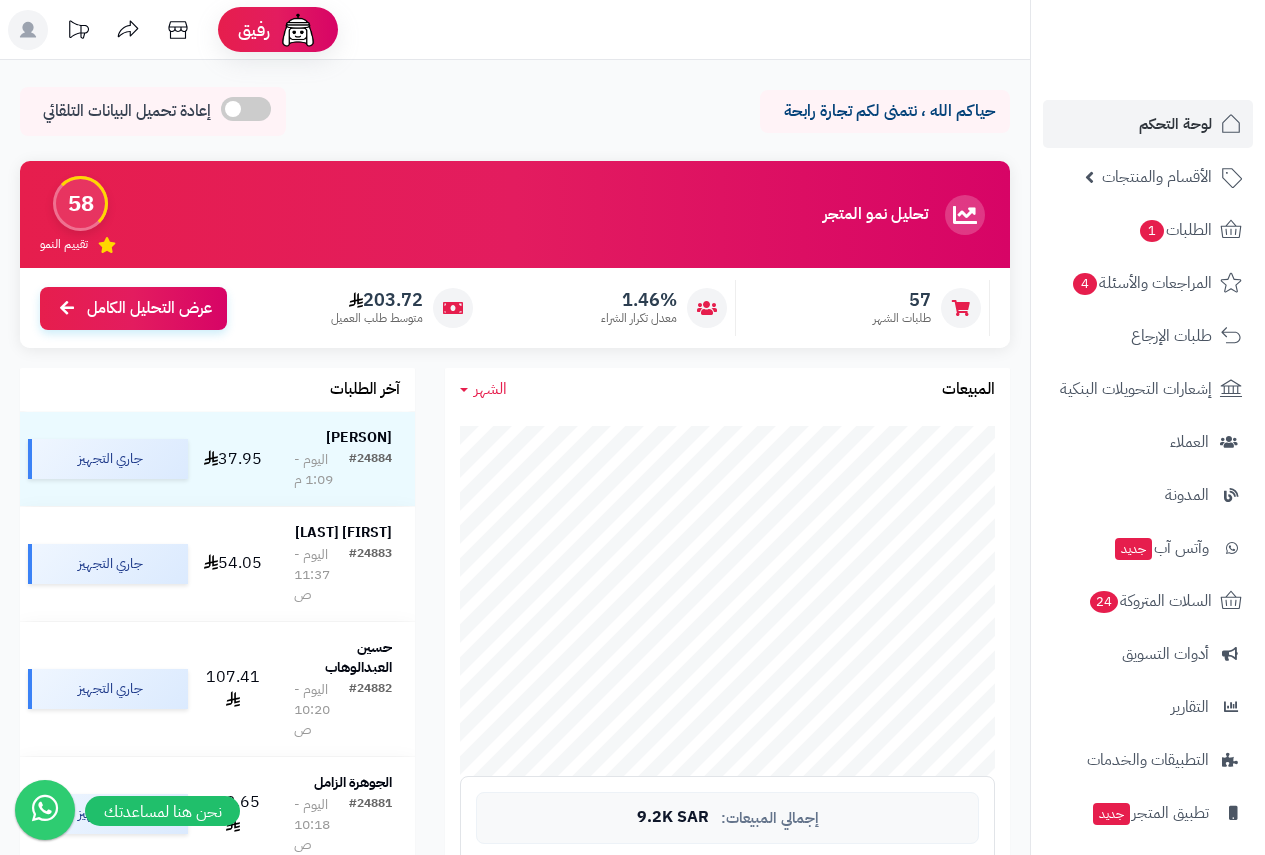 scroll, scrollTop: 0, scrollLeft: 0, axis: both 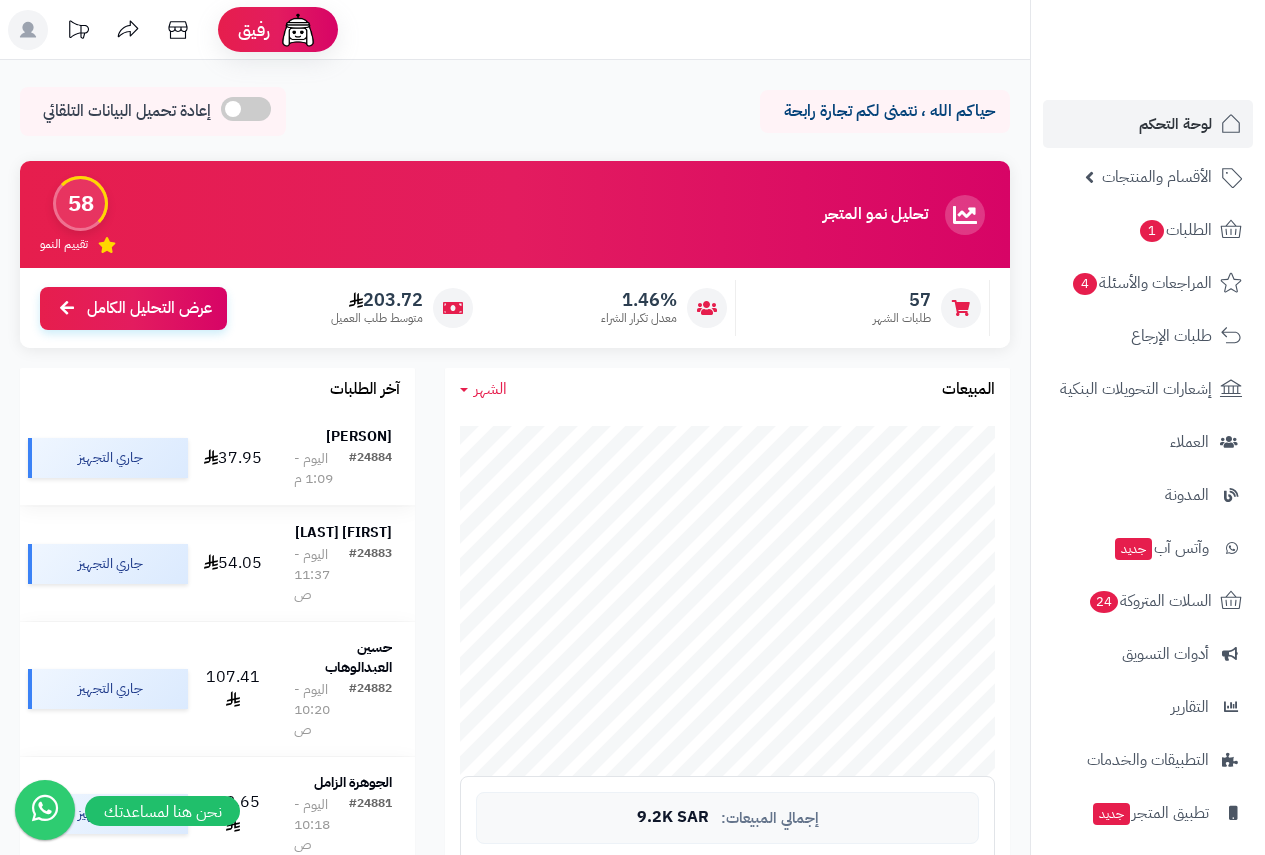 click on "[FIRST] [LAST]" at bounding box center [359, 436] 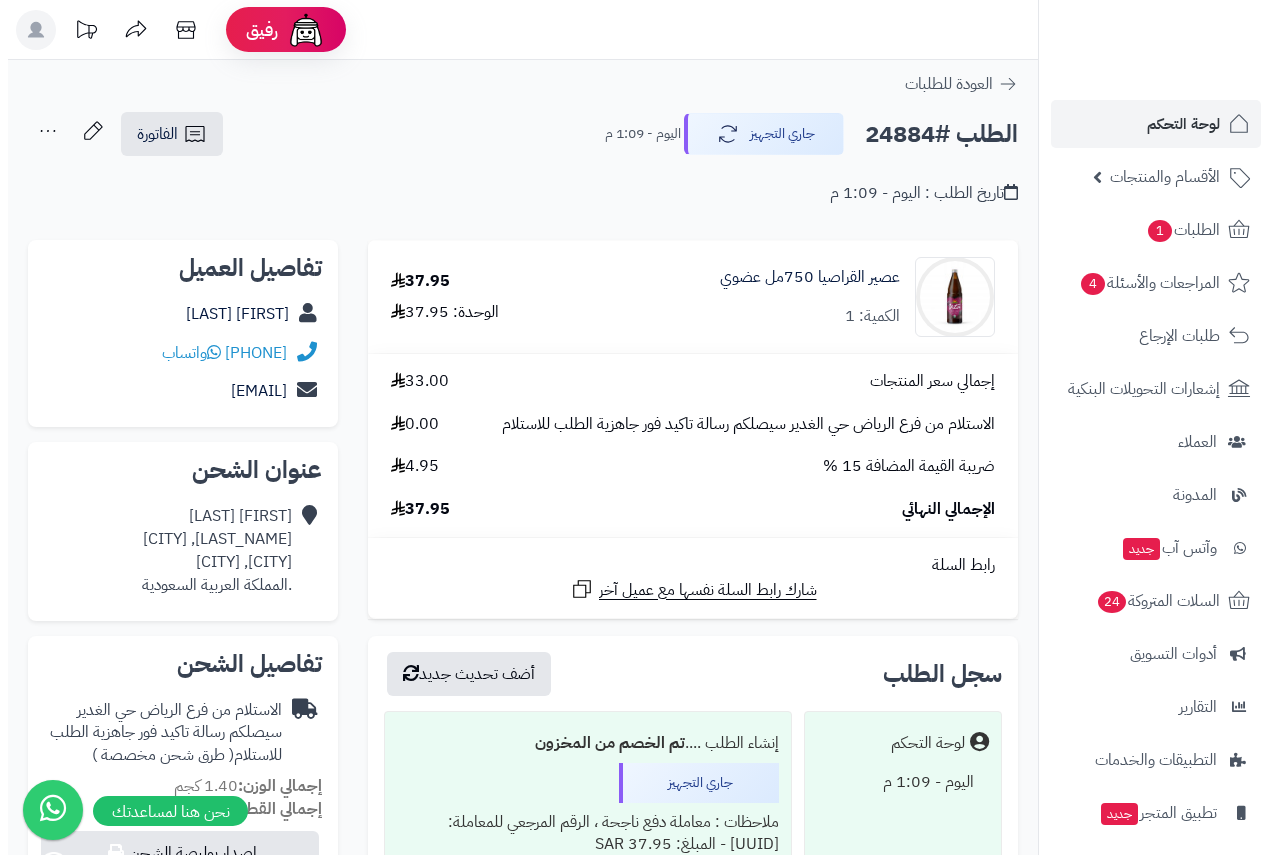 scroll, scrollTop: 0, scrollLeft: 0, axis: both 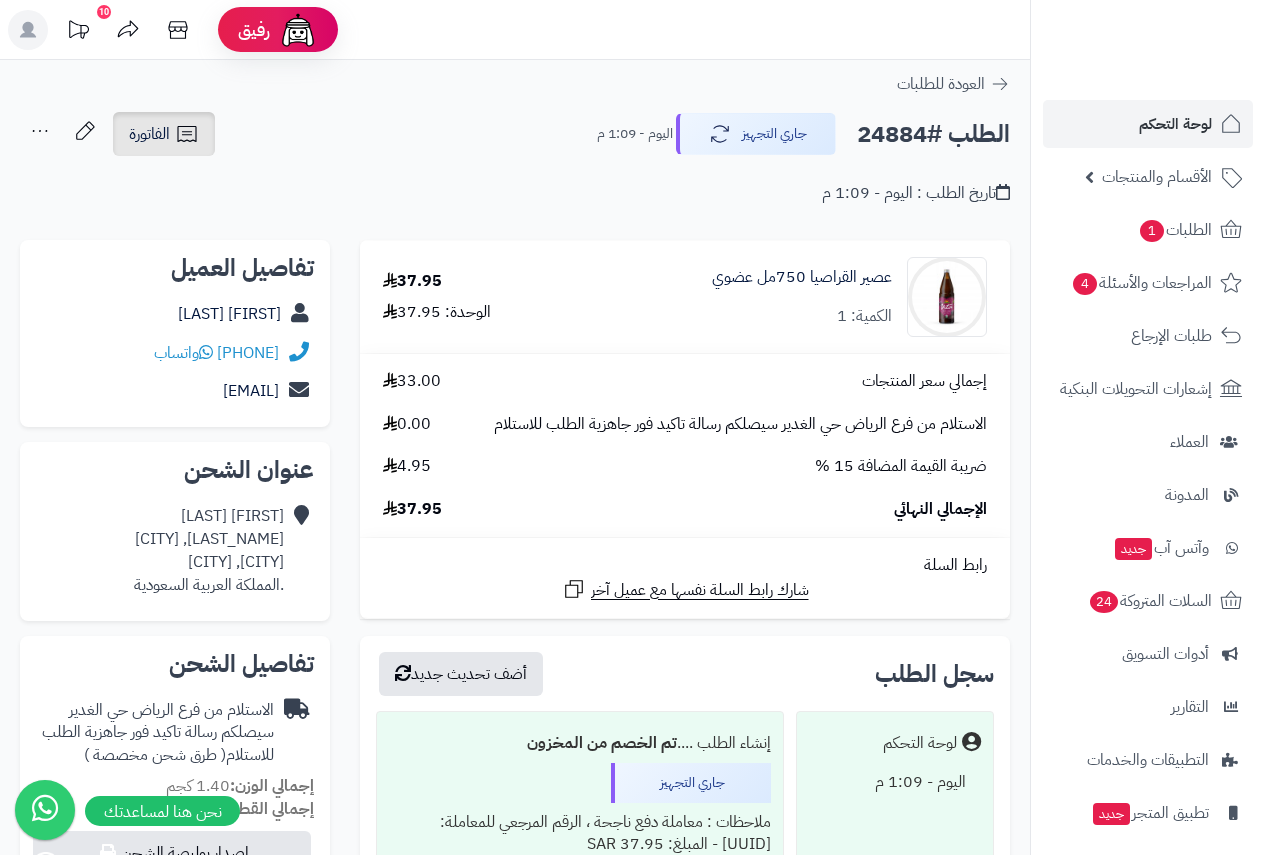 click on "الفاتورة" at bounding box center (149, 134) 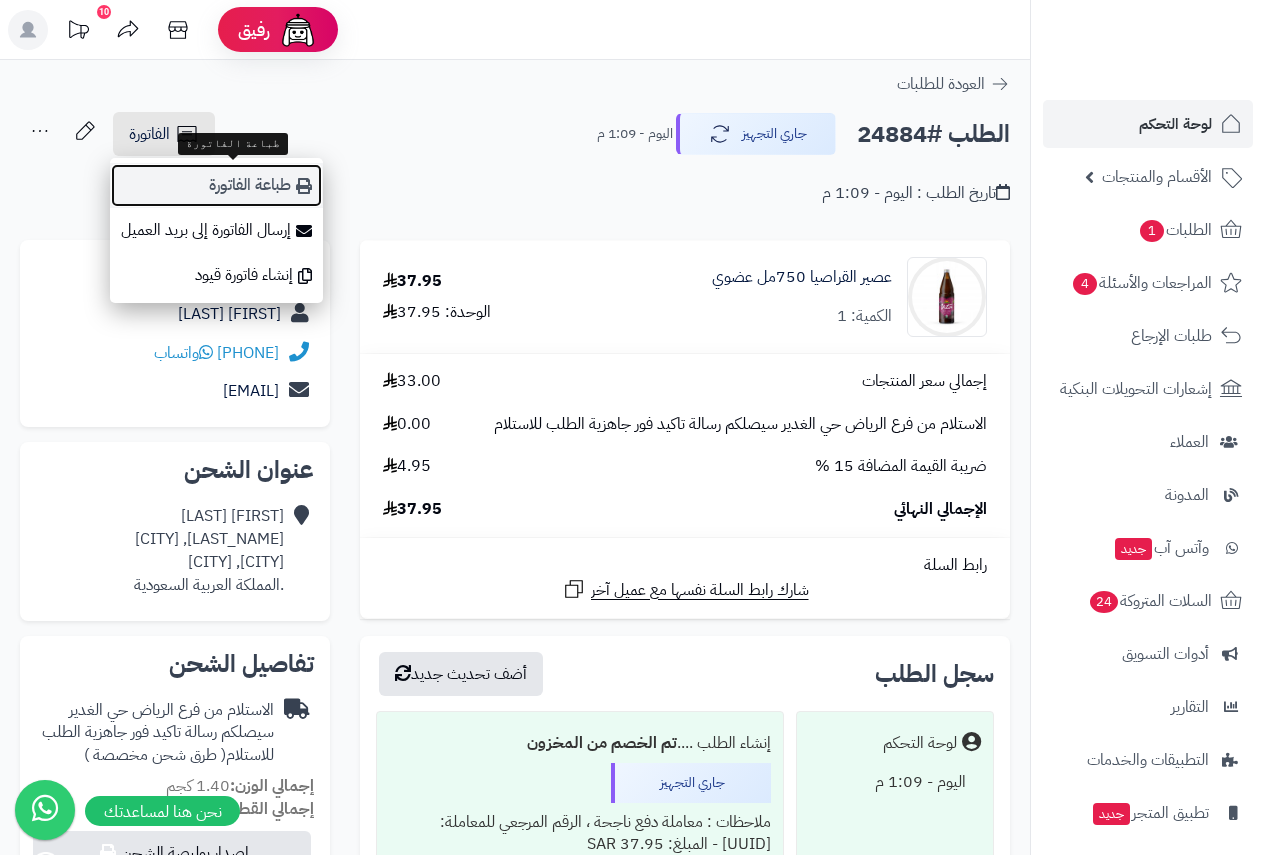 click on "طباعة الفاتورة" at bounding box center (216, 185) 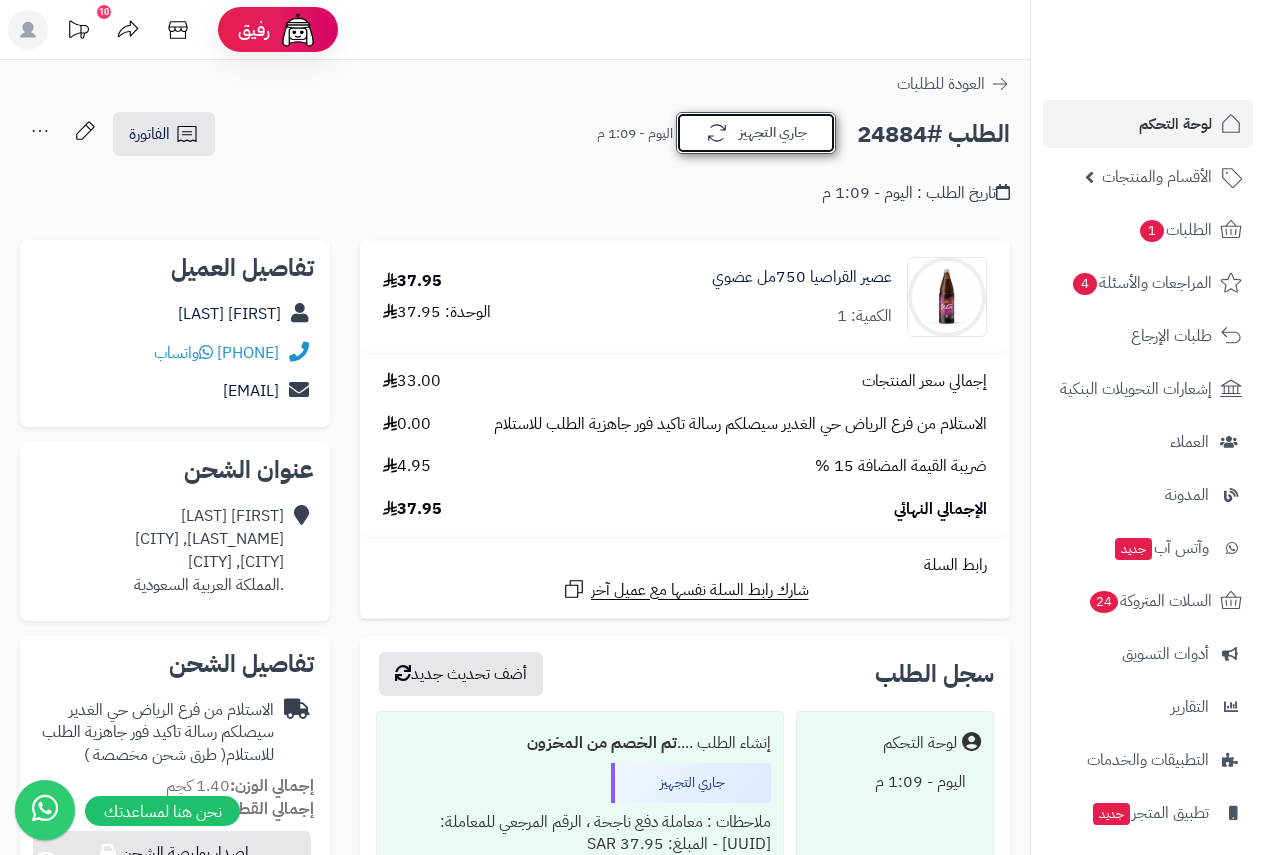 click on "جاري التجهيز" at bounding box center [756, 133] 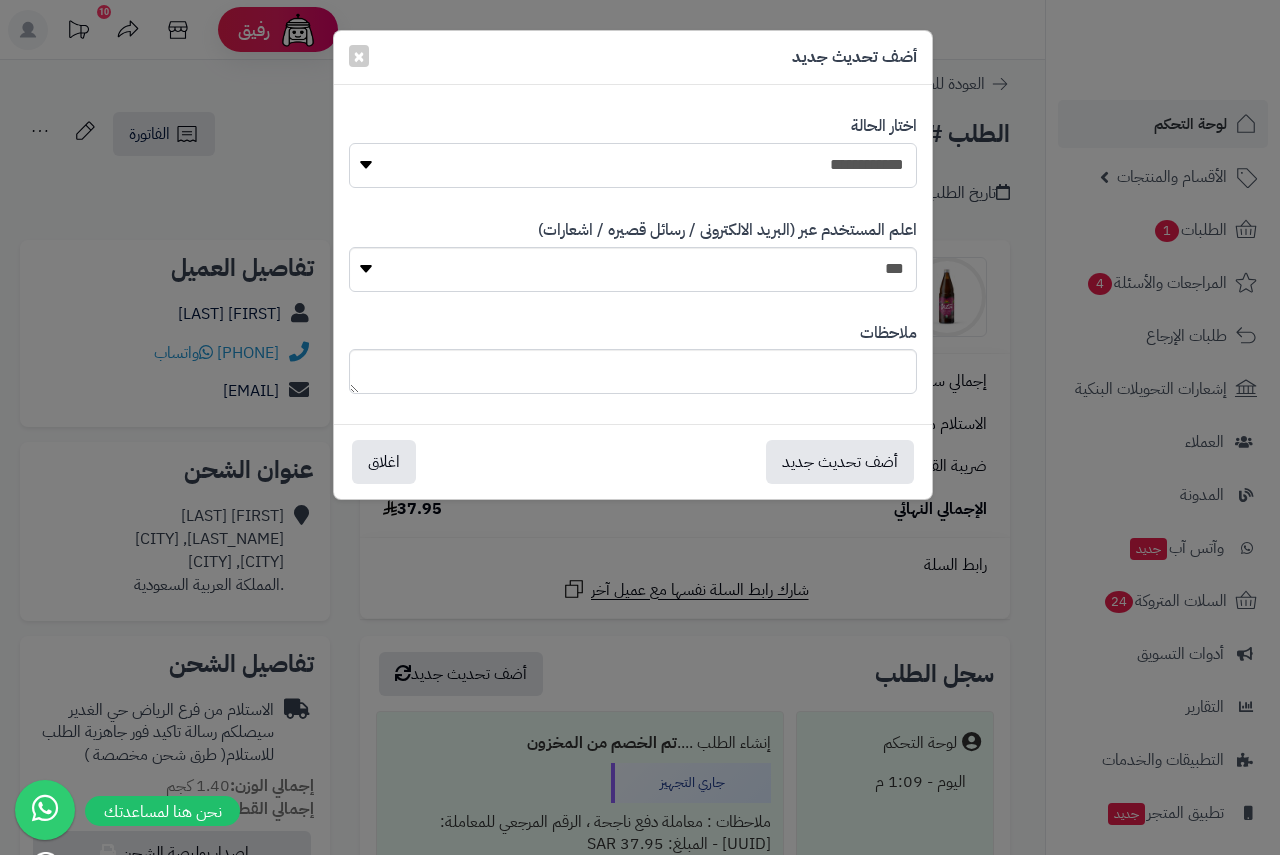 drag, startPoint x: 859, startPoint y: 162, endPoint x: 853, endPoint y: 183, distance: 21.84033 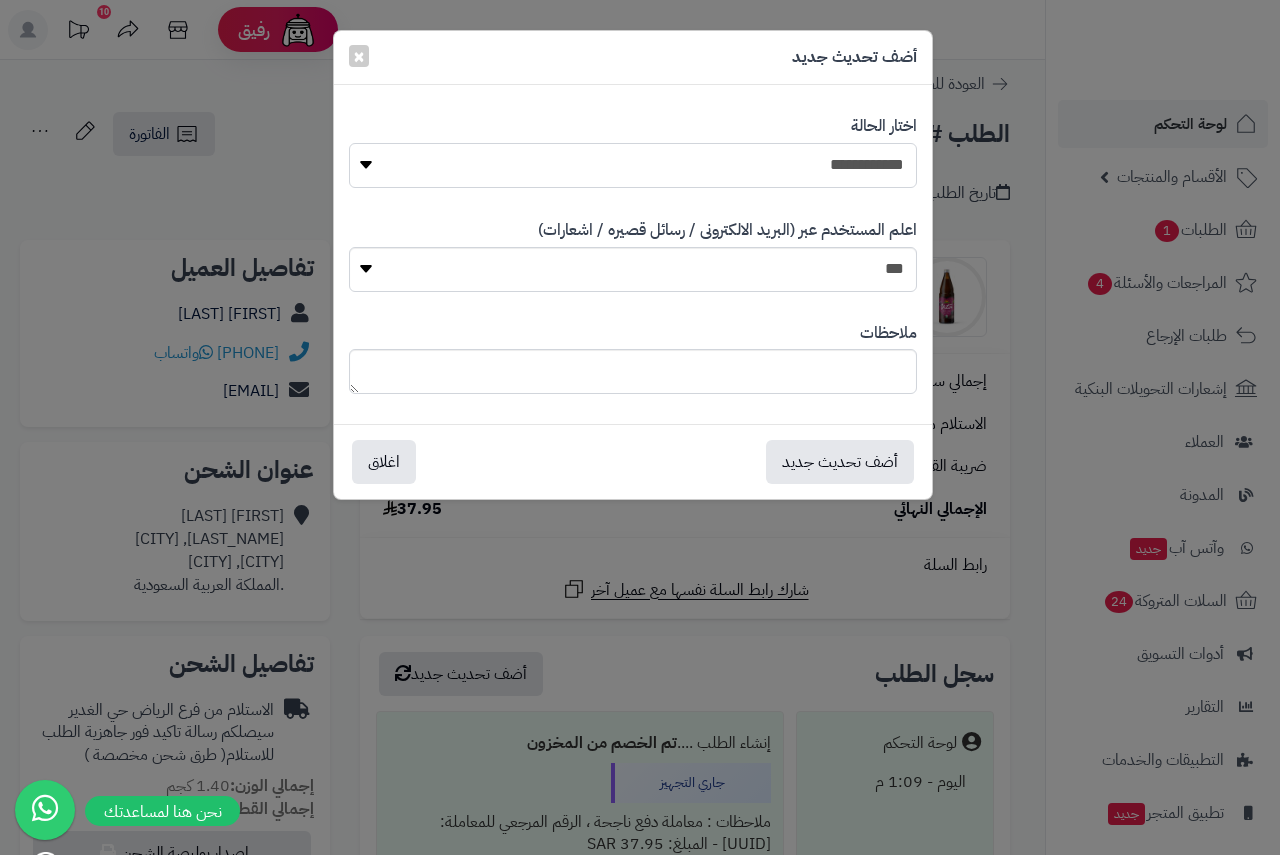 select on "**" 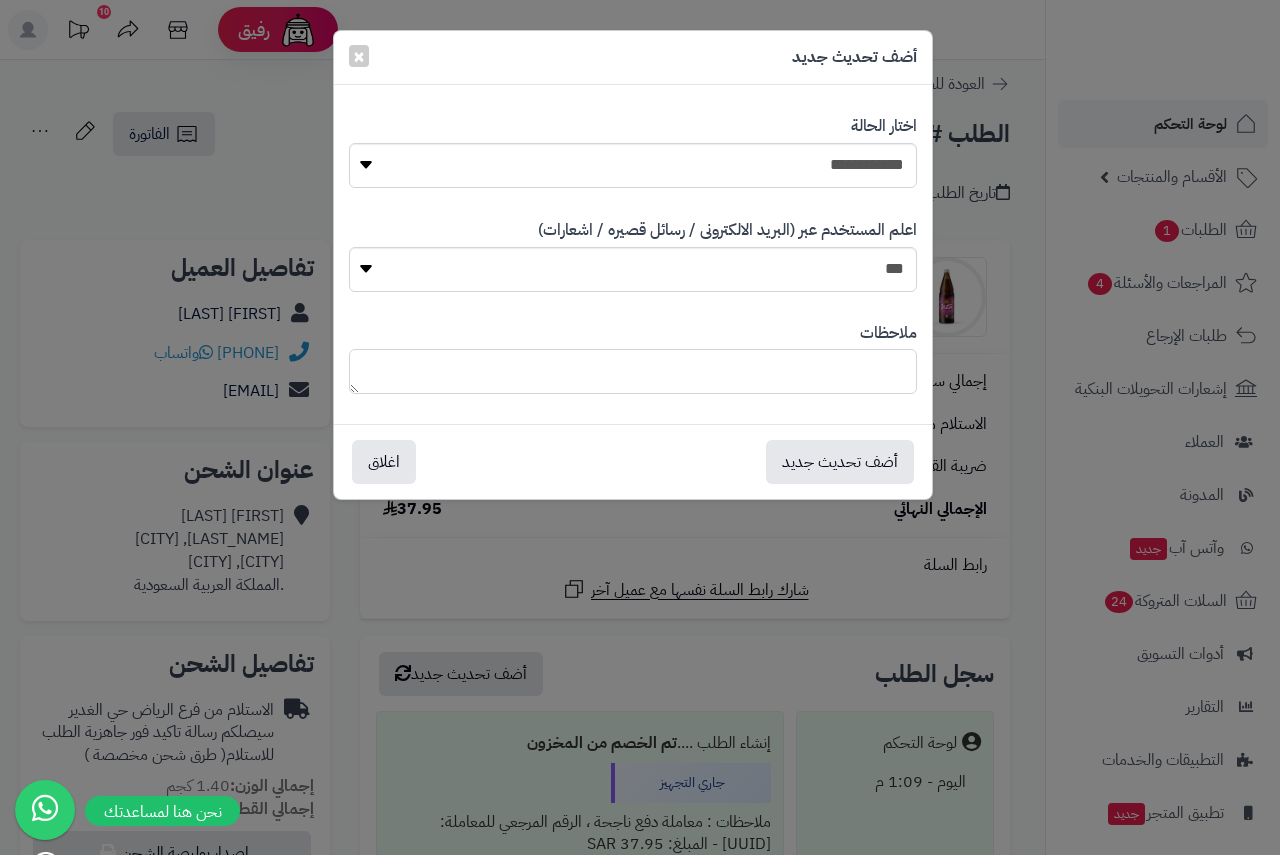 click at bounding box center (633, 371) 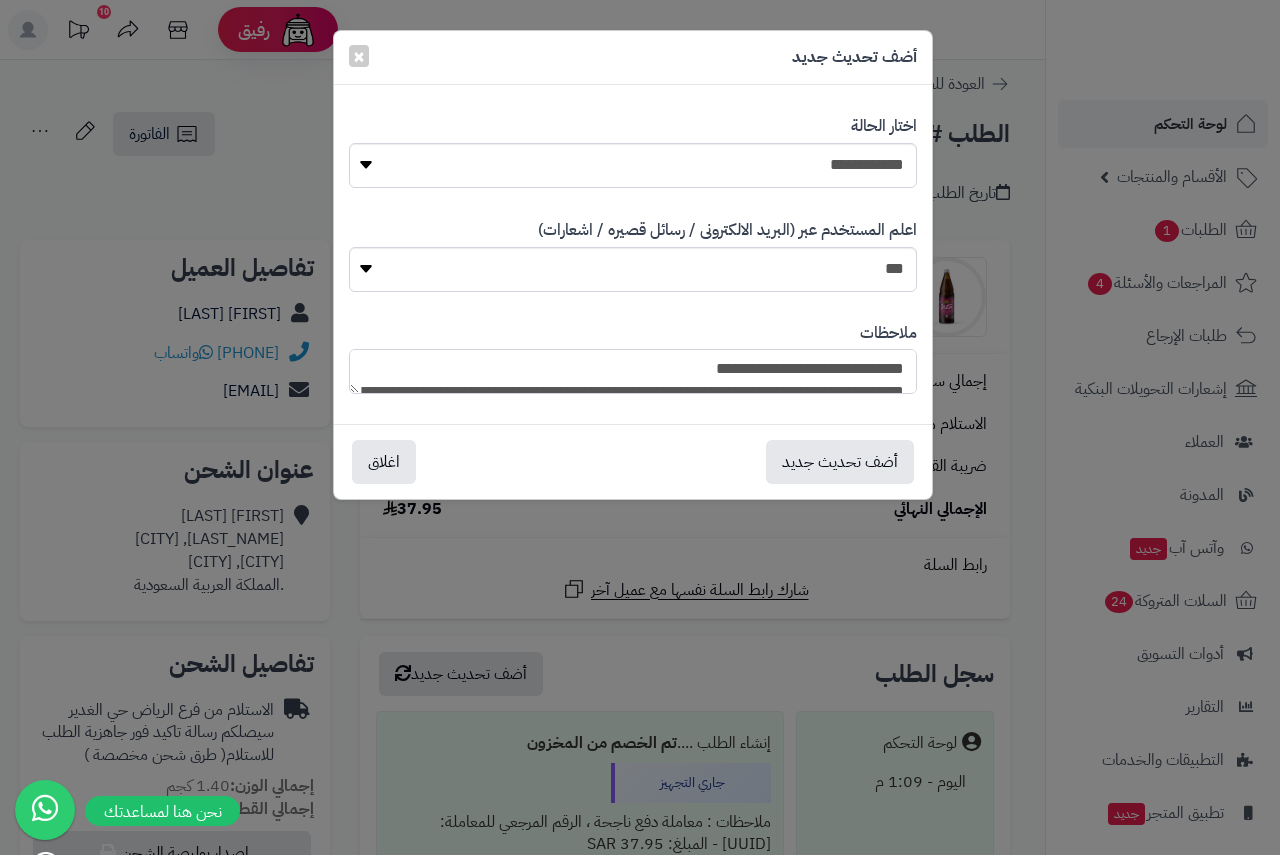 scroll, scrollTop: 263, scrollLeft: 0, axis: vertical 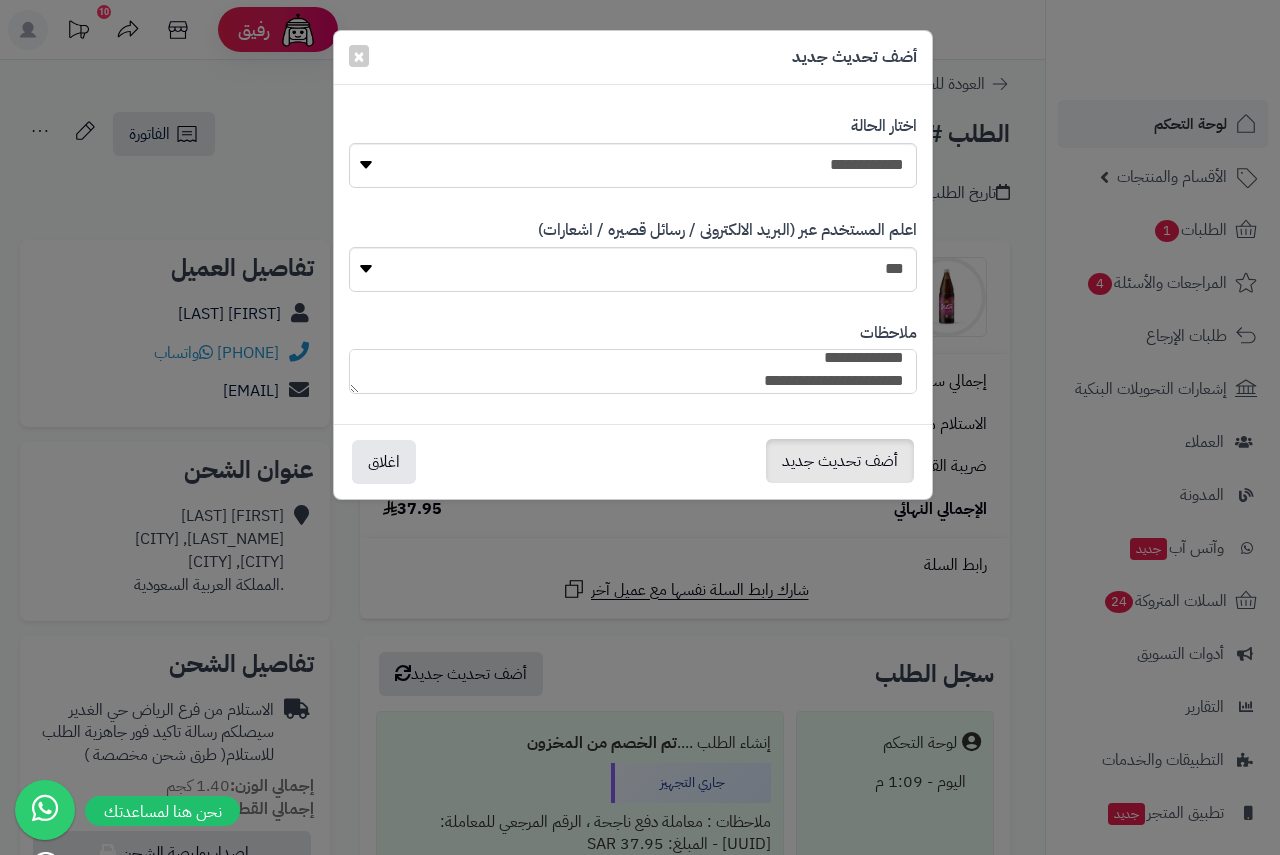 type on "**********" 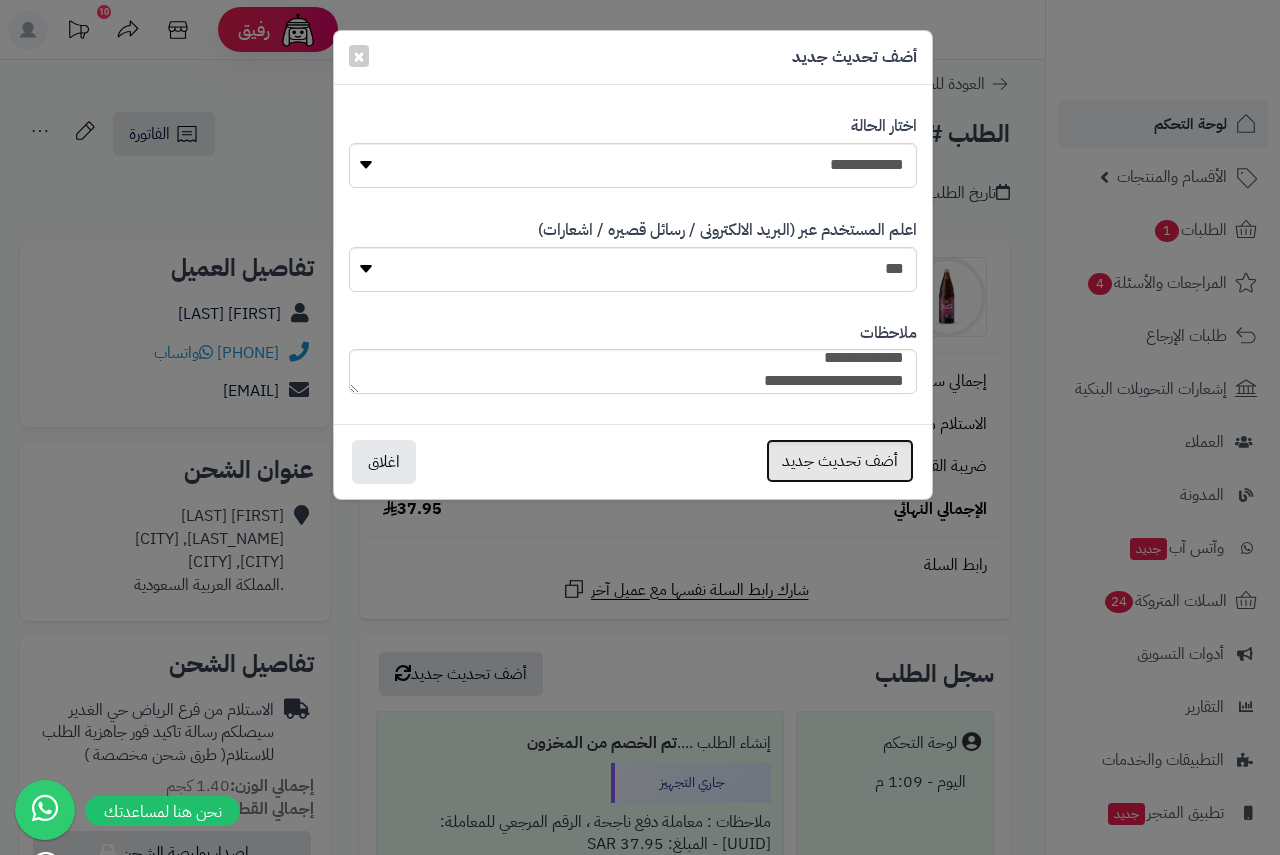 click on "أضف تحديث جديد" at bounding box center [840, 461] 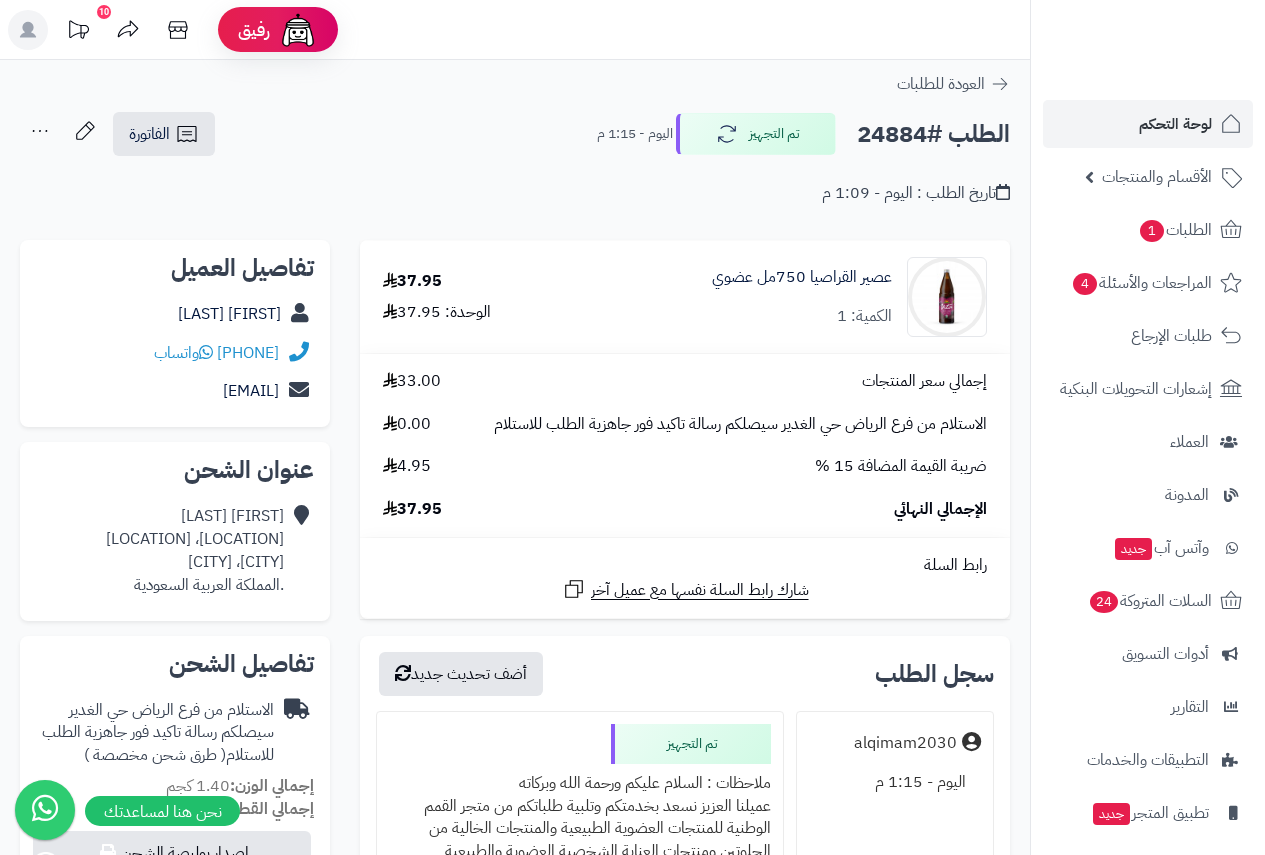 scroll, scrollTop: 0, scrollLeft: 0, axis: both 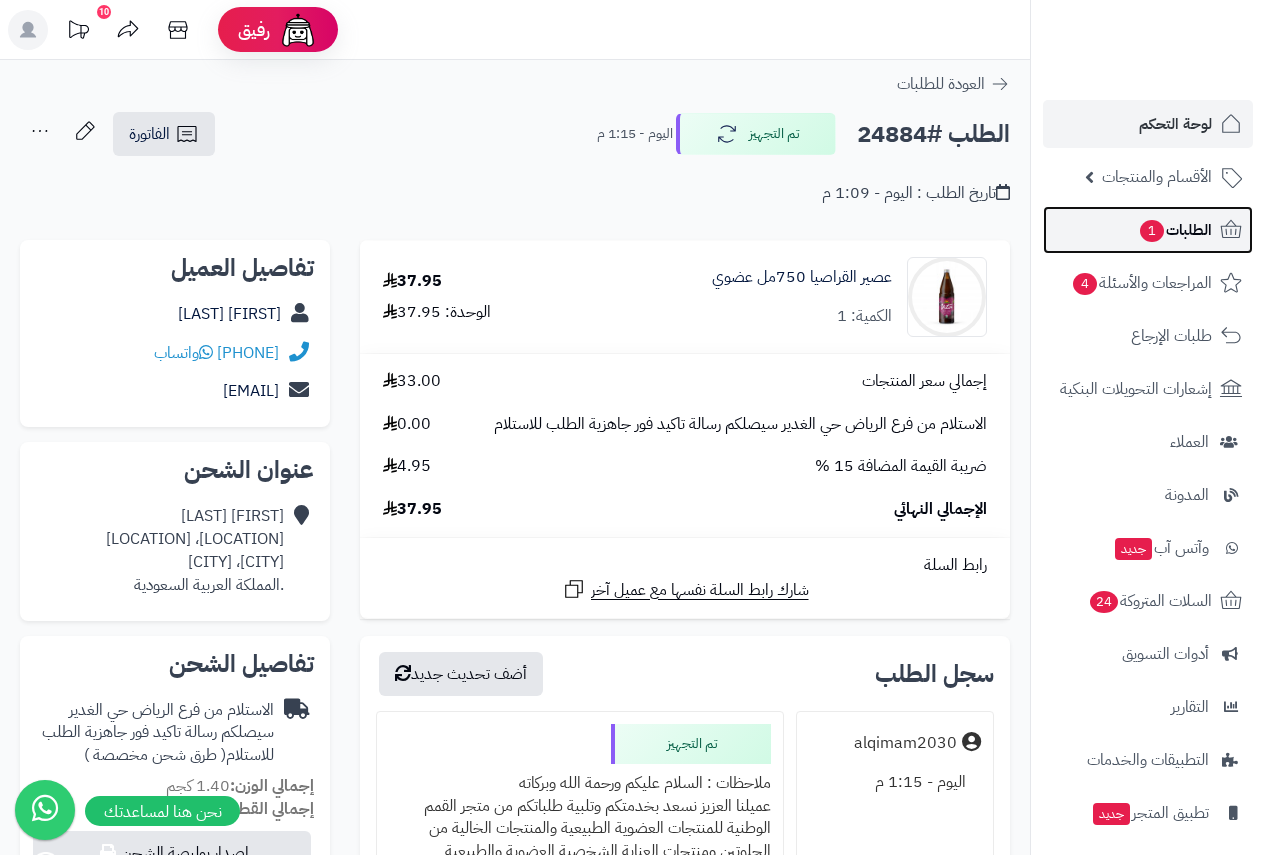 click on "1" at bounding box center (1152, 231) 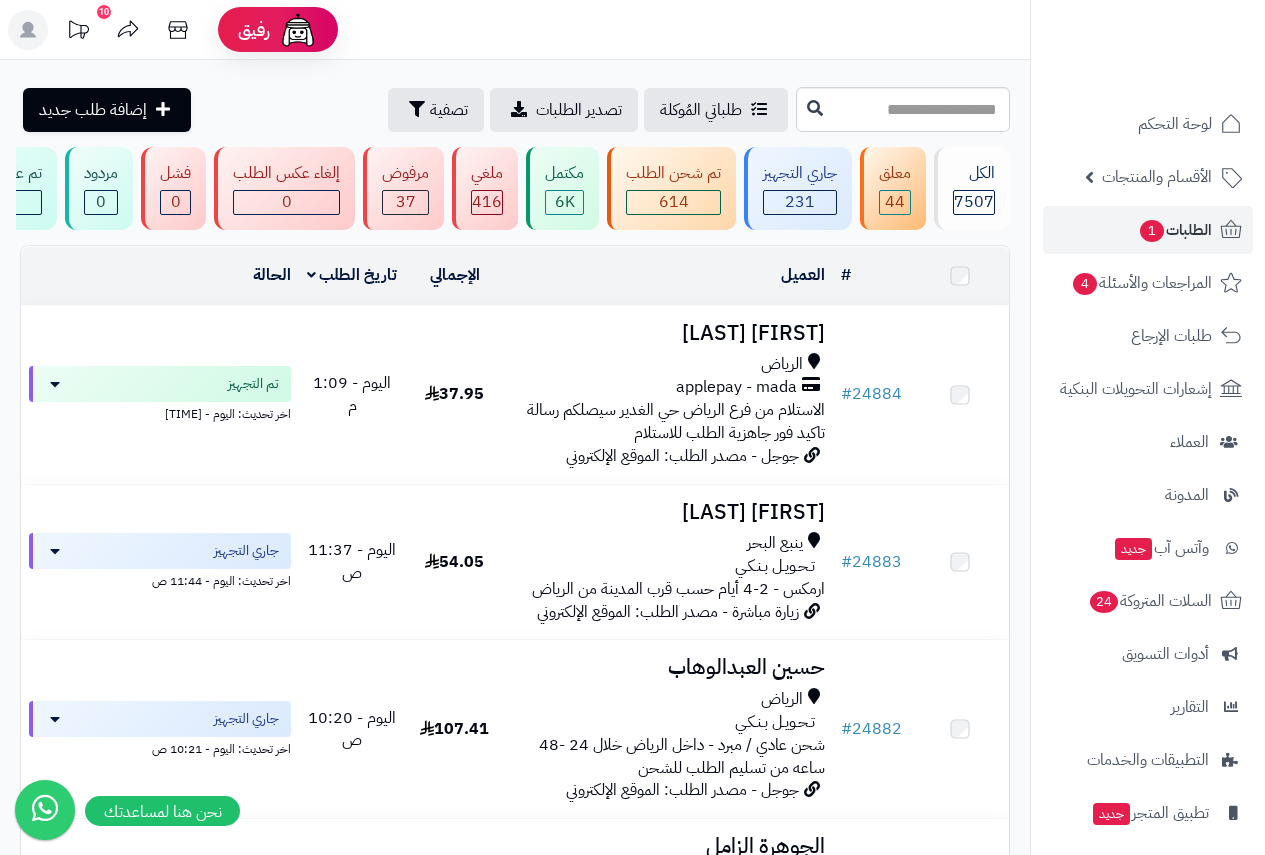 scroll, scrollTop: 0, scrollLeft: 0, axis: both 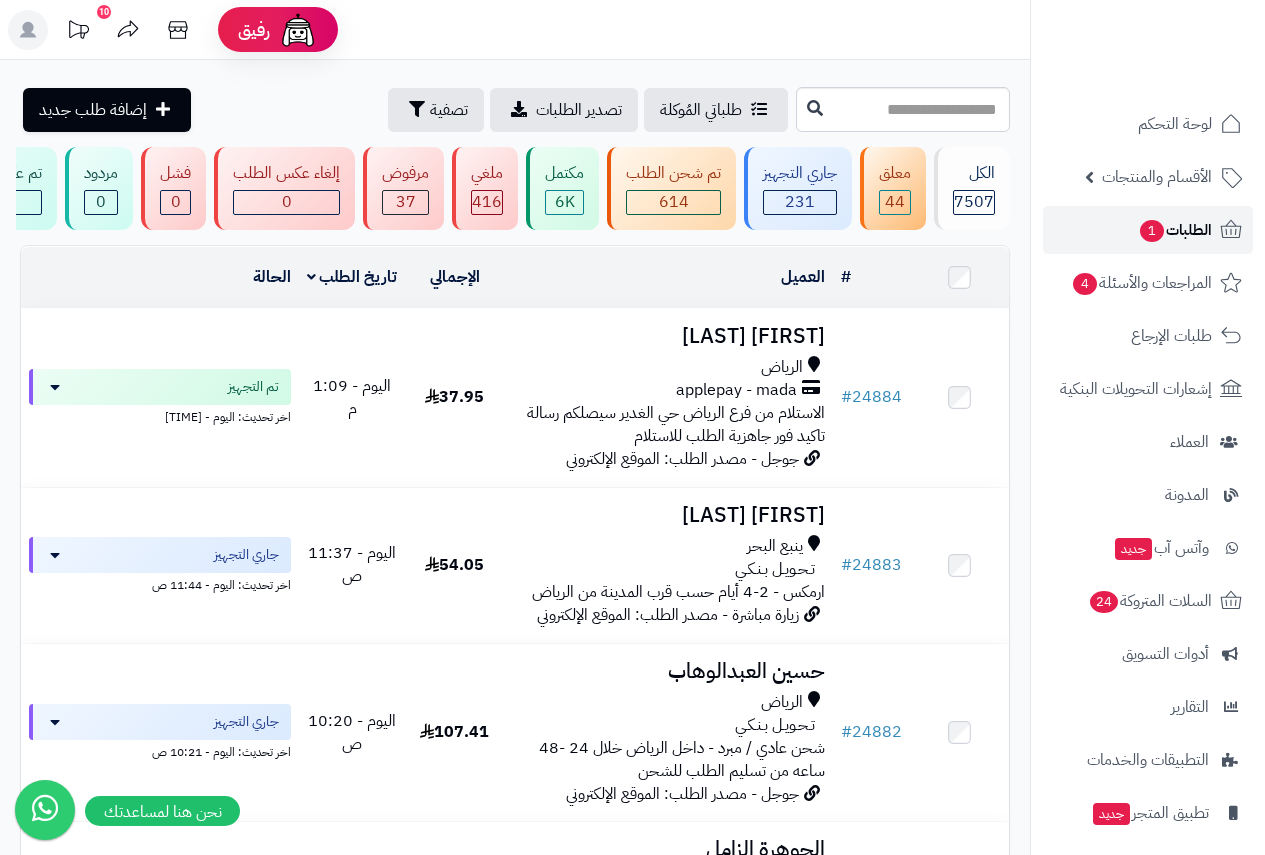 click on "الطلبات  1" at bounding box center (1175, 230) 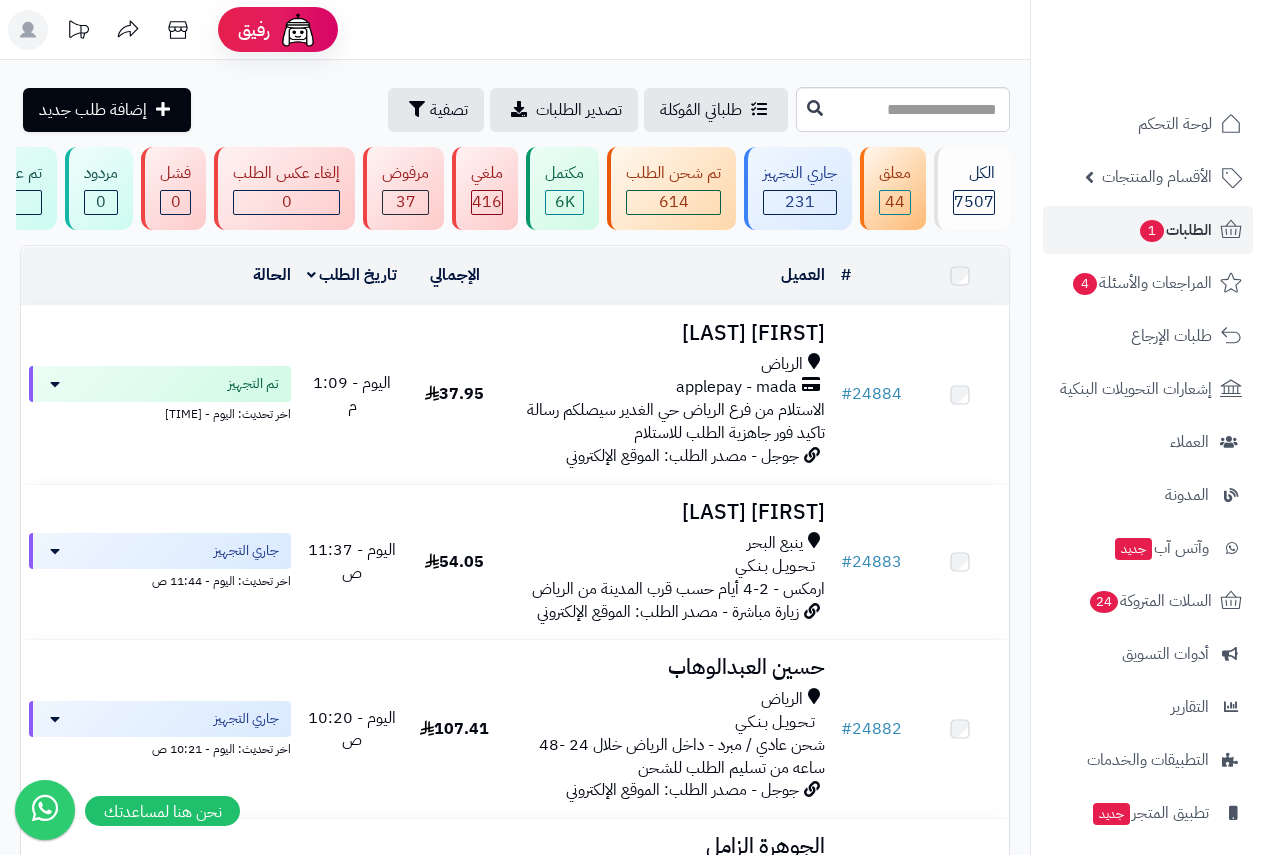 scroll, scrollTop: 0, scrollLeft: 0, axis: both 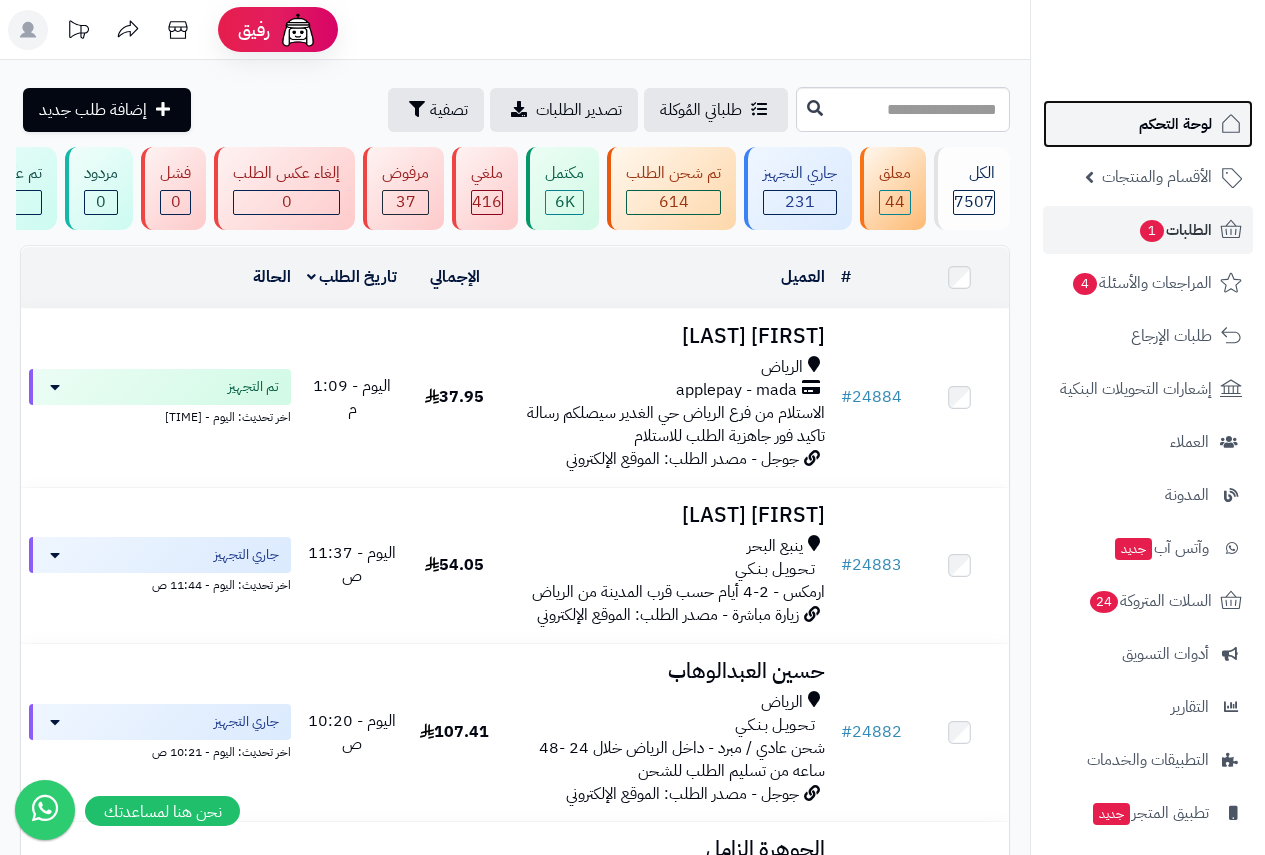 click on "لوحة التحكم" at bounding box center [1175, 124] 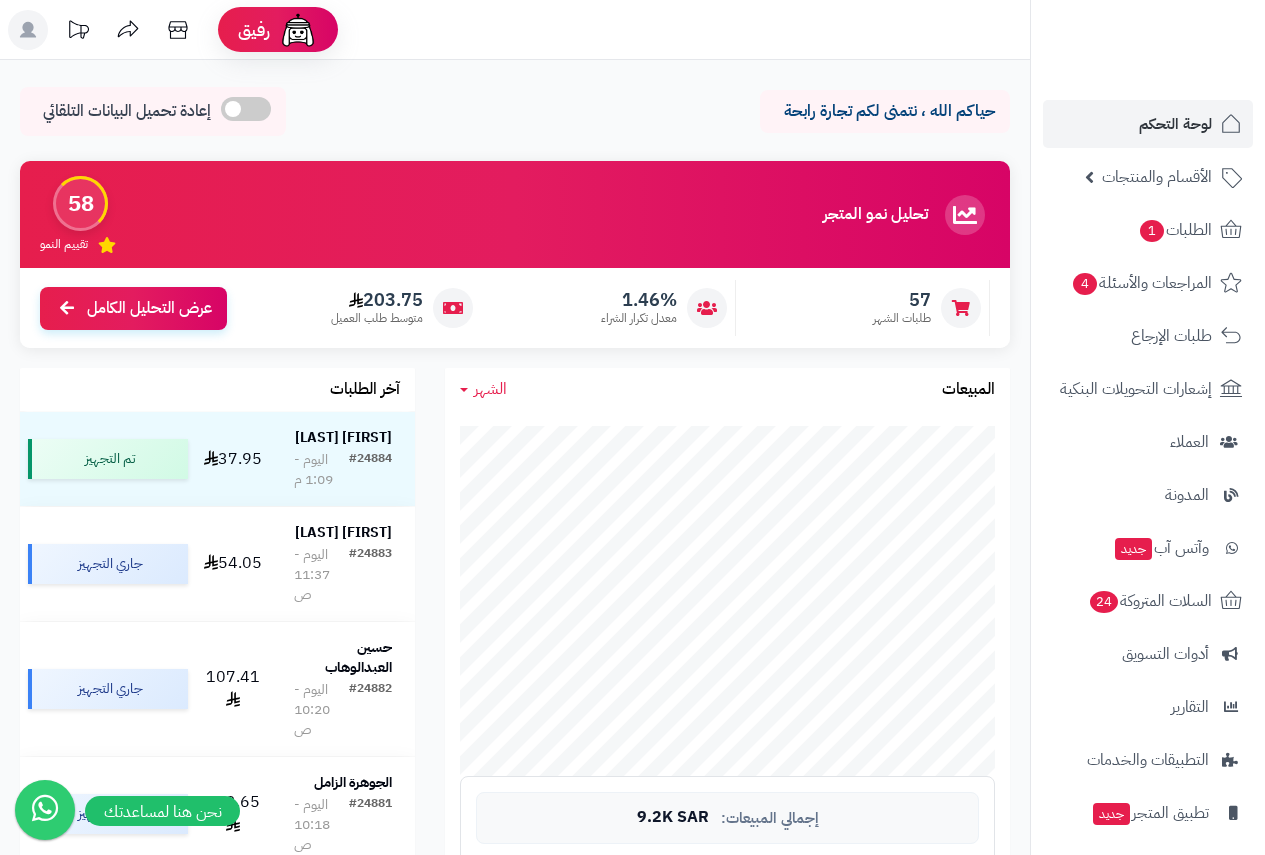 scroll, scrollTop: 0, scrollLeft: 0, axis: both 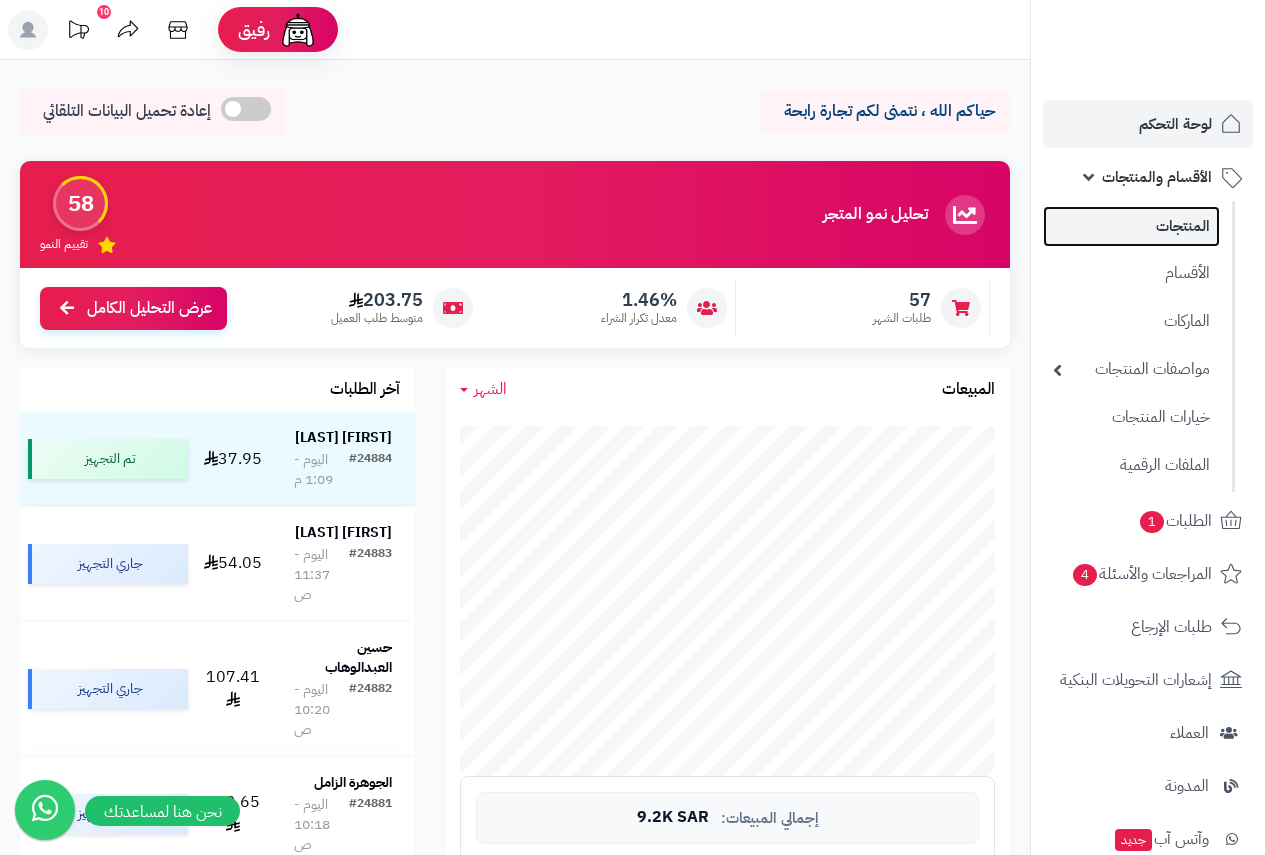 click on "المنتجات" at bounding box center (1131, 226) 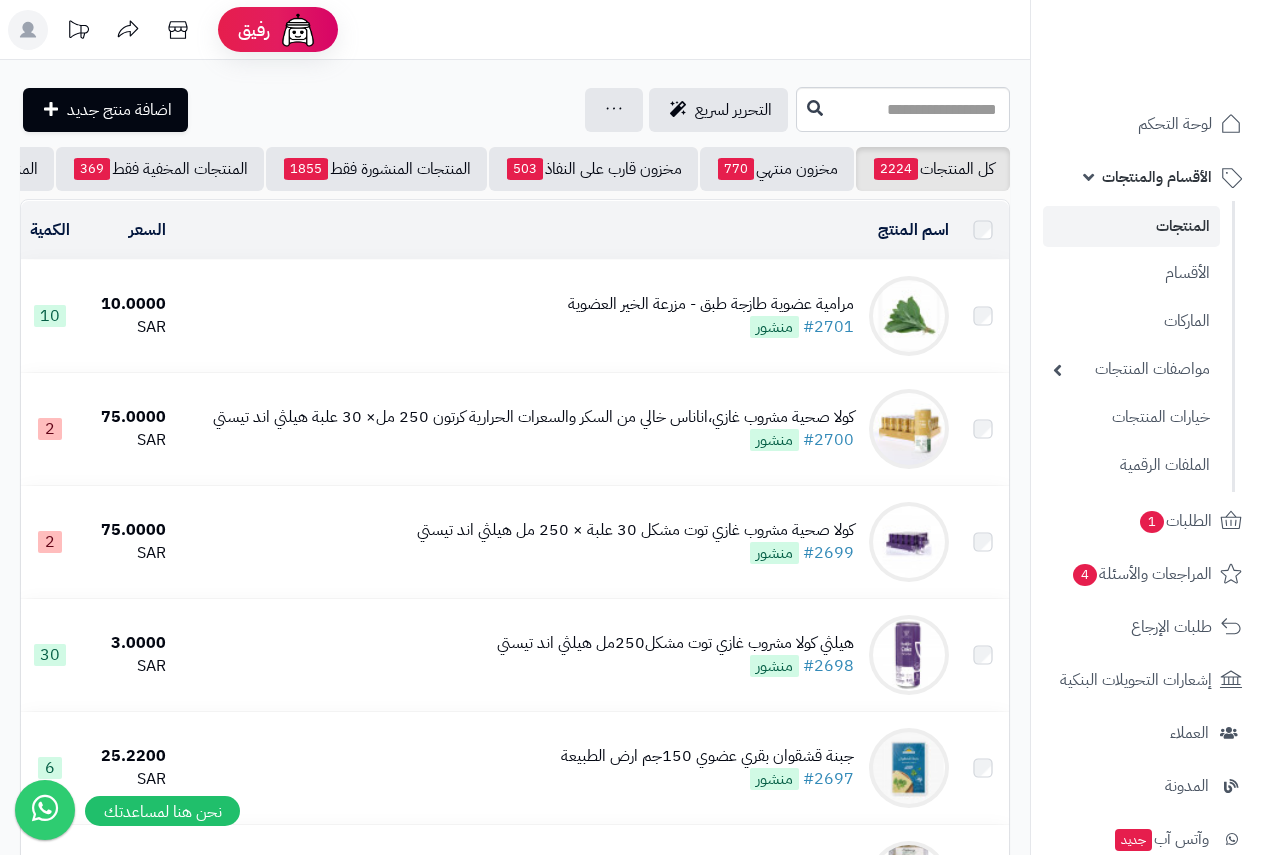 scroll, scrollTop: 0, scrollLeft: 0, axis: both 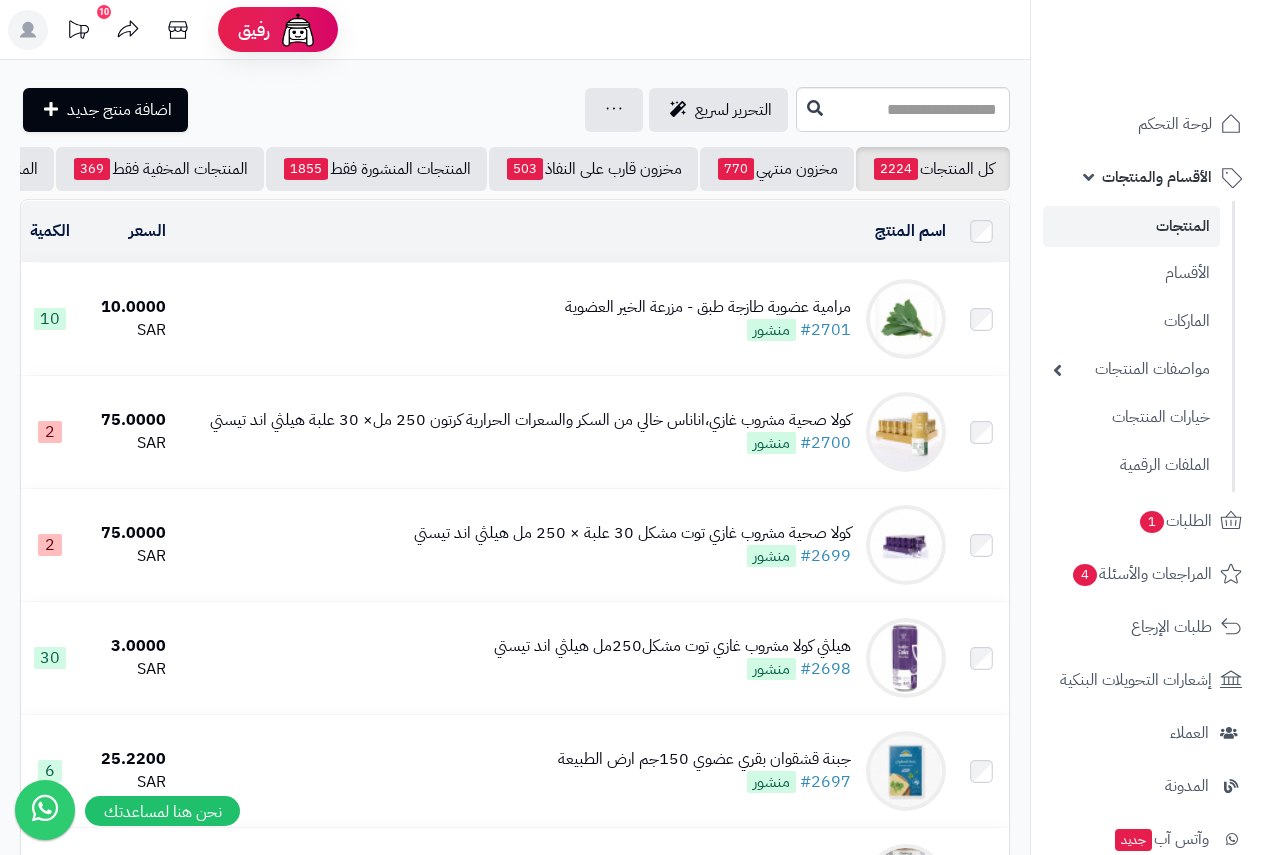 click on "مرامية عضوية طازجة طبق - مزرعة الخير العضوية" at bounding box center (708, 307) 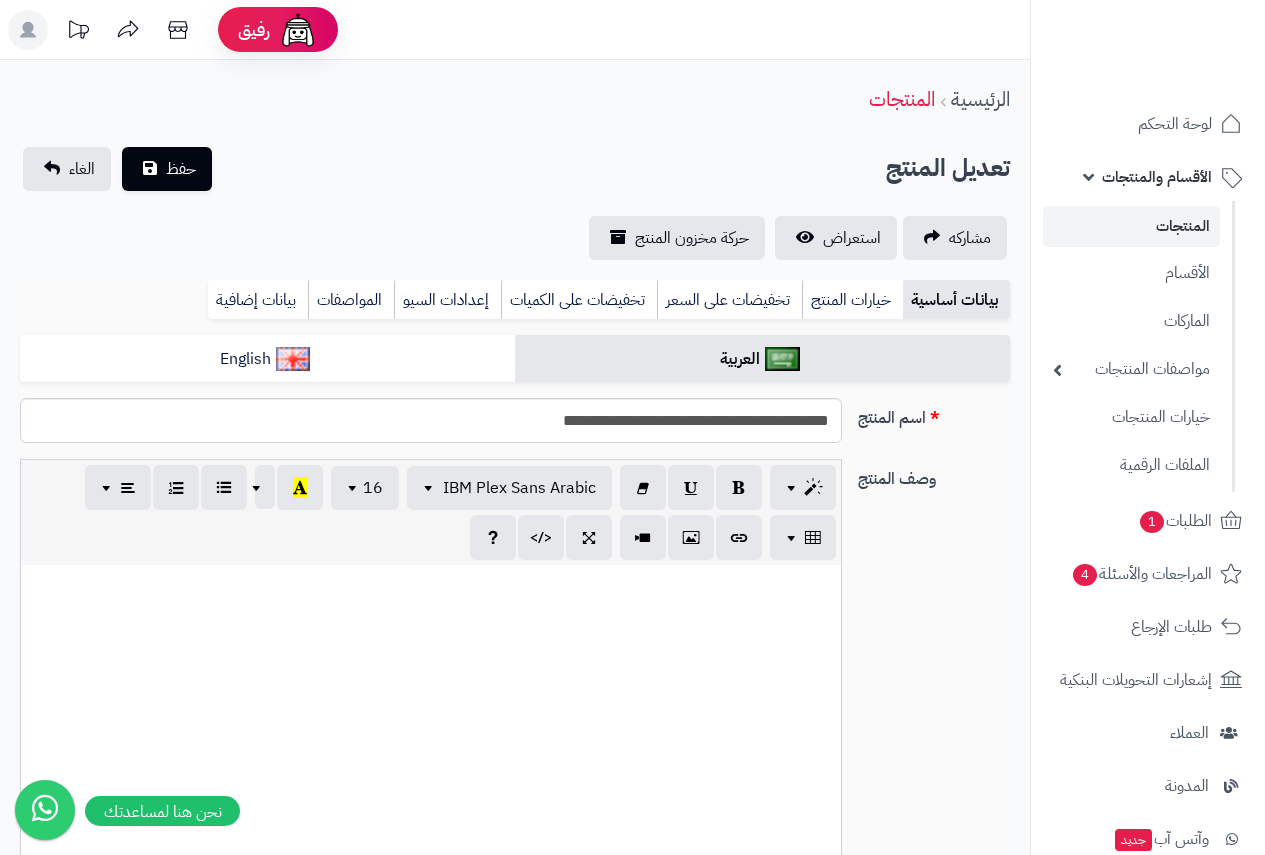 scroll, scrollTop: 0, scrollLeft: 0, axis: both 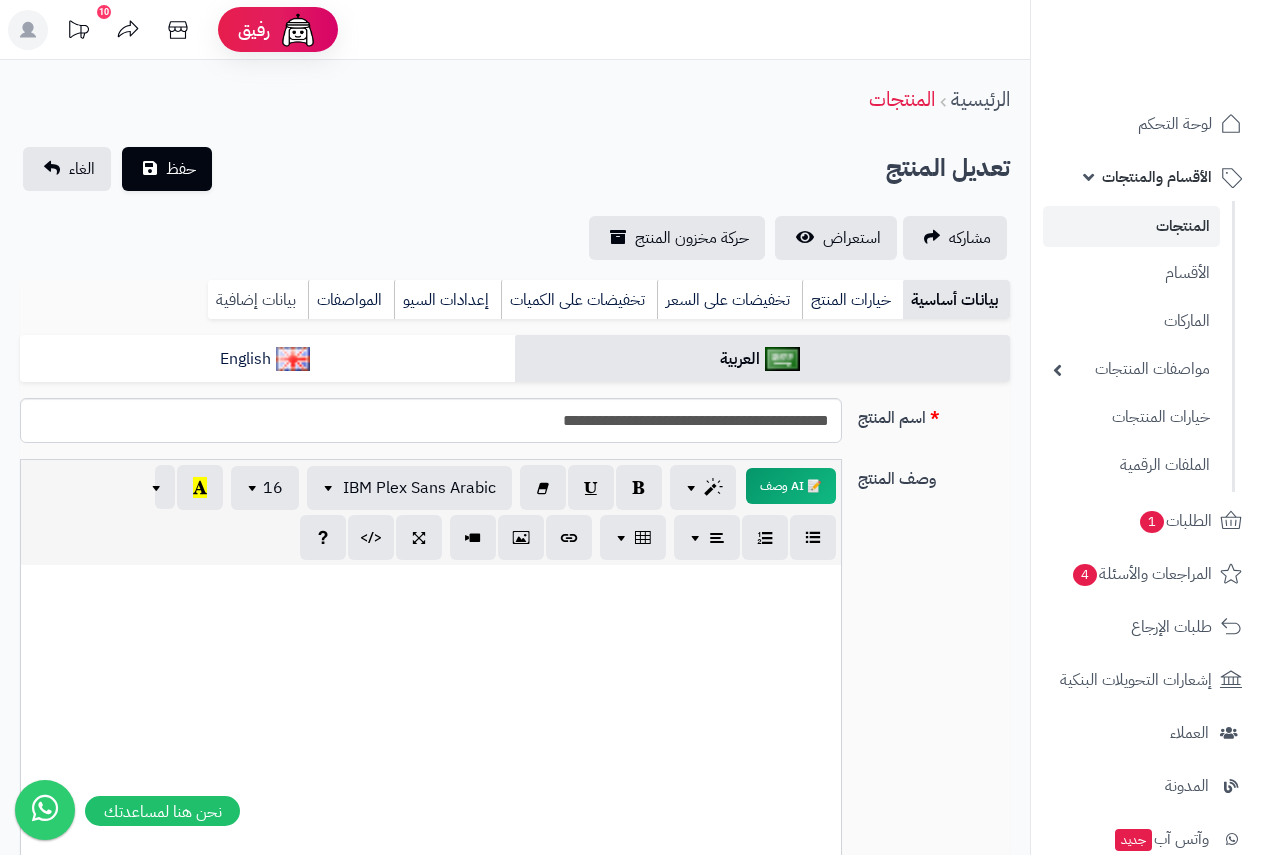 click on "بيانات إضافية" at bounding box center [258, 300] 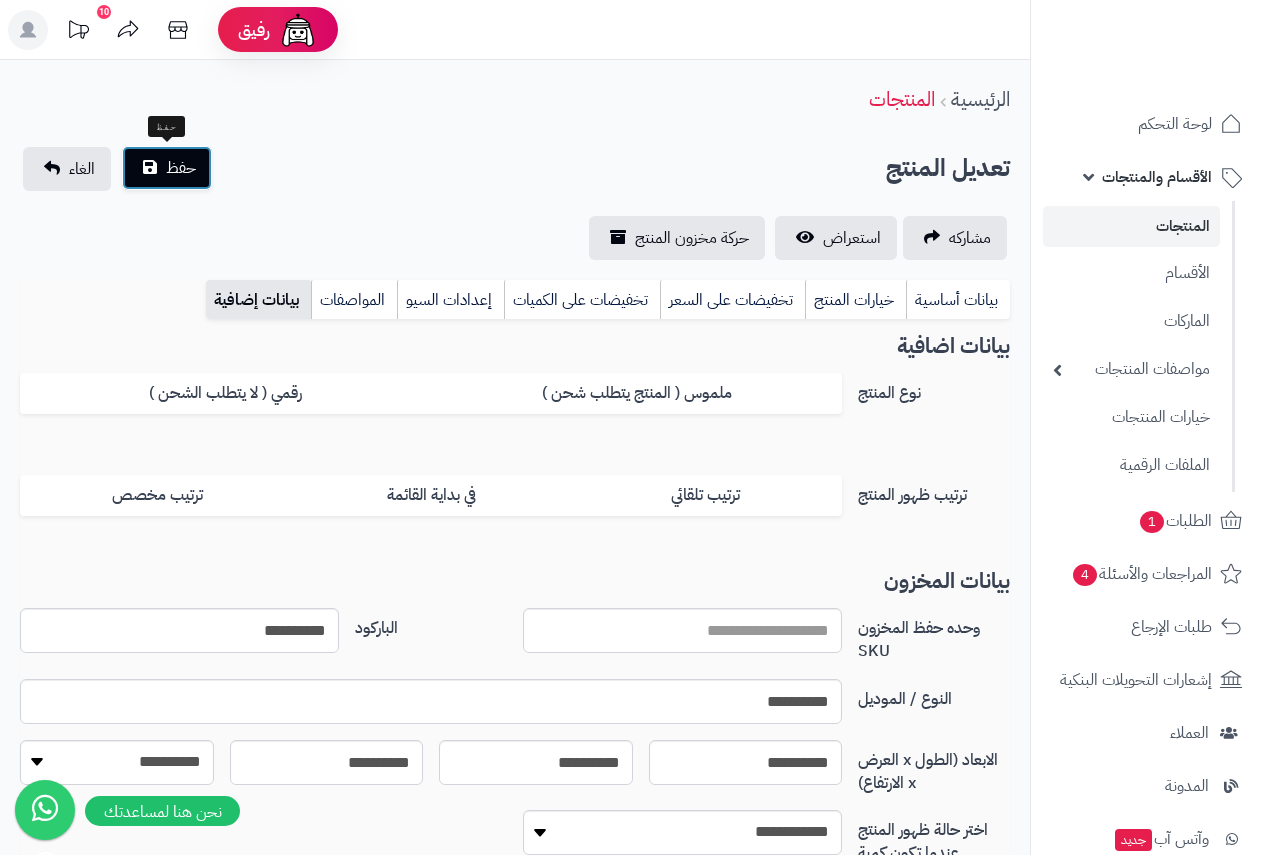 click on "حفظ" at bounding box center (181, 168) 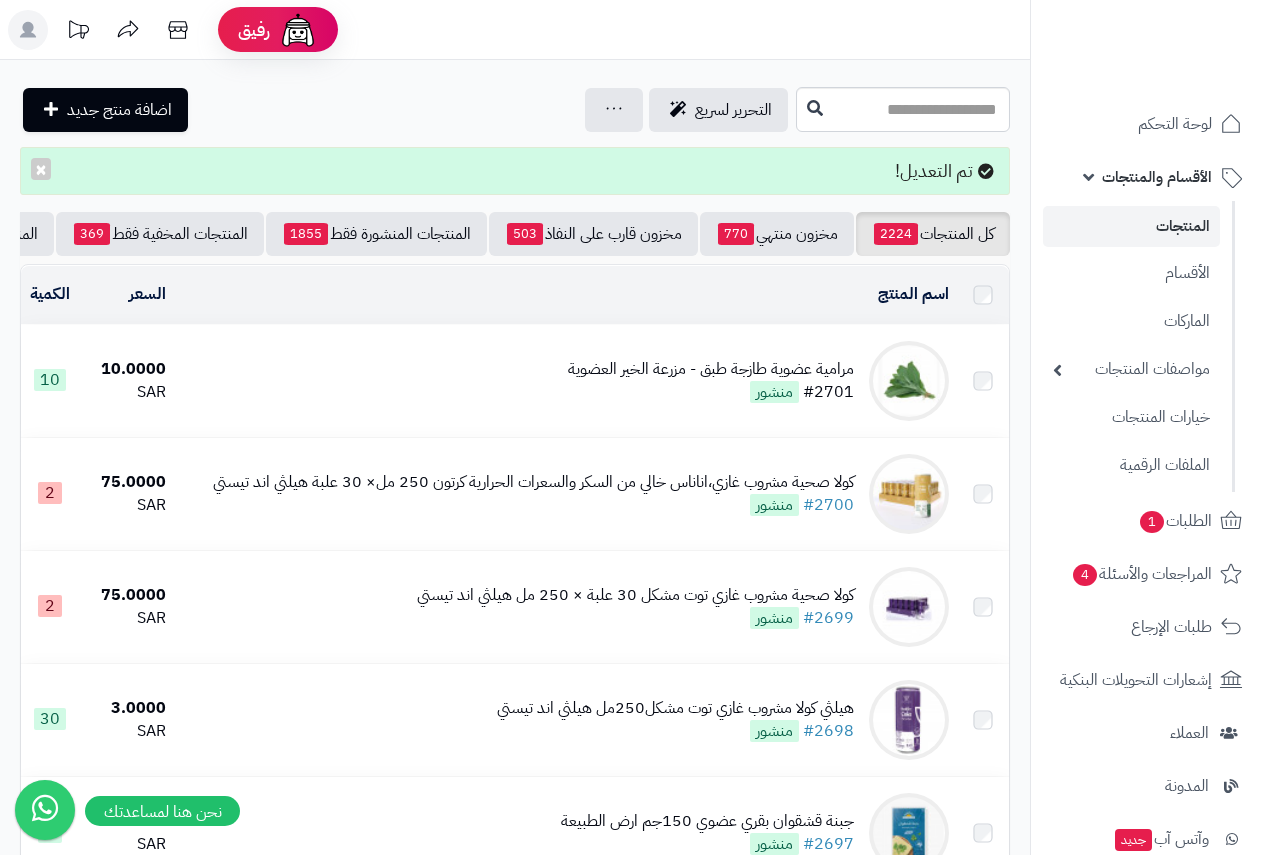 scroll, scrollTop: 0, scrollLeft: 0, axis: both 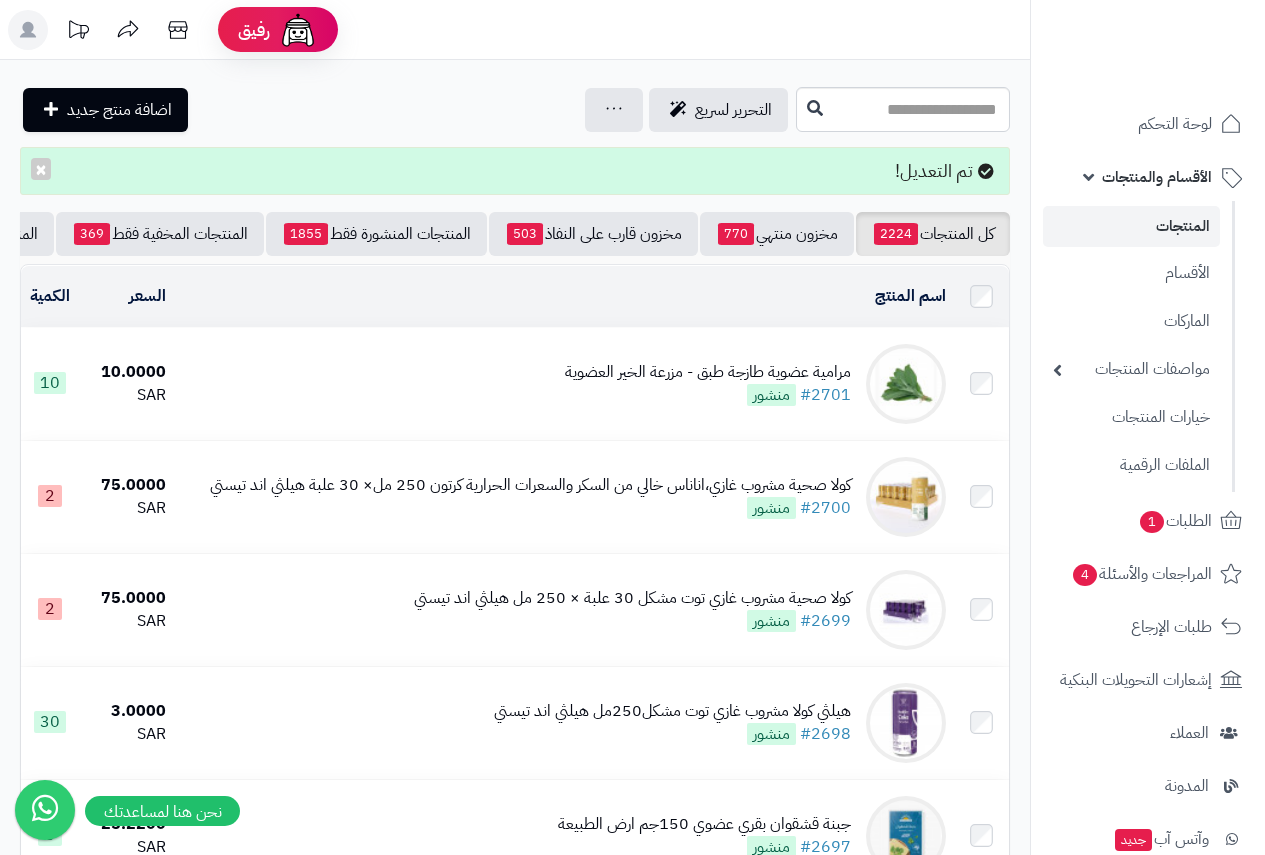 click on "مرامية عضوية طازجة طبق - مزرعة الخير العضوية" at bounding box center (708, 372) 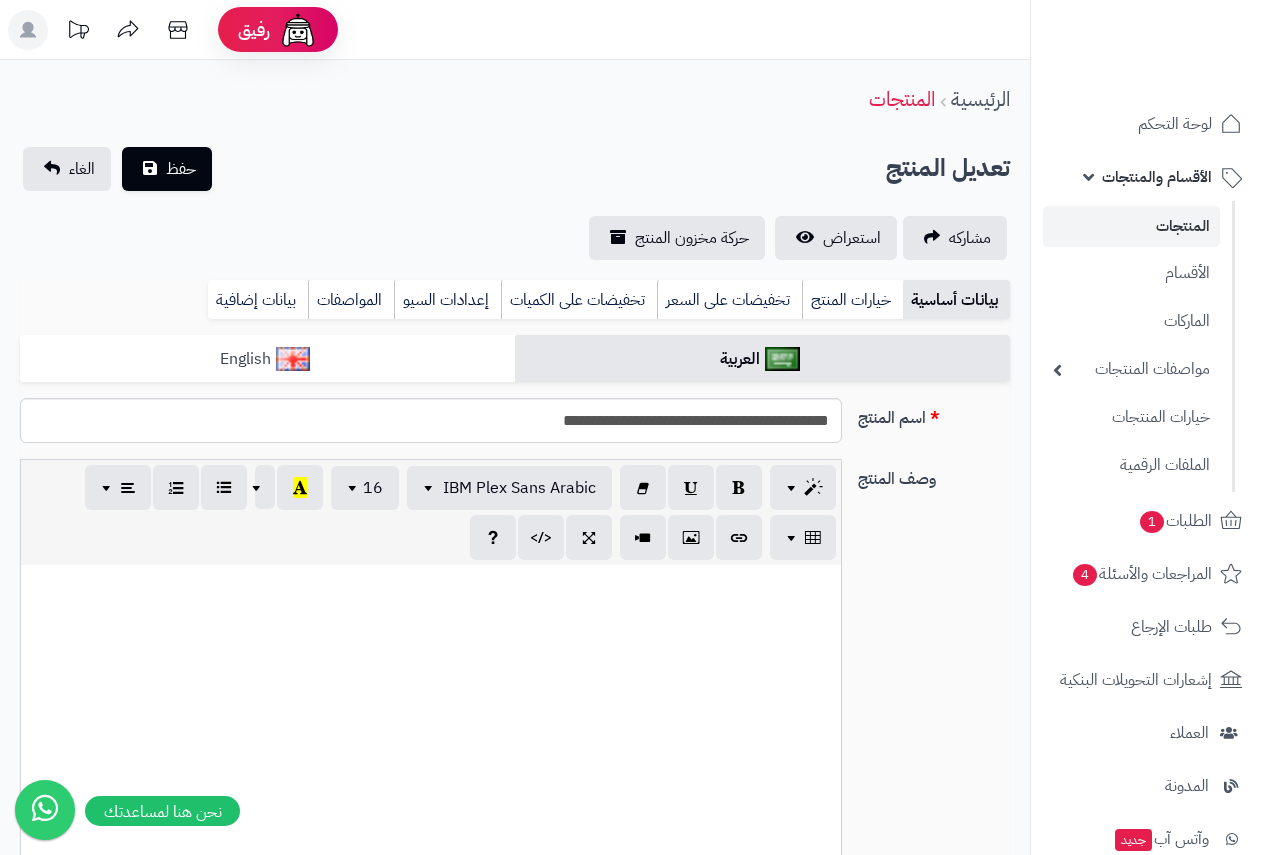 scroll, scrollTop: 0, scrollLeft: 0, axis: both 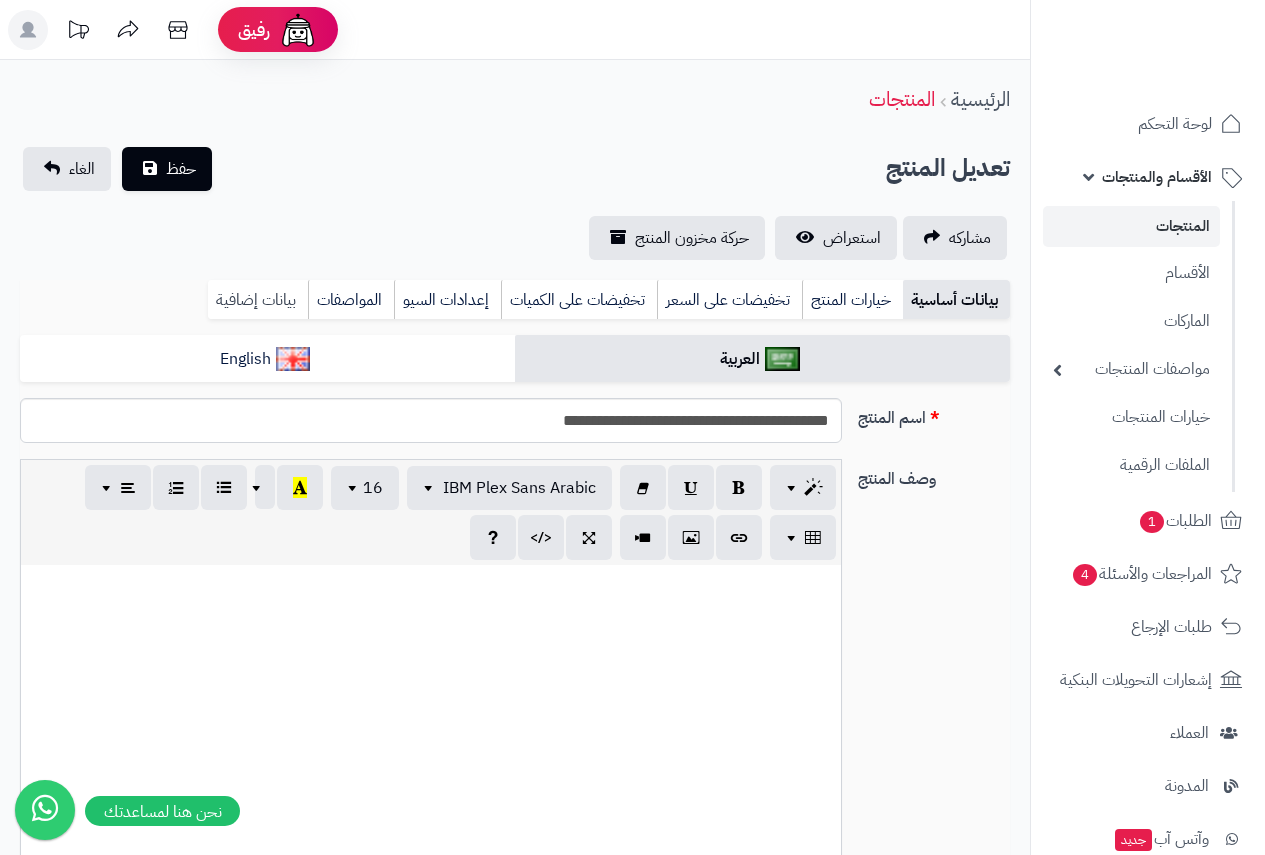 click on "بيانات إضافية" at bounding box center [258, 300] 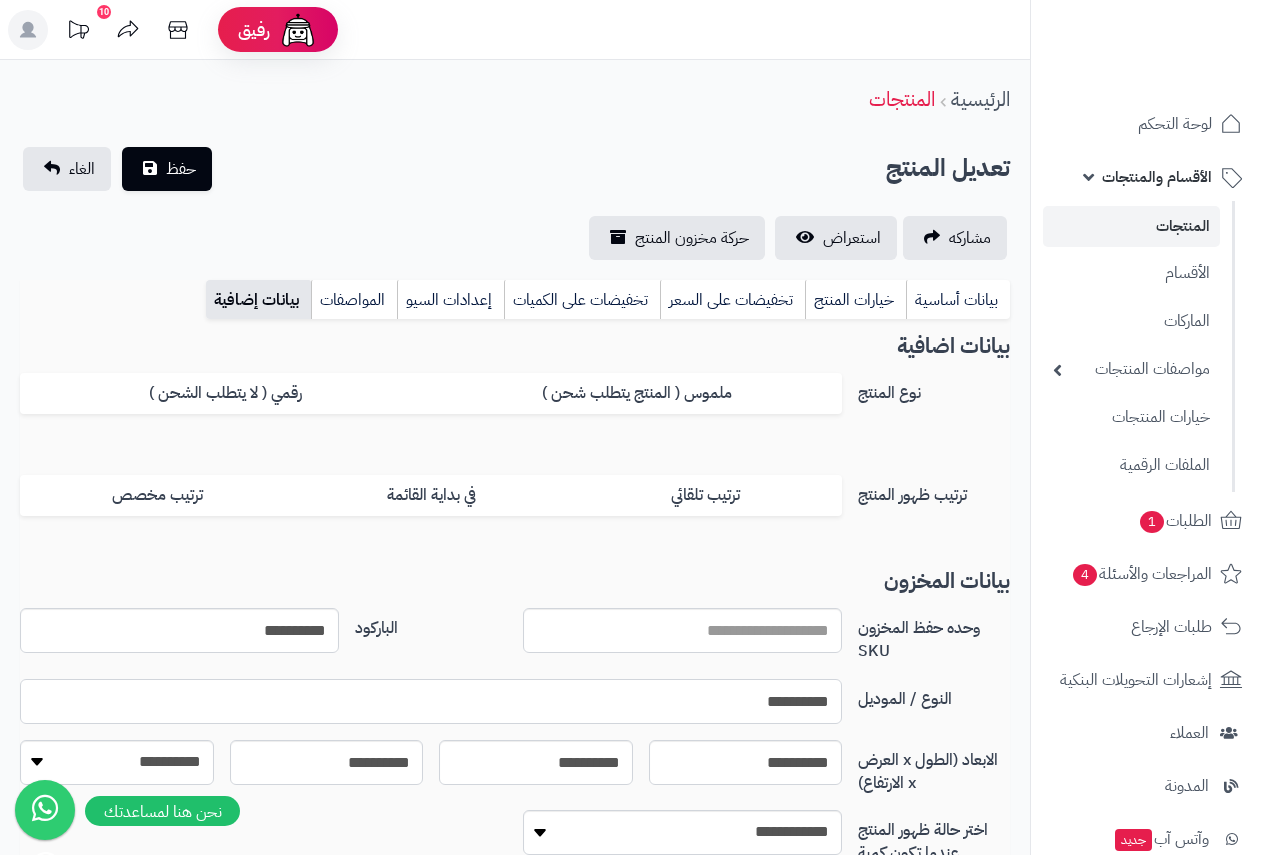 click on "**********" at bounding box center [431, 701] 